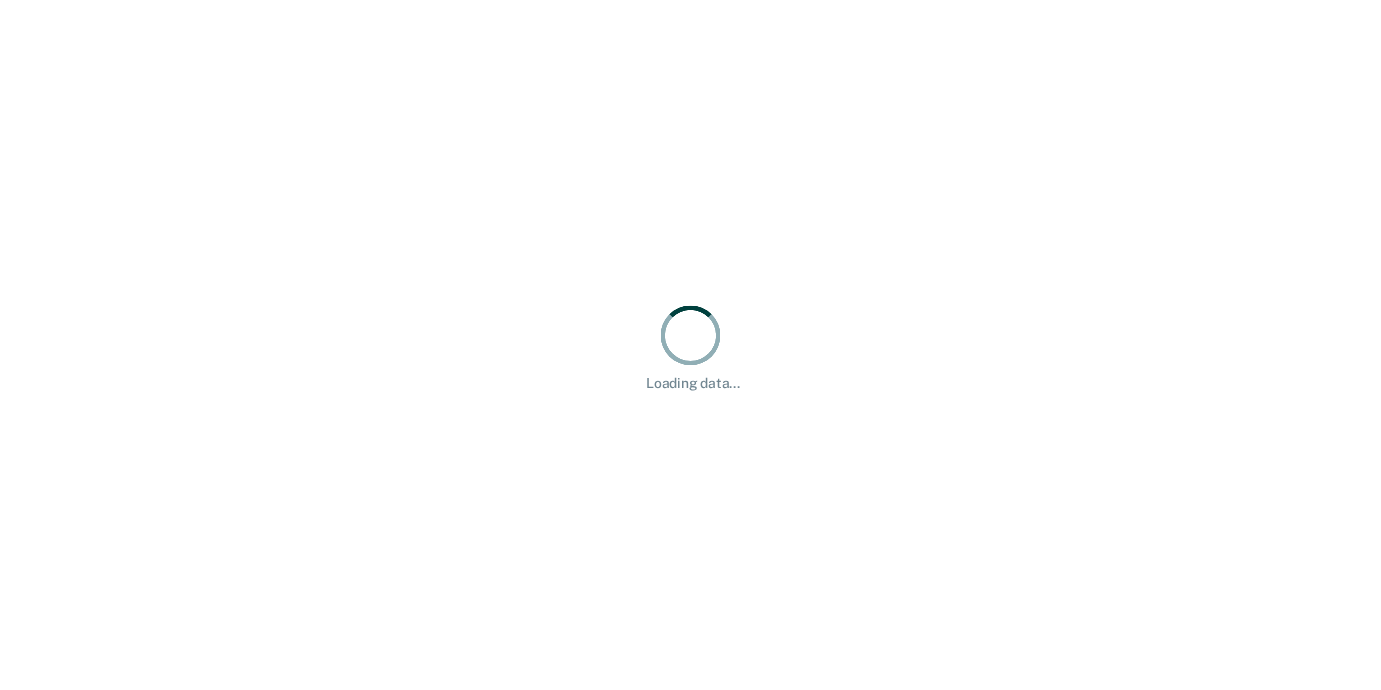 scroll, scrollTop: 0, scrollLeft: 0, axis: both 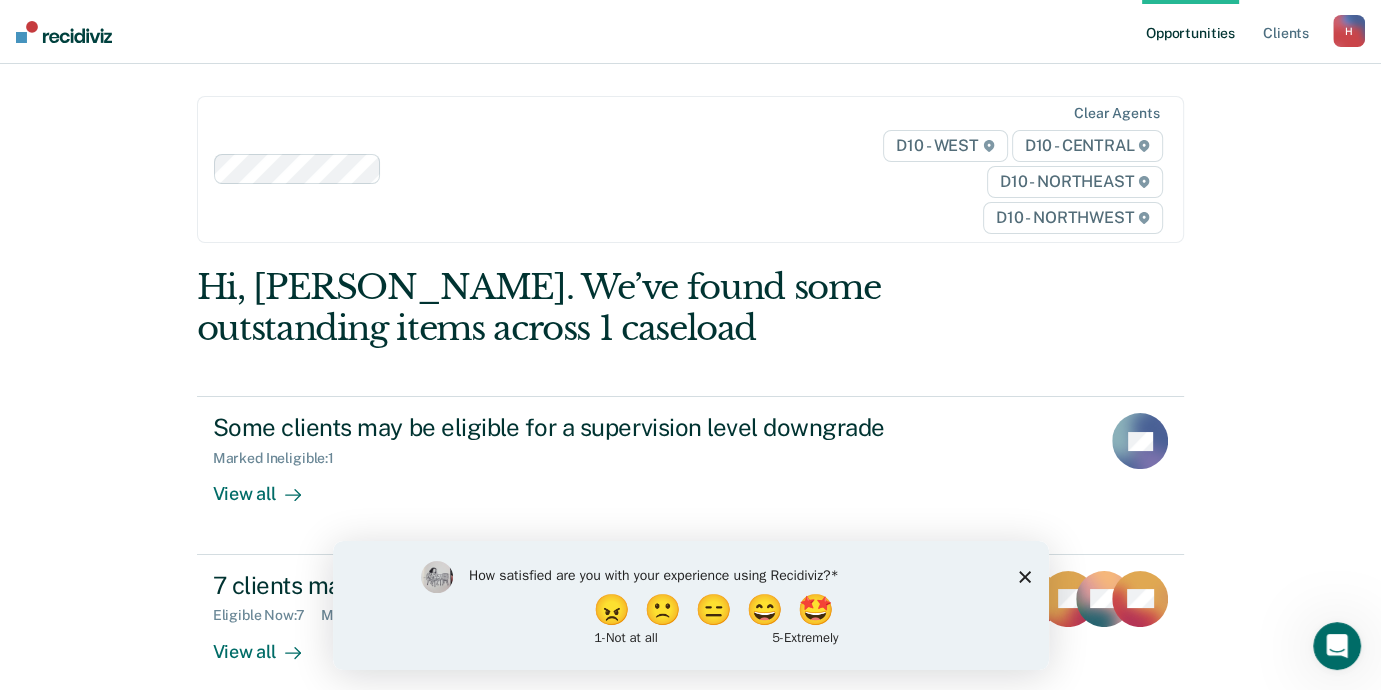 click 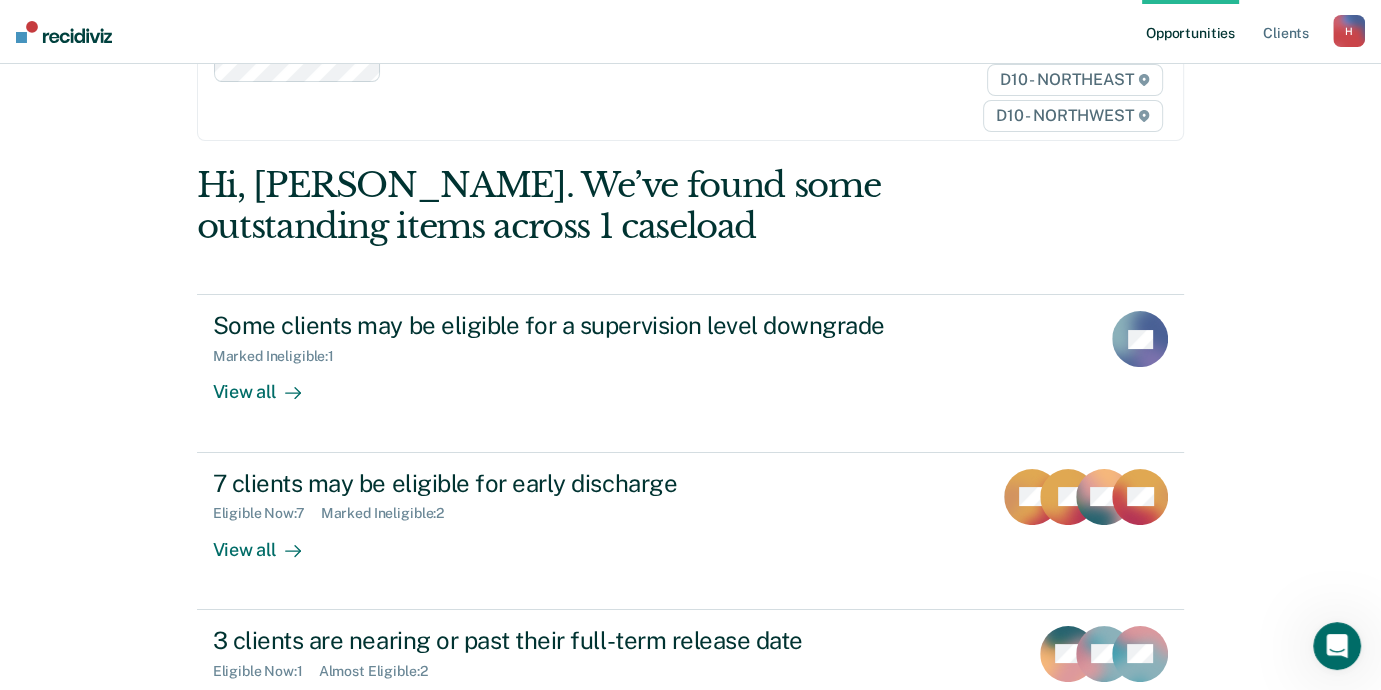scroll, scrollTop: 104, scrollLeft: 0, axis: vertical 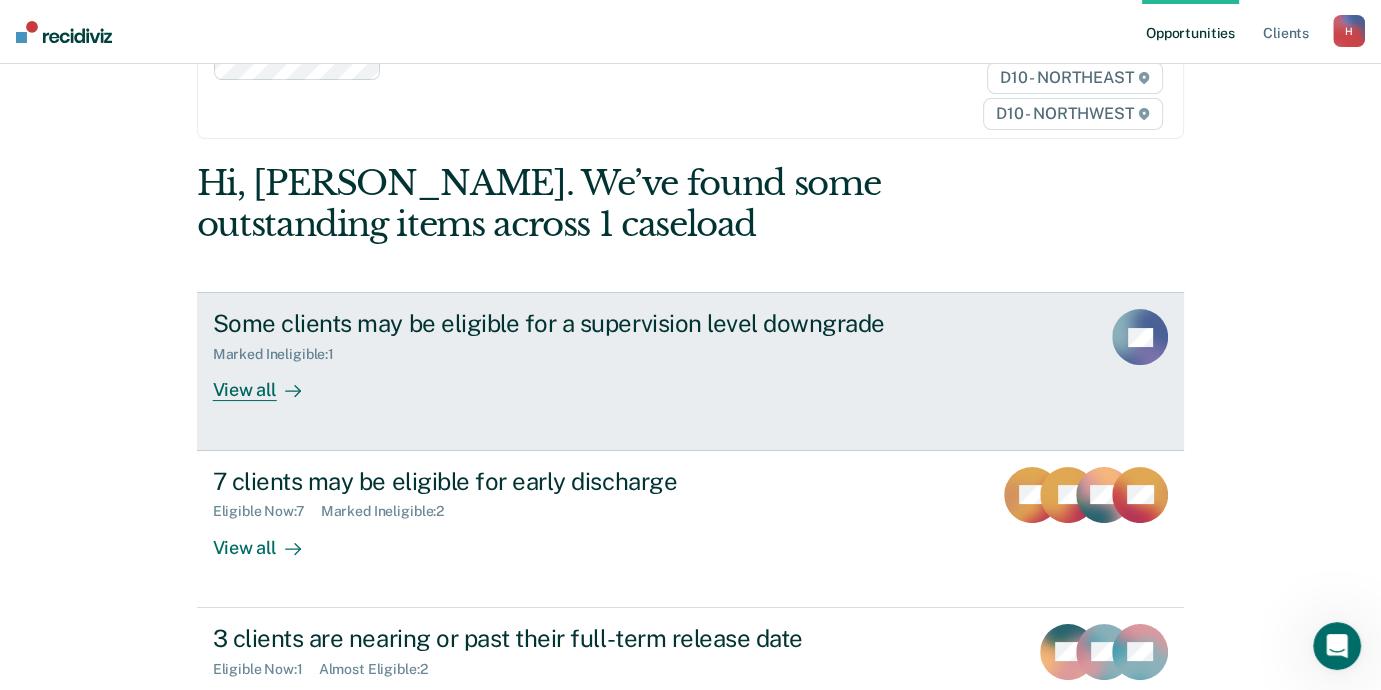 click on "View all" at bounding box center [269, 382] 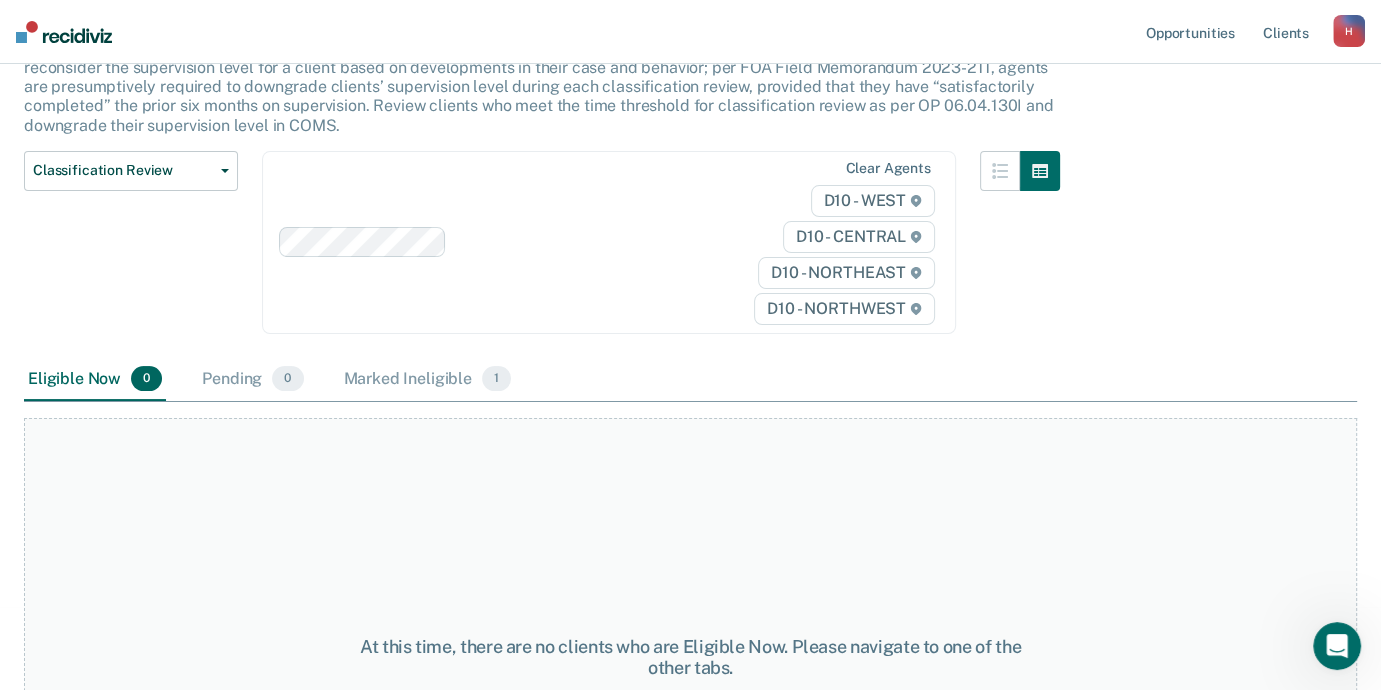 scroll, scrollTop: 173, scrollLeft: 0, axis: vertical 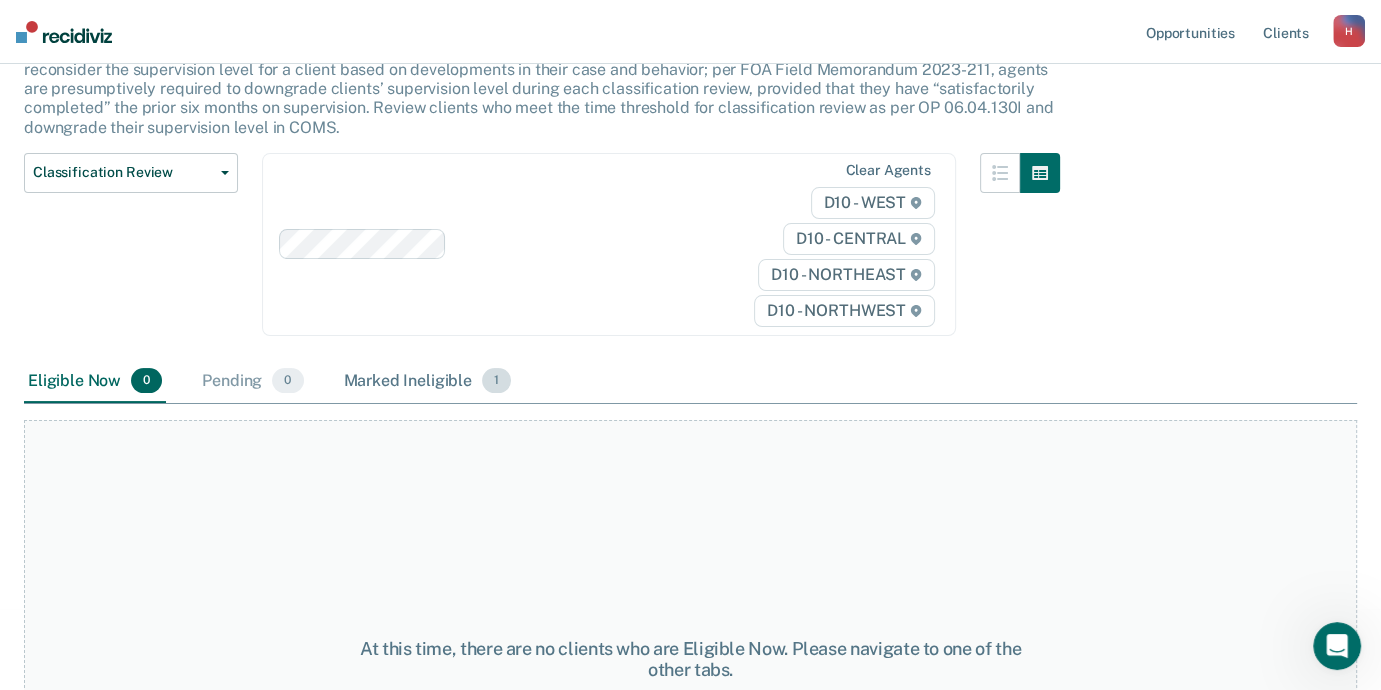 click on "Marked Ineligible 1" at bounding box center (428, 382) 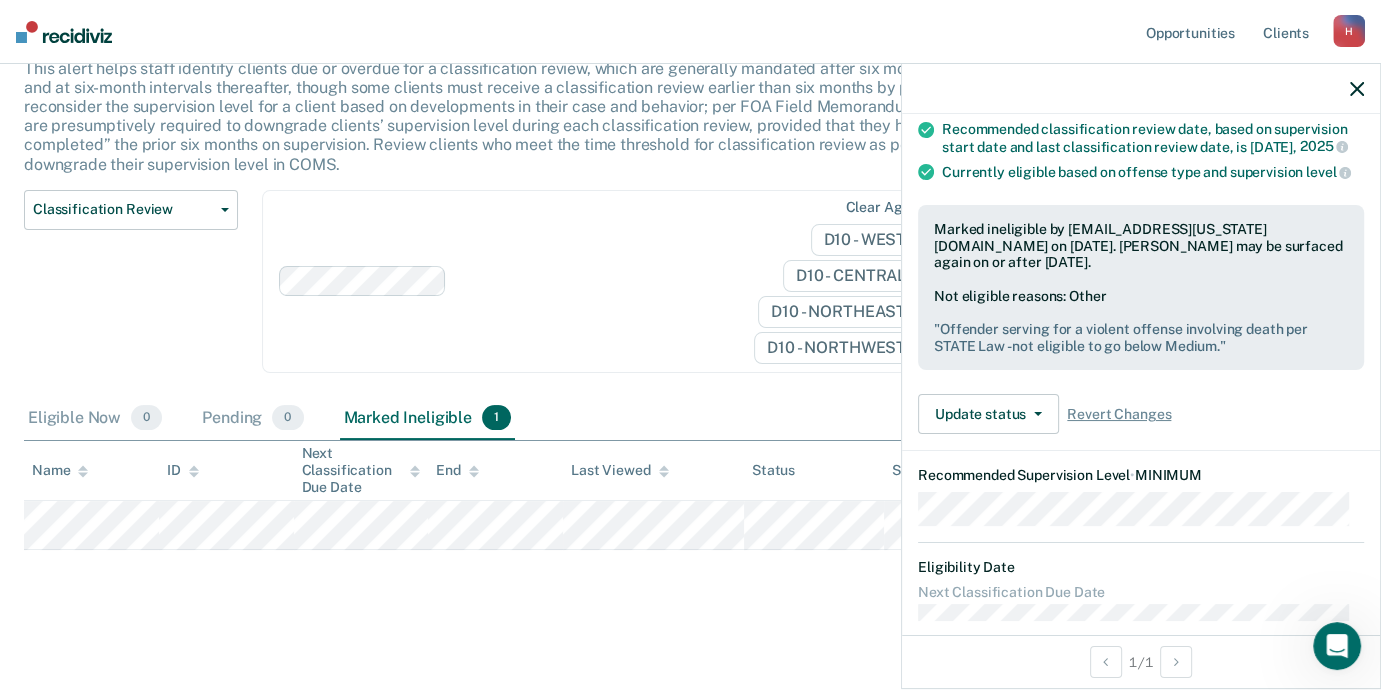 scroll, scrollTop: 109, scrollLeft: 0, axis: vertical 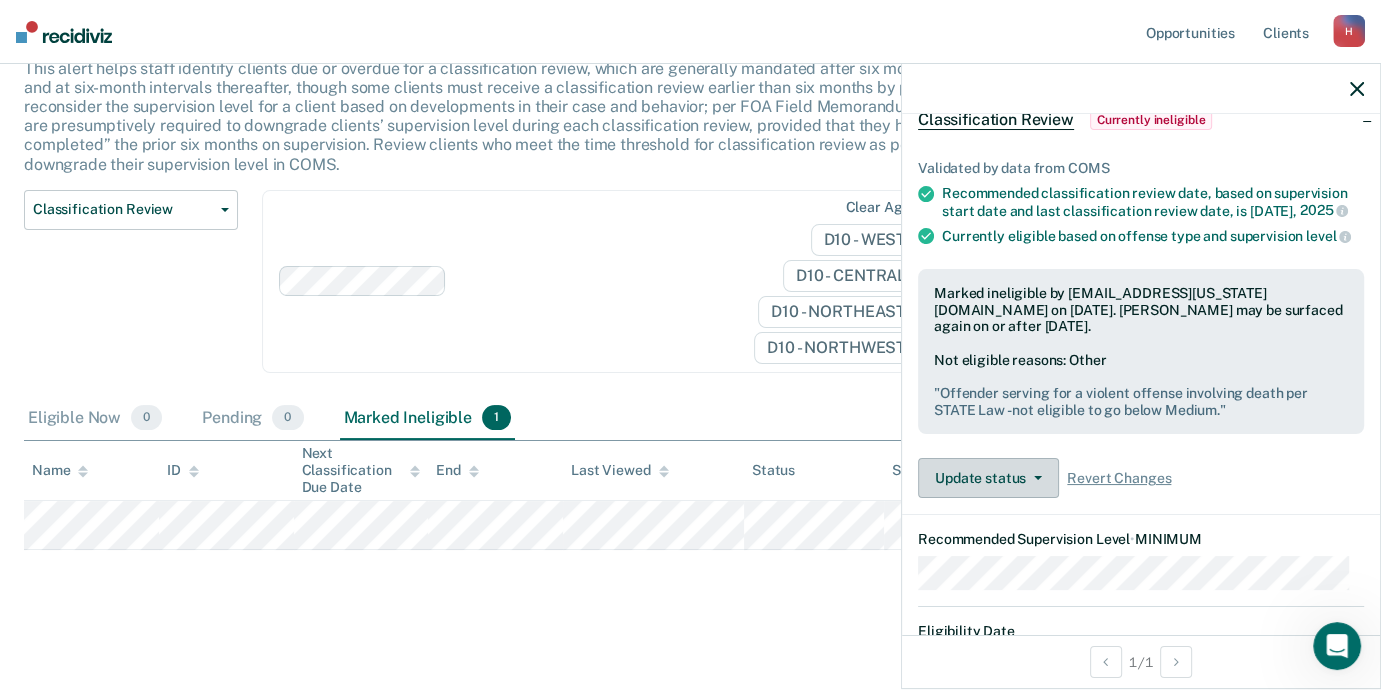 click 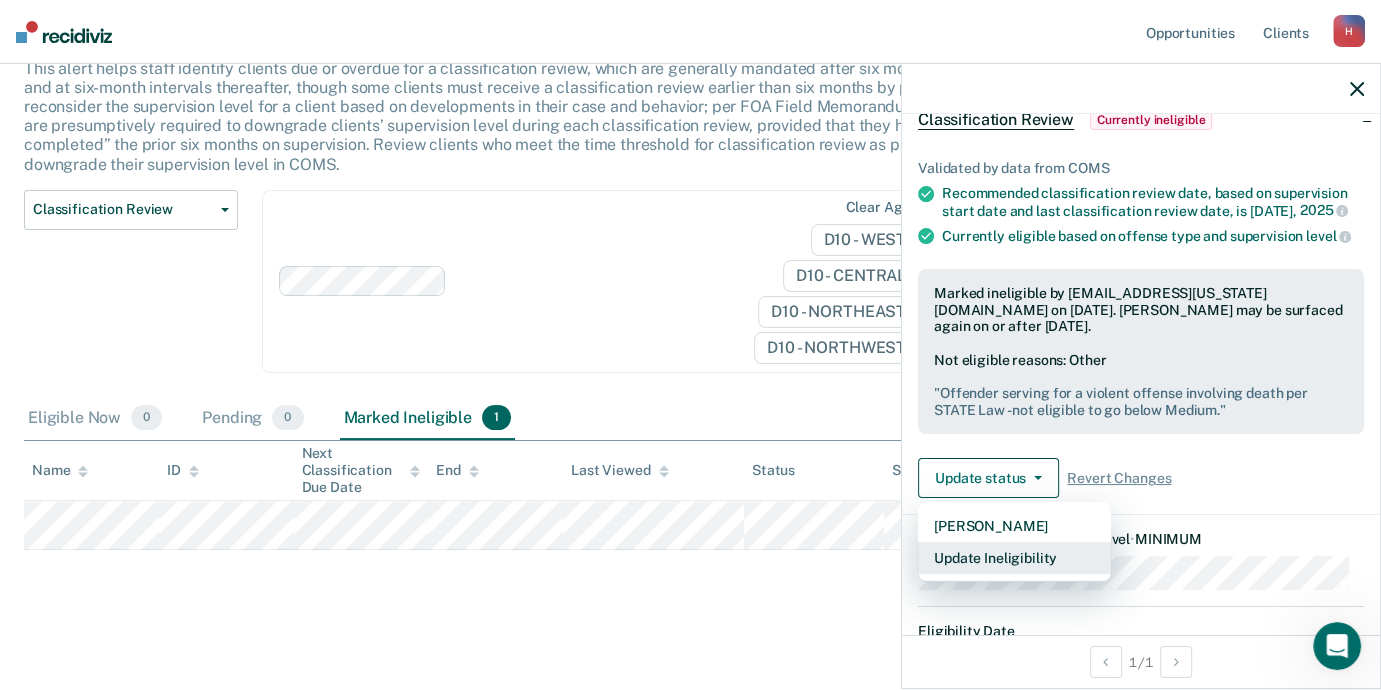 click on "Update Ineligibility" at bounding box center [1014, 558] 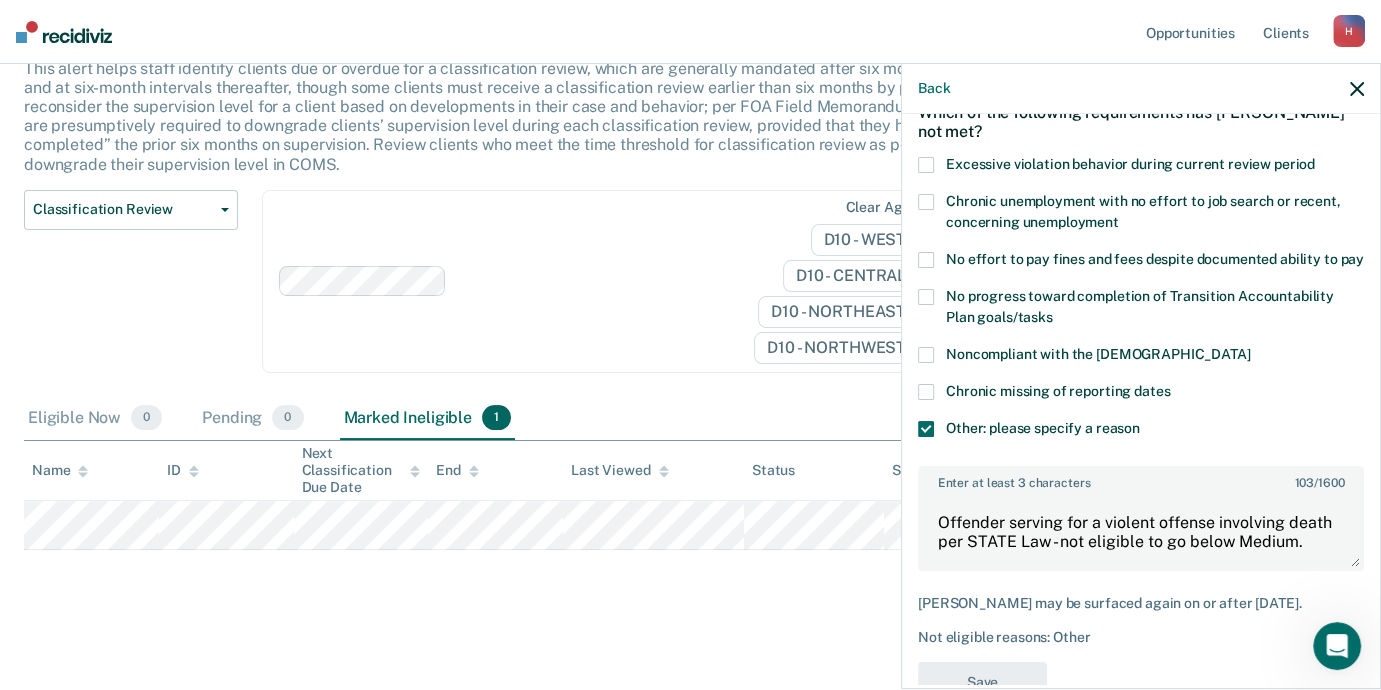 scroll, scrollTop: 196, scrollLeft: 0, axis: vertical 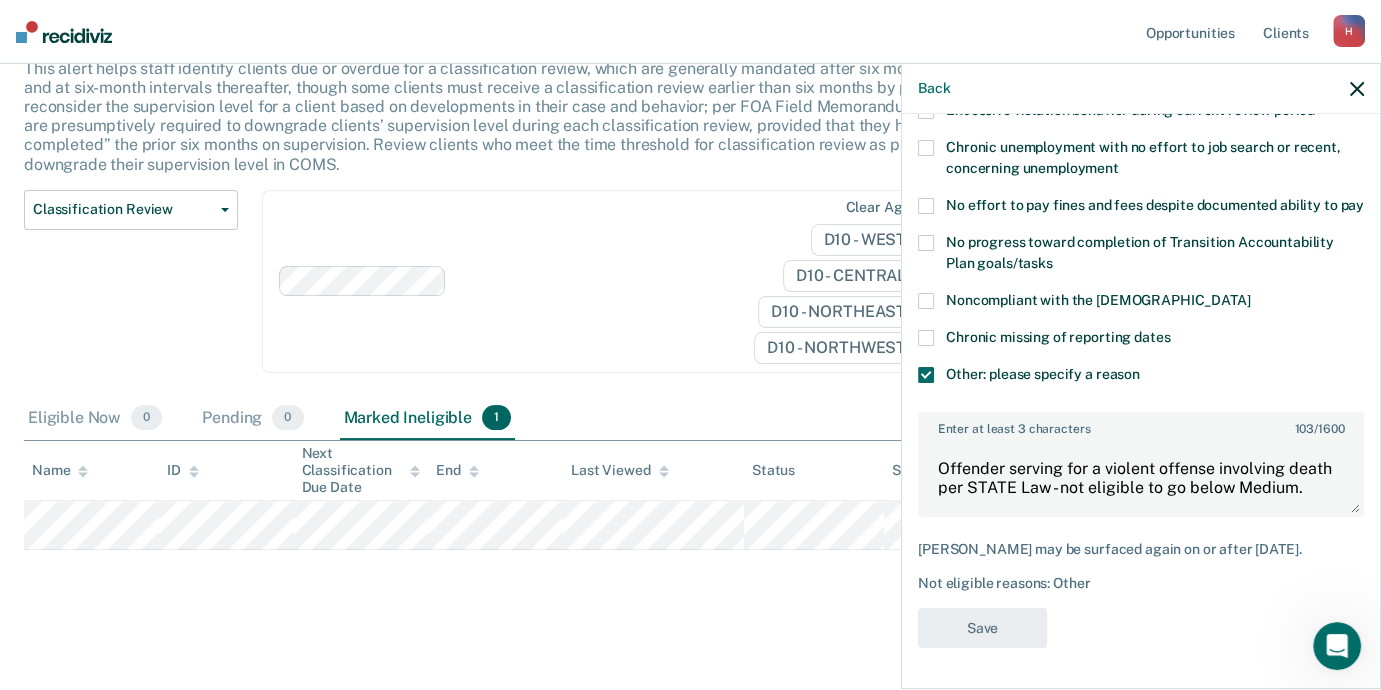 click 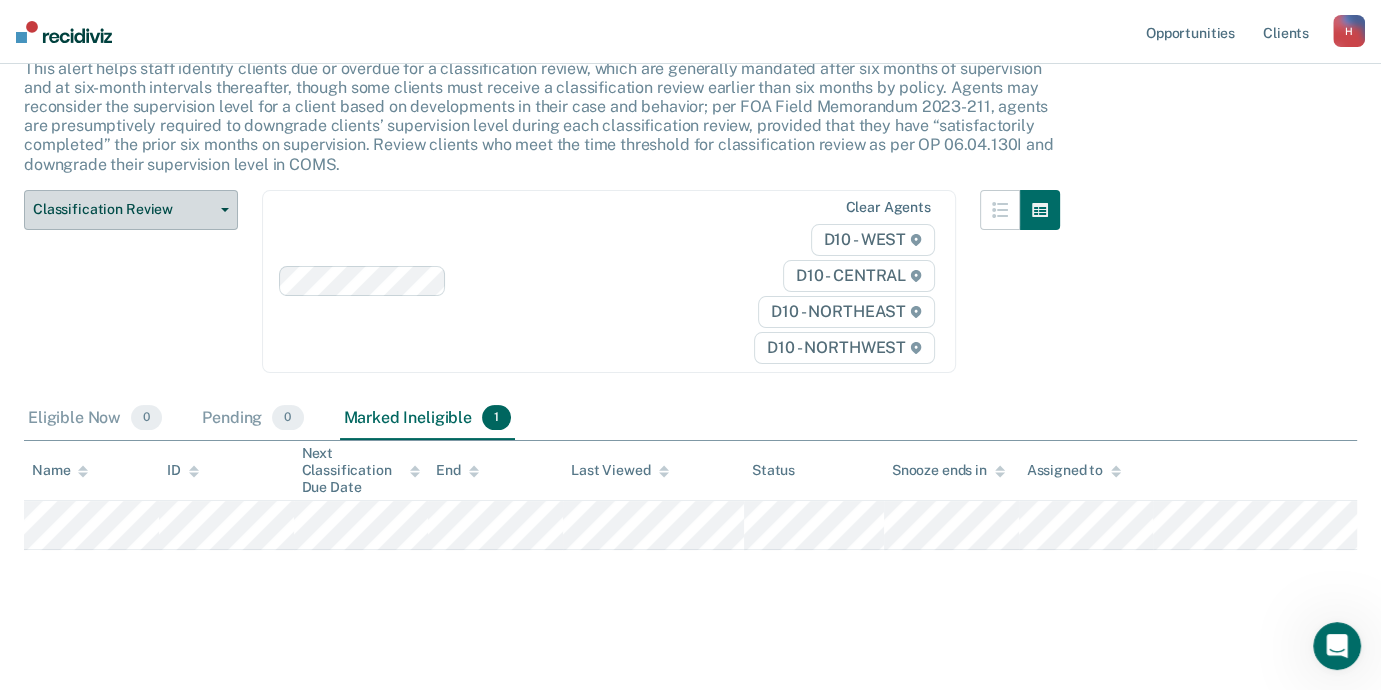 click on "Classification Review" at bounding box center [131, 210] 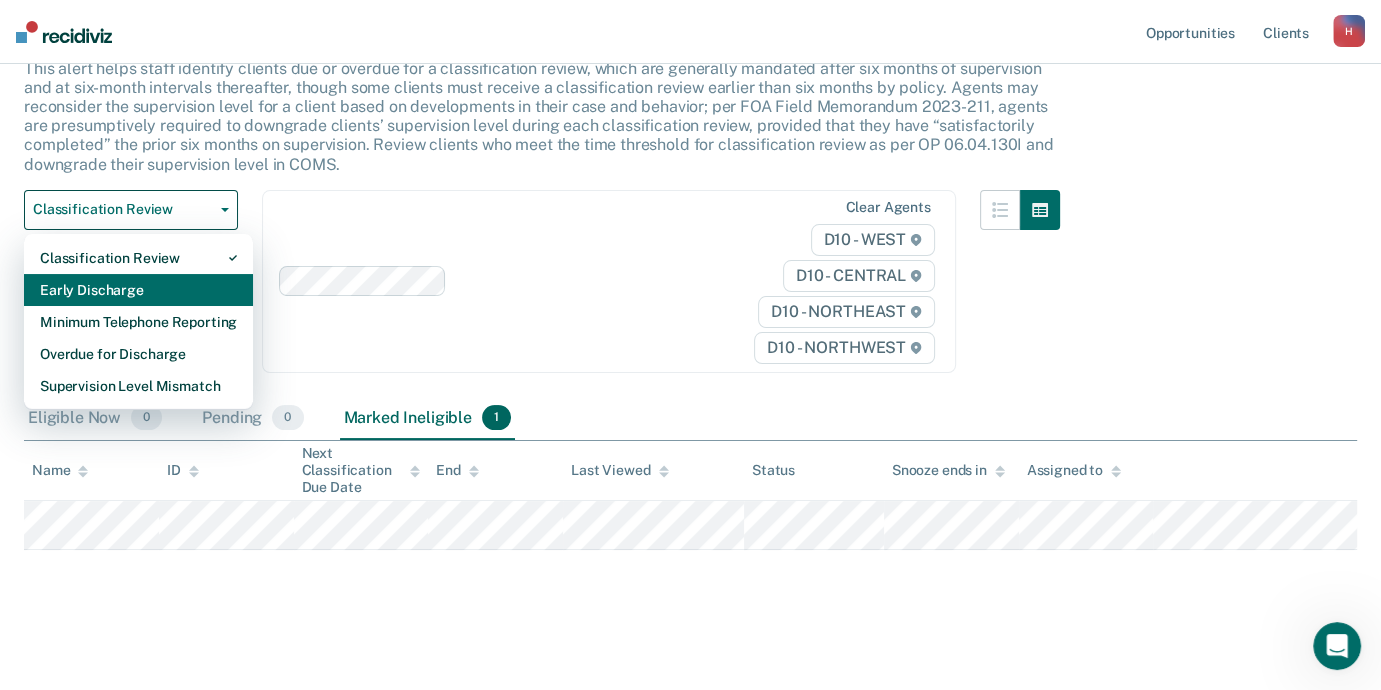 click on "Early Discharge" at bounding box center [138, 290] 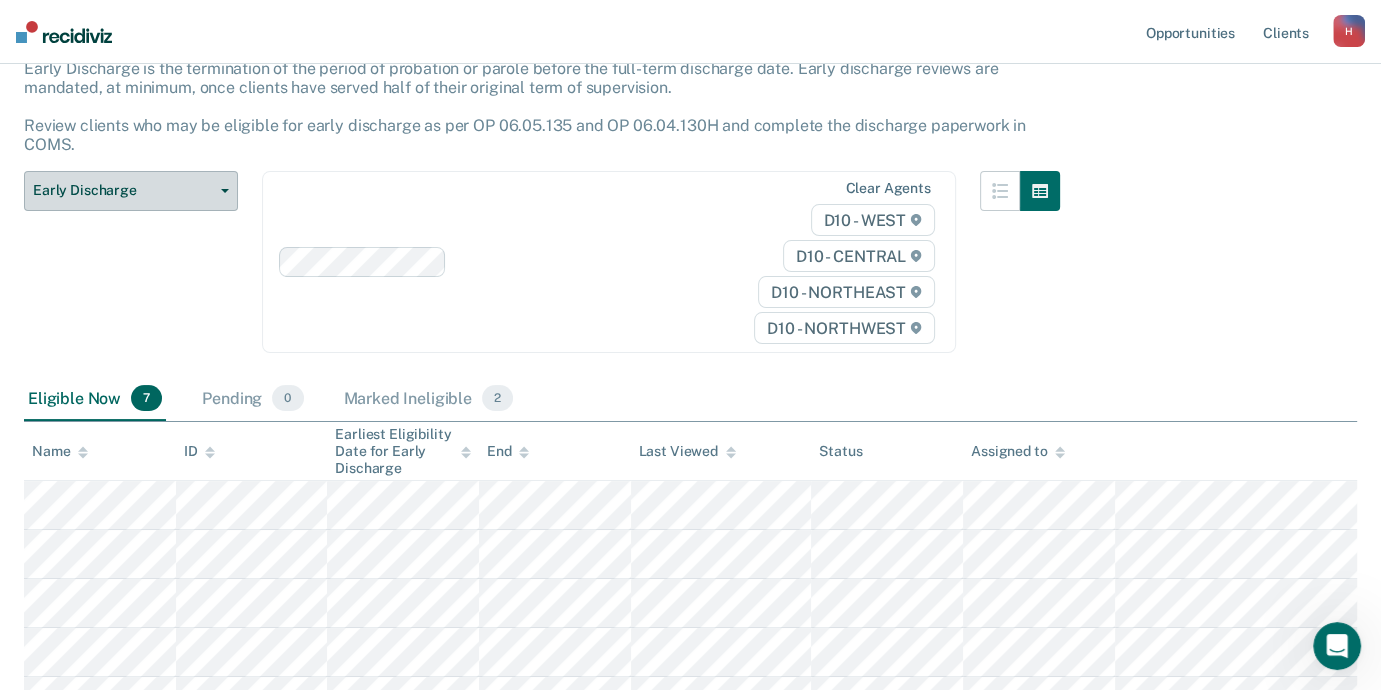 scroll, scrollTop: 0, scrollLeft: 0, axis: both 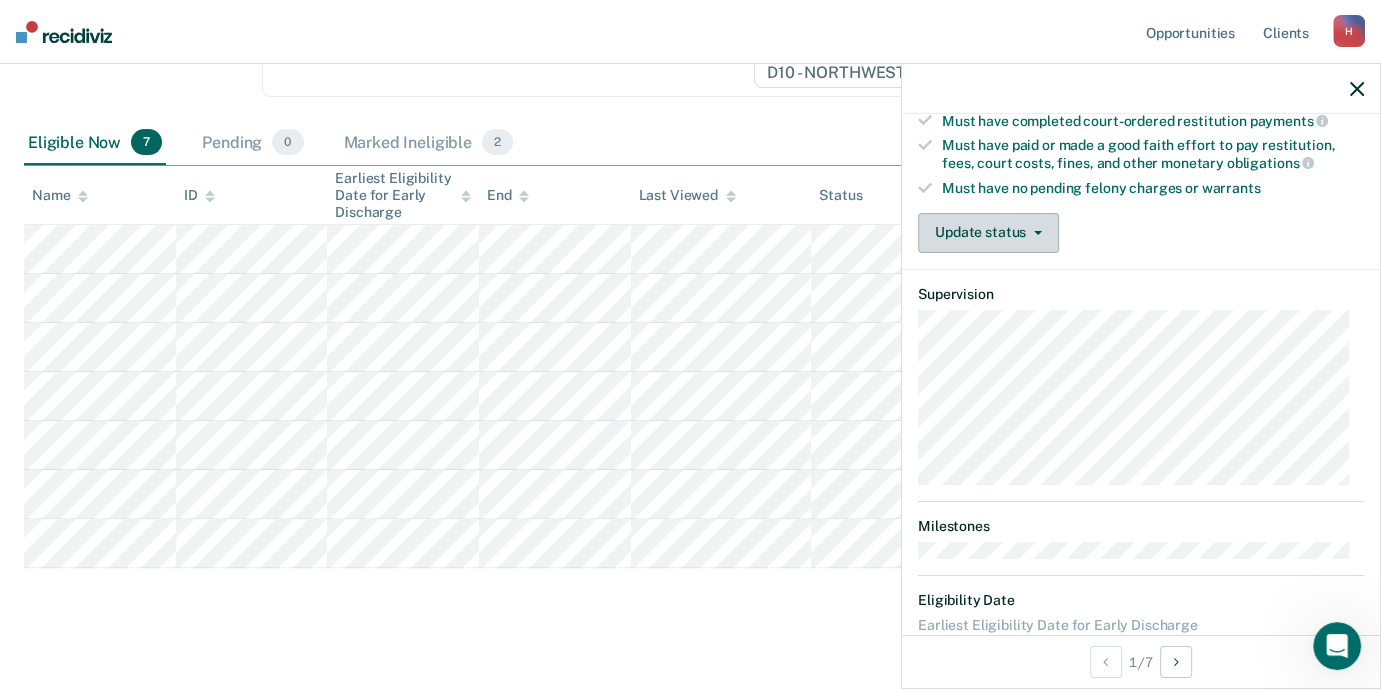 click on "Update status" at bounding box center [988, 233] 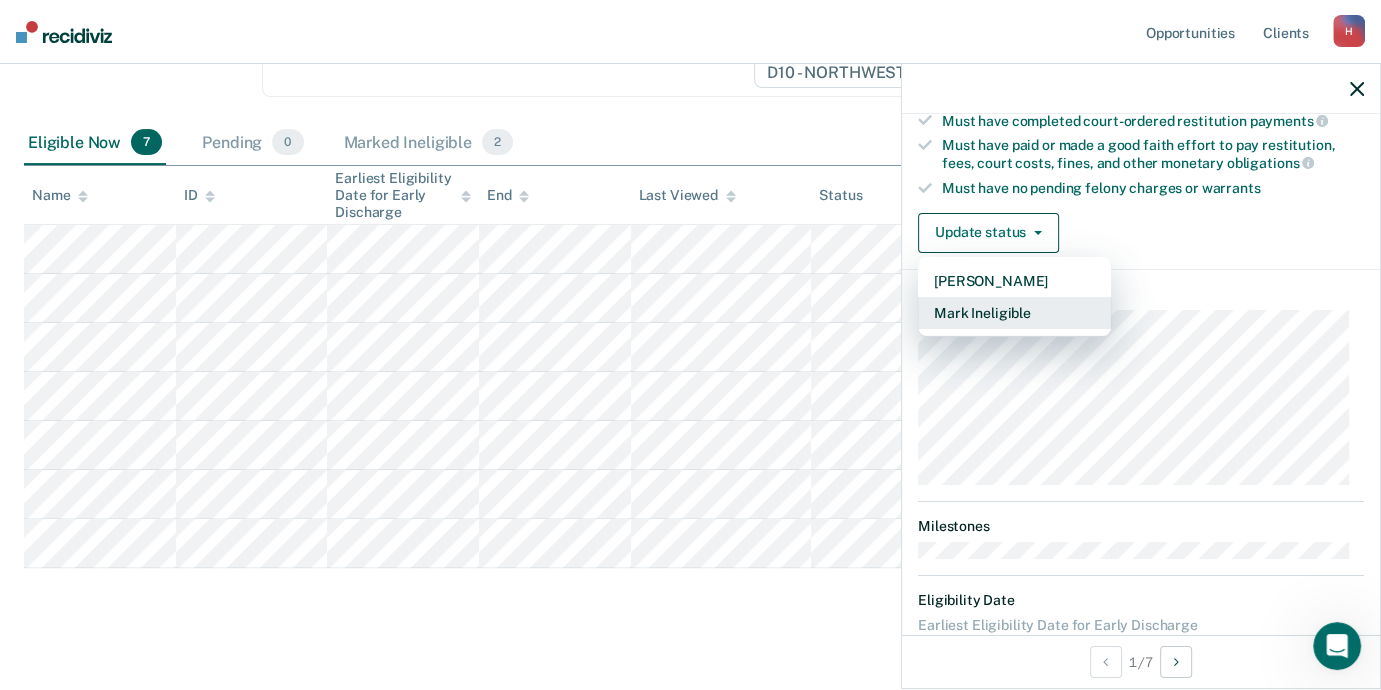 click on "Mark Ineligible" at bounding box center (1014, 313) 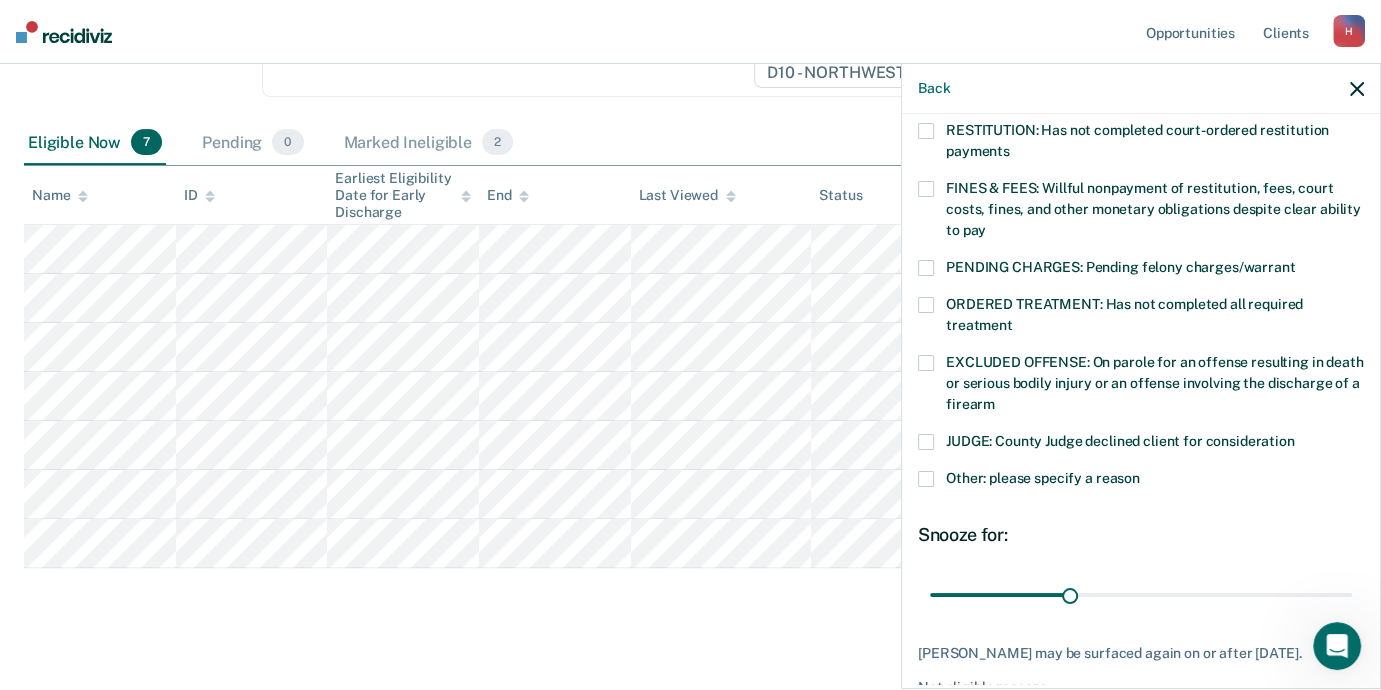 click at bounding box center [926, 479] 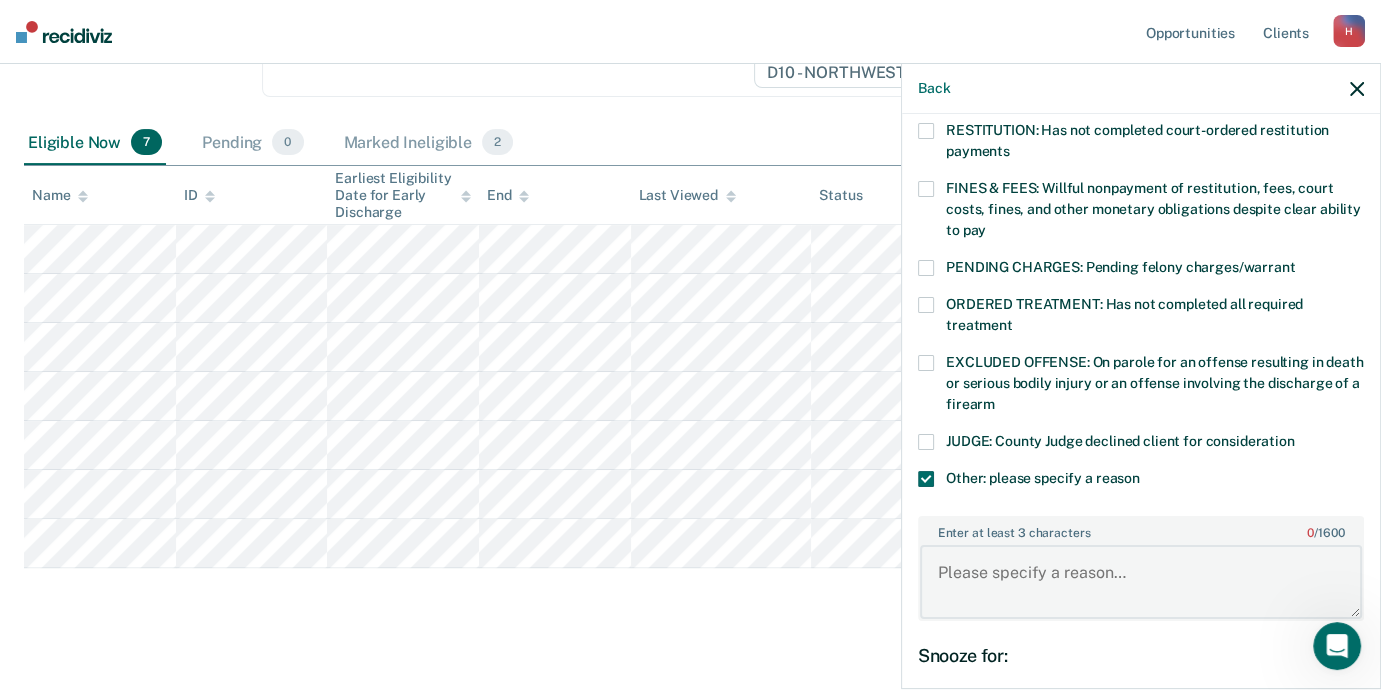 click on "Enter at least 3 characters 0  /  1600" at bounding box center (1141, 582) 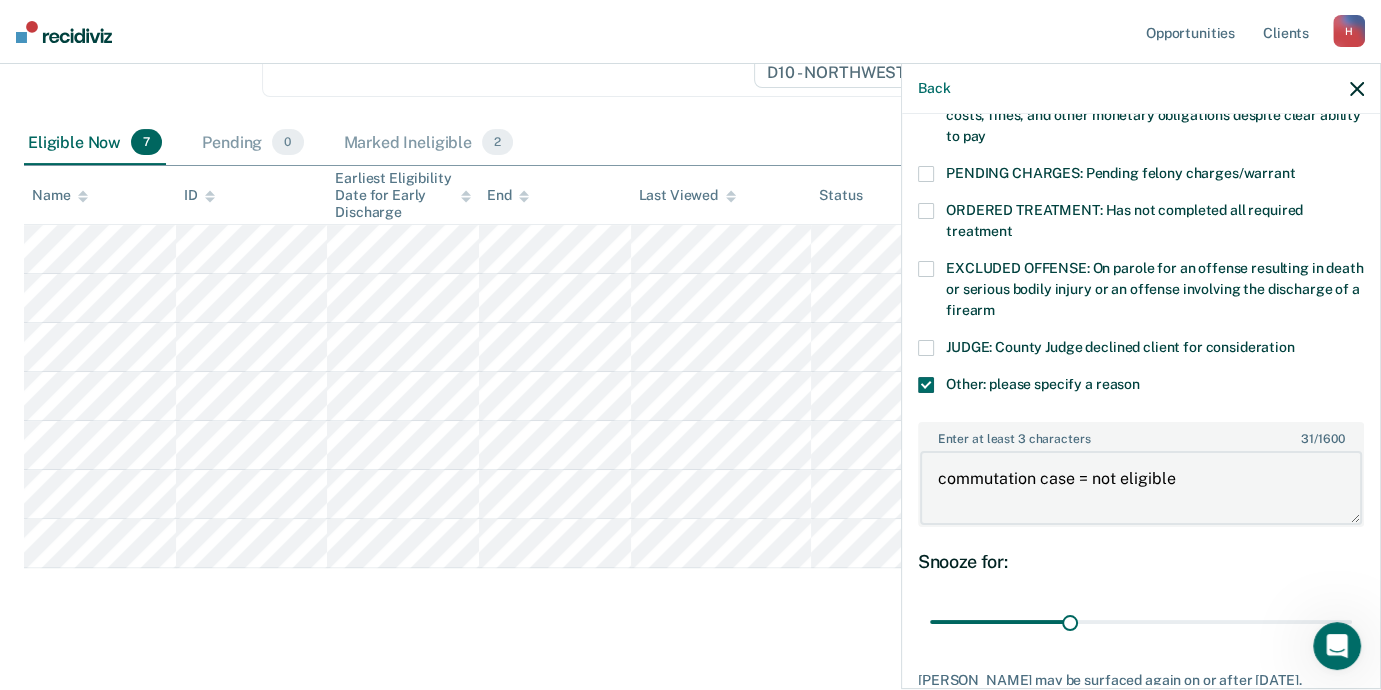 scroll, scrollTop: 726, scrollLeft: 0, axis: vertical 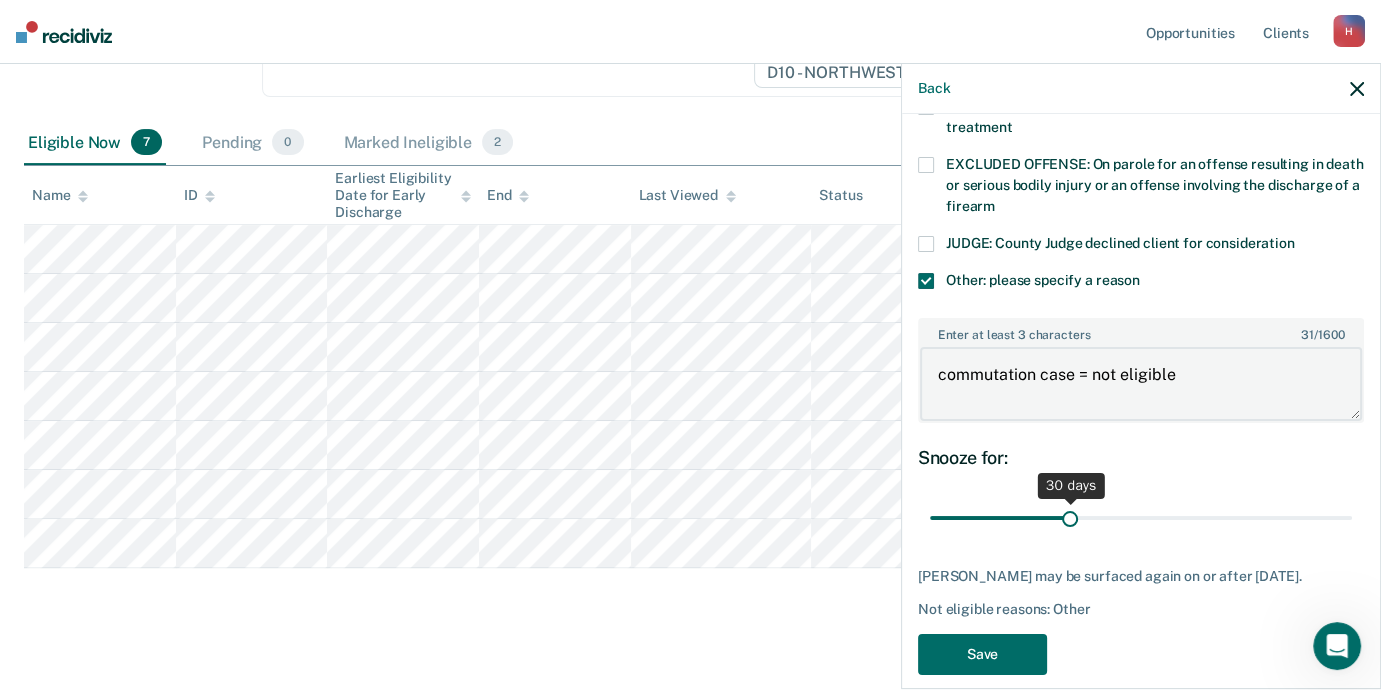type on "commutation case = not eligible" 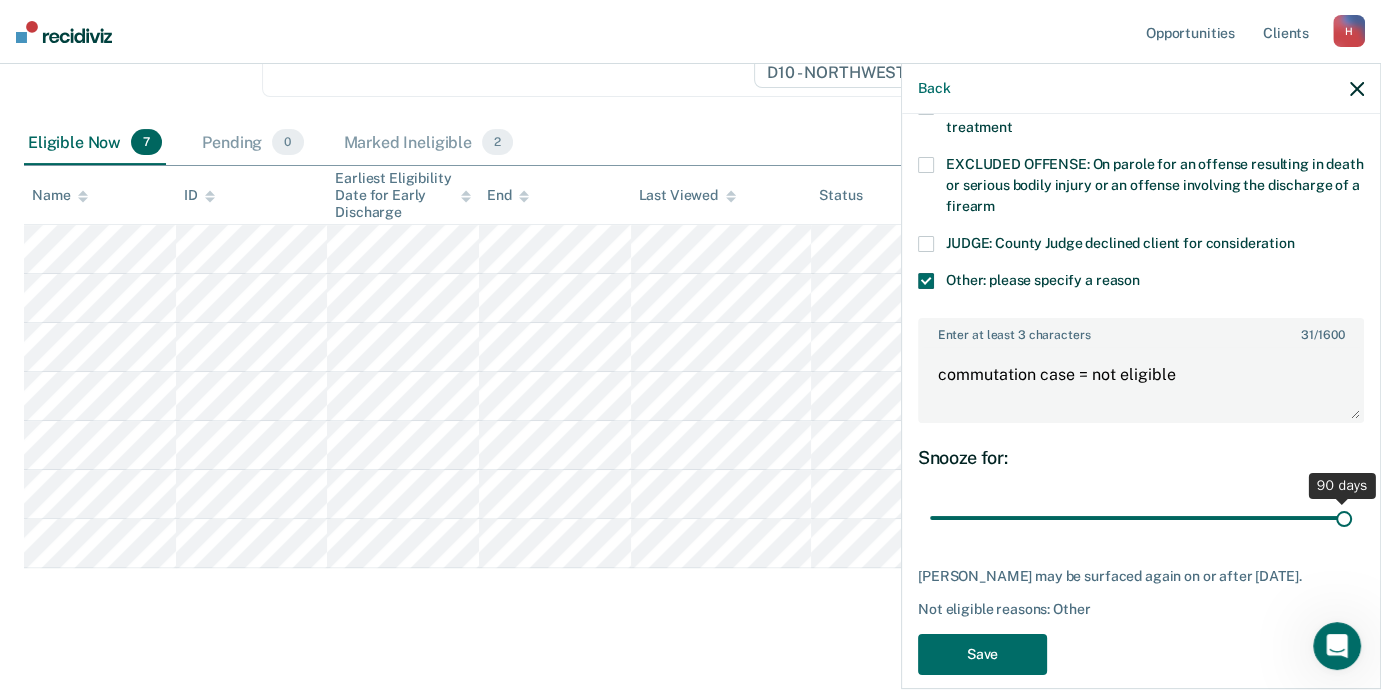 drag, startPoint x: 1063, startPoint y: 497, endPoint x: 1406, endPoint y: 566, distance: 349.8714 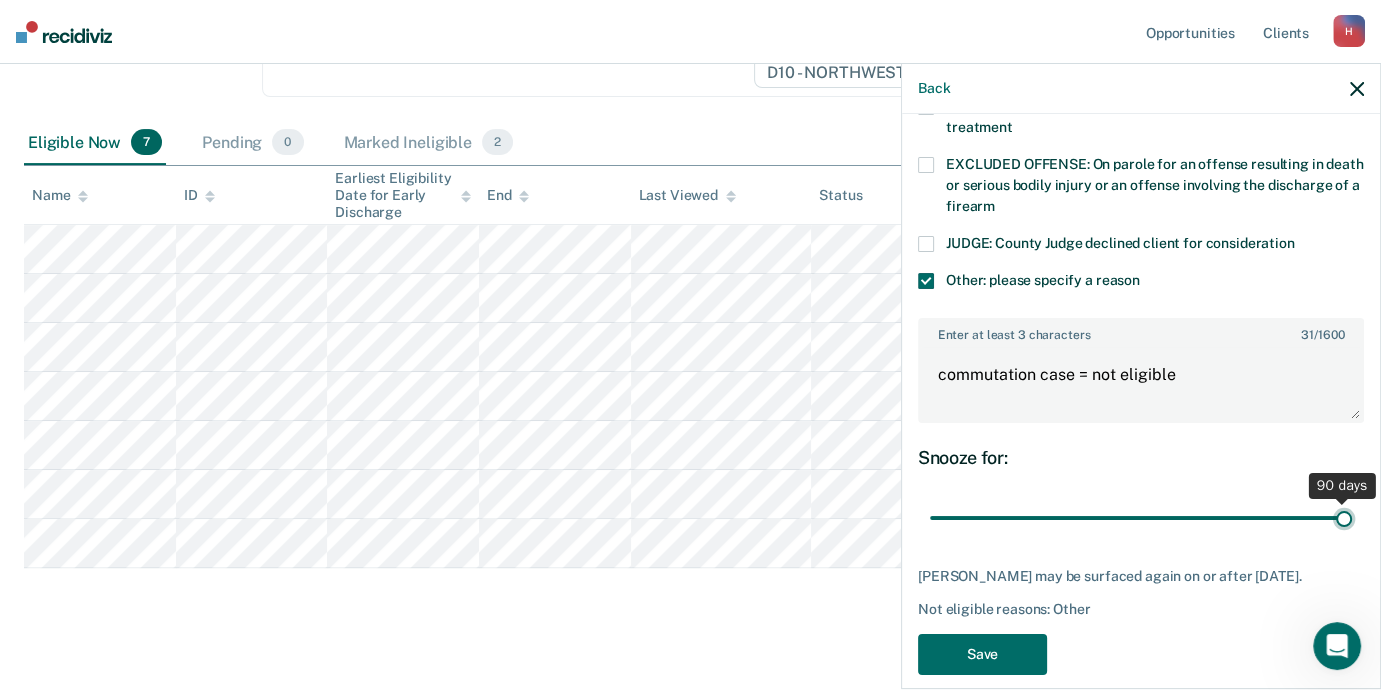 type on "90" 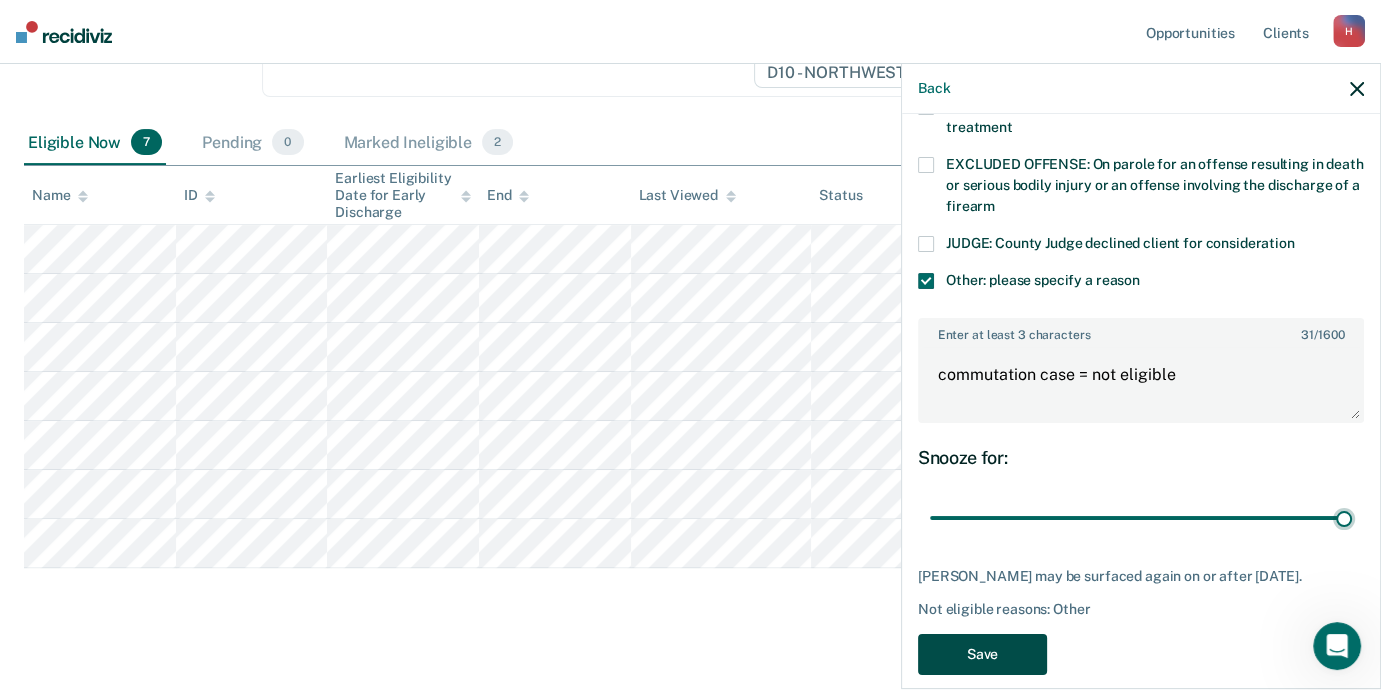 drag, startPoint x: 986, startPoint y: 633, endPoint x: 1035, endPoint y: 405, distance: 233.20592 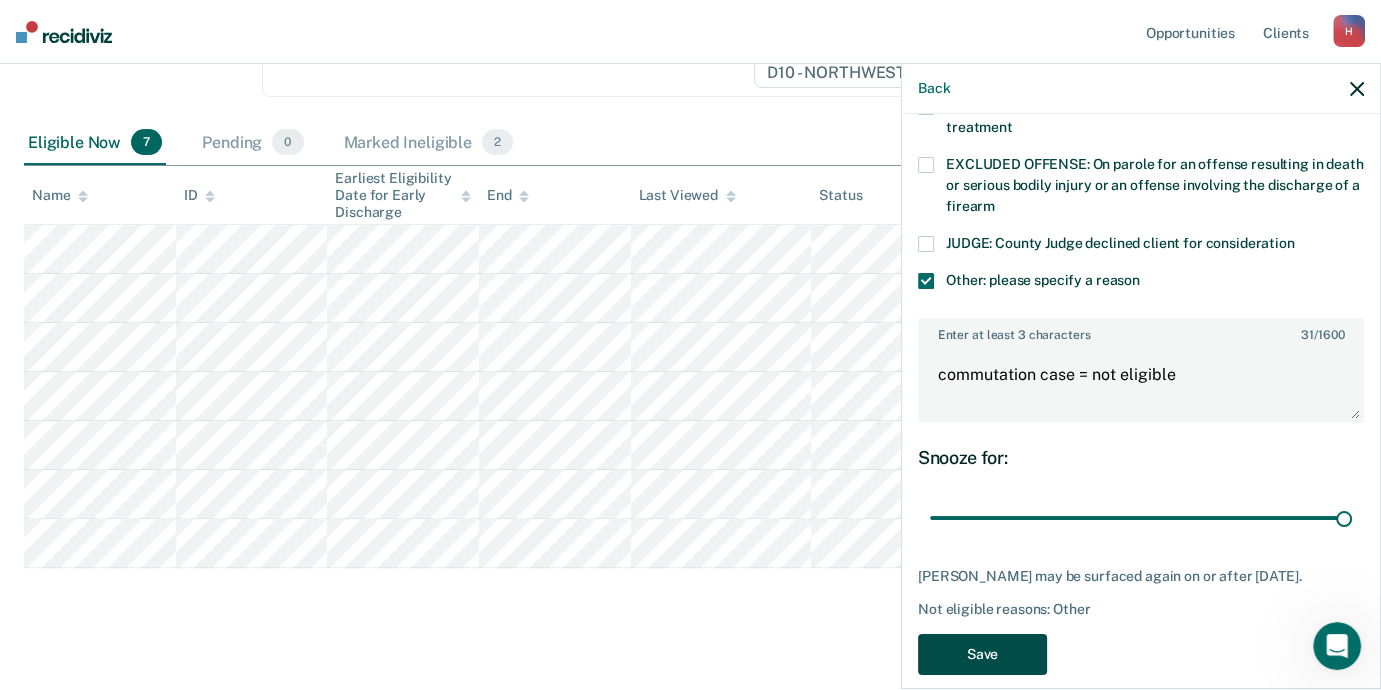 click on "DG   Which of the following requirements has [PERSON_NAME] not met? [MEDICAL_DATA] ORDER: [MEDICAL_DATA] prevention order filed during supervision period SUSPECTED OFFENSE: Suspected of a felony, assaultive misdemeanor, OWI, or offense requiring SORA registration FELONY/STATE PROBATION: On parole and also on other state or federal probation supervision for an offense committed during the current period NEEDS: On parole and all criminogenic needs have not been addressed NONCOMPLIANT: Not compliant with the [DEMOGRAPHIC_DATA] PROGRAMMING: Has not completed all required programming PRO-SOCIAL: Has not demonstrated pro-social behavior RESTITUTION: Has not completed court-ordered restitution payments FINES & FEES: Willful nonpayment of restitution, fees, court costs, fines, and other monetary obligations despite clear ability to pay PENDING CHARGES: Pending felony charges/warrant ORDERED TREATMENT: Has not completed all required treatment JUDGE: County Judge declined client for consideration Enter at least 3 characters" at bounding box center (1141, 49) 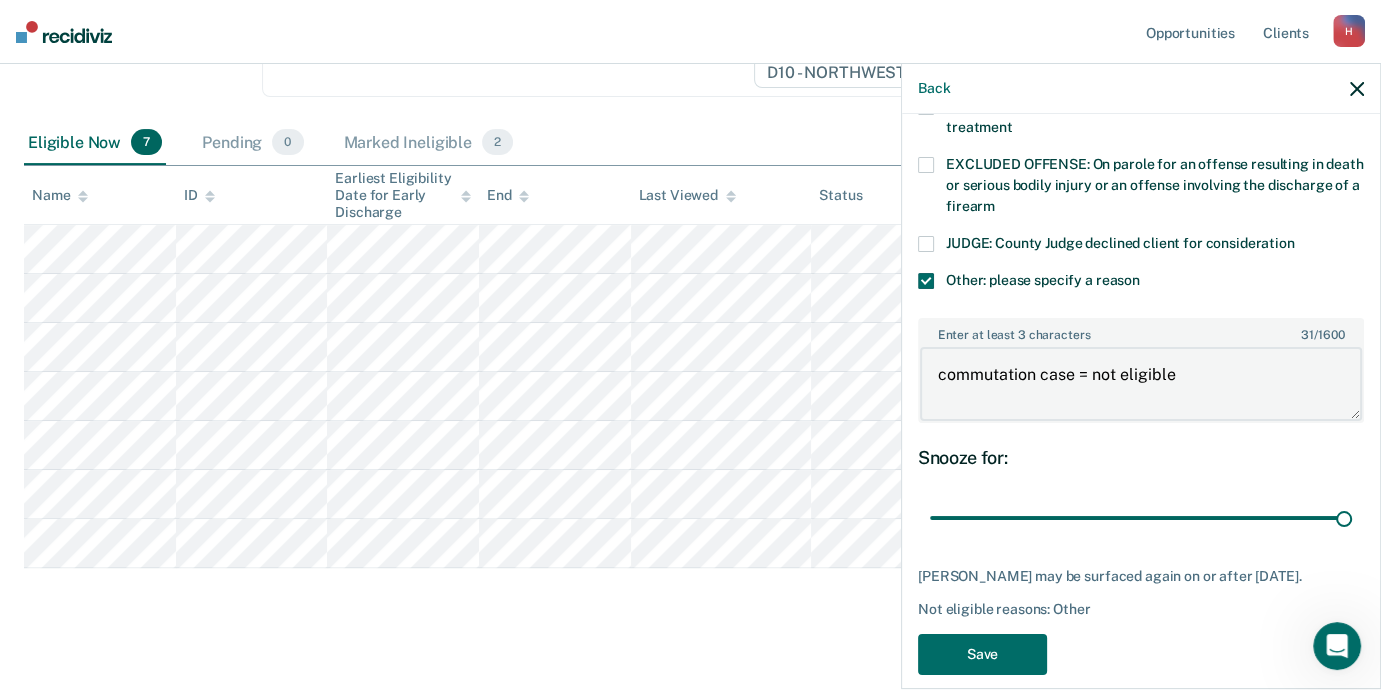 drag, startPoint x: 1178, startPoint y: 343, endPoint x: 921, endPoint y: 349, distance: 257.07004 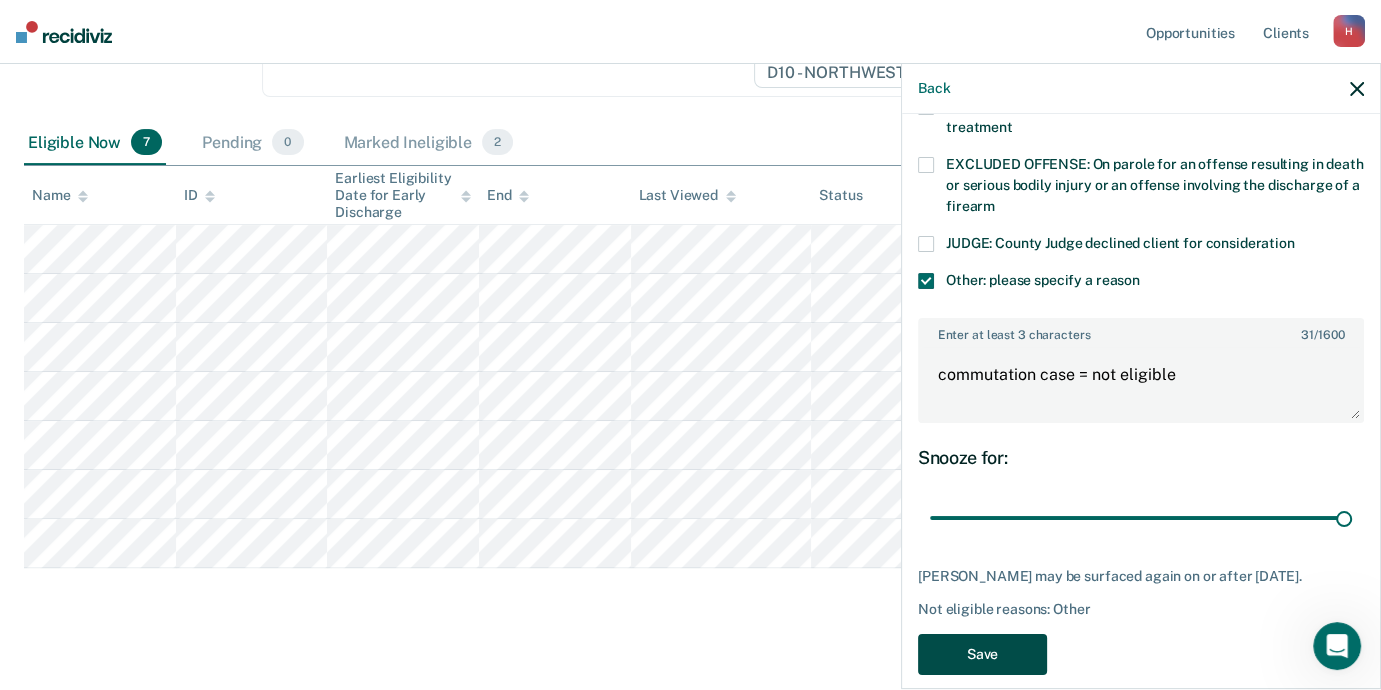 click on "Save" at bounding box center [982, 654] 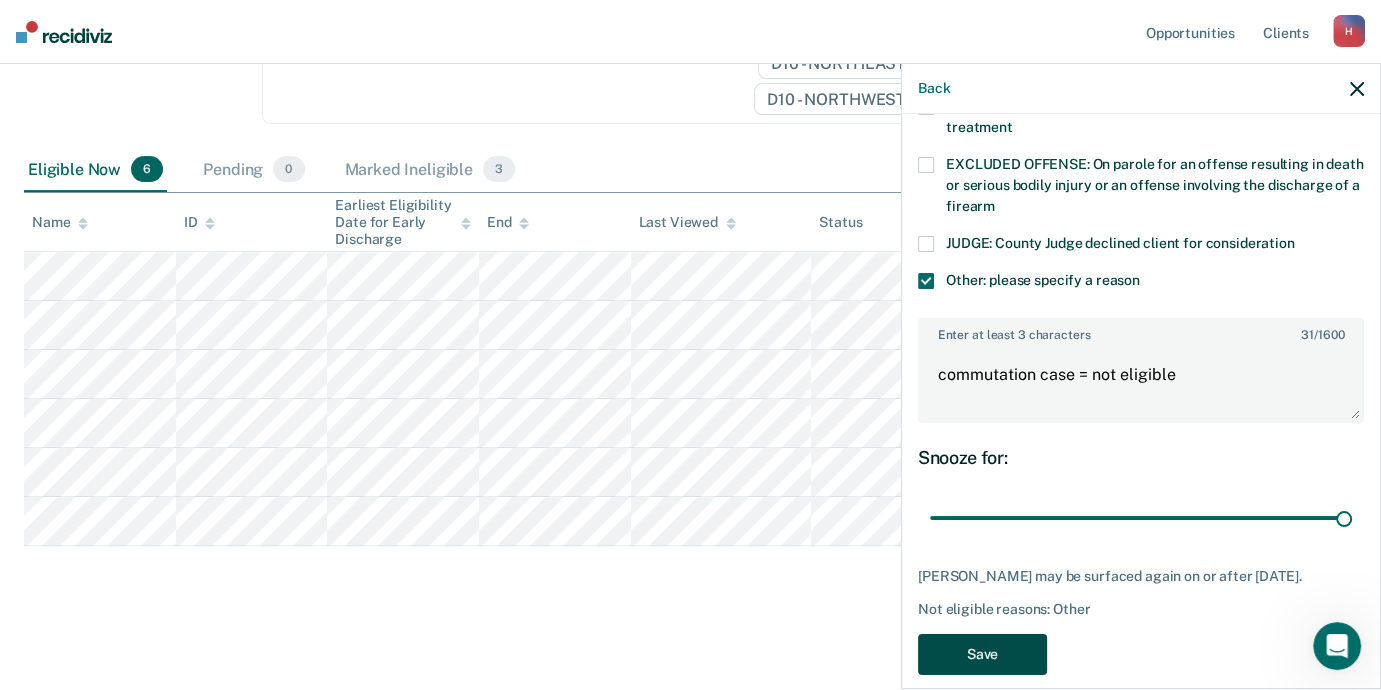 scroll, scrollTop: 344, scrollLeft: 0, axis: vertical 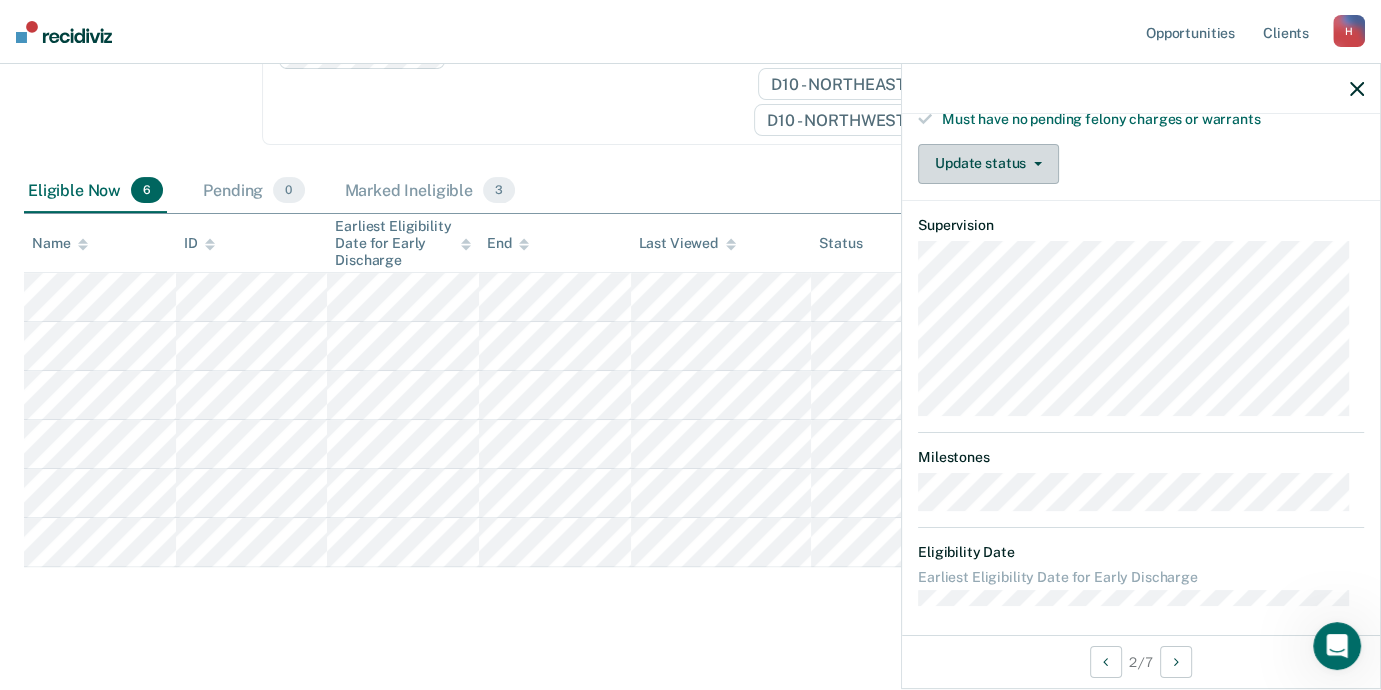 click on "Update status" at bounding box center (988, 164) 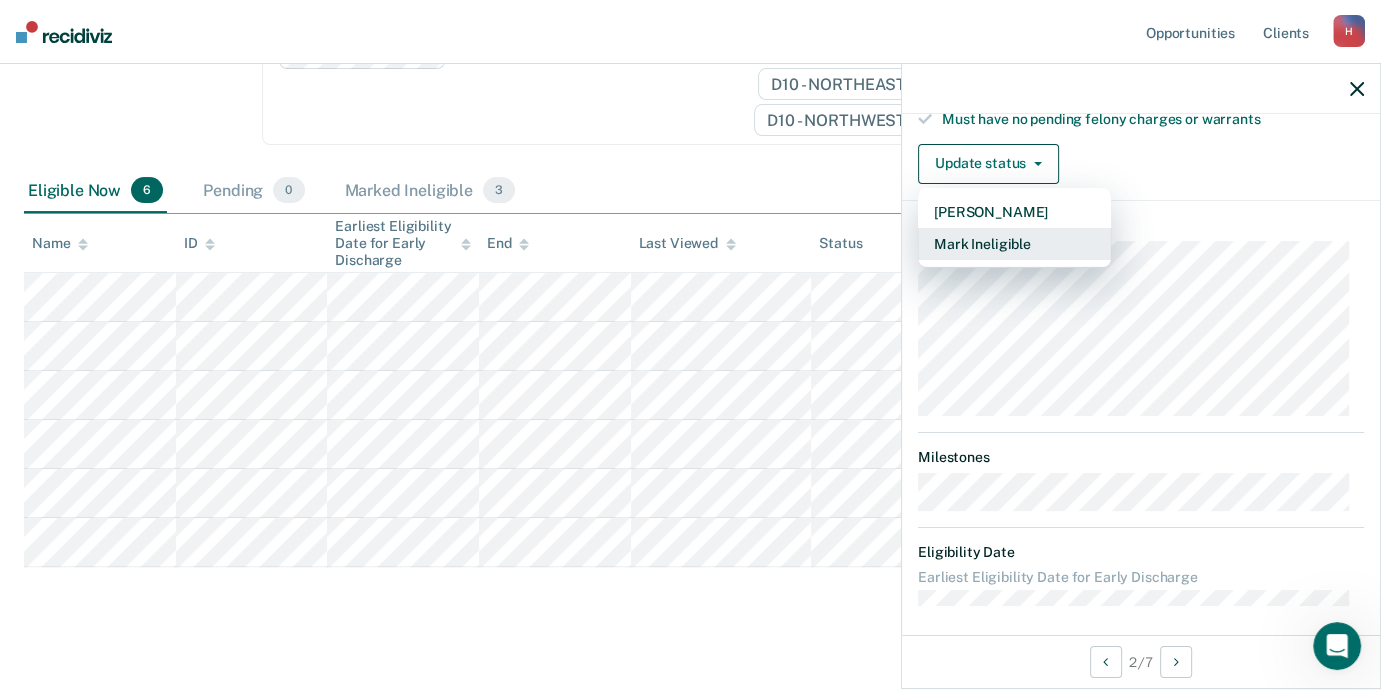 click on "Mark Ineligible" at bounding box center [1014, 244] 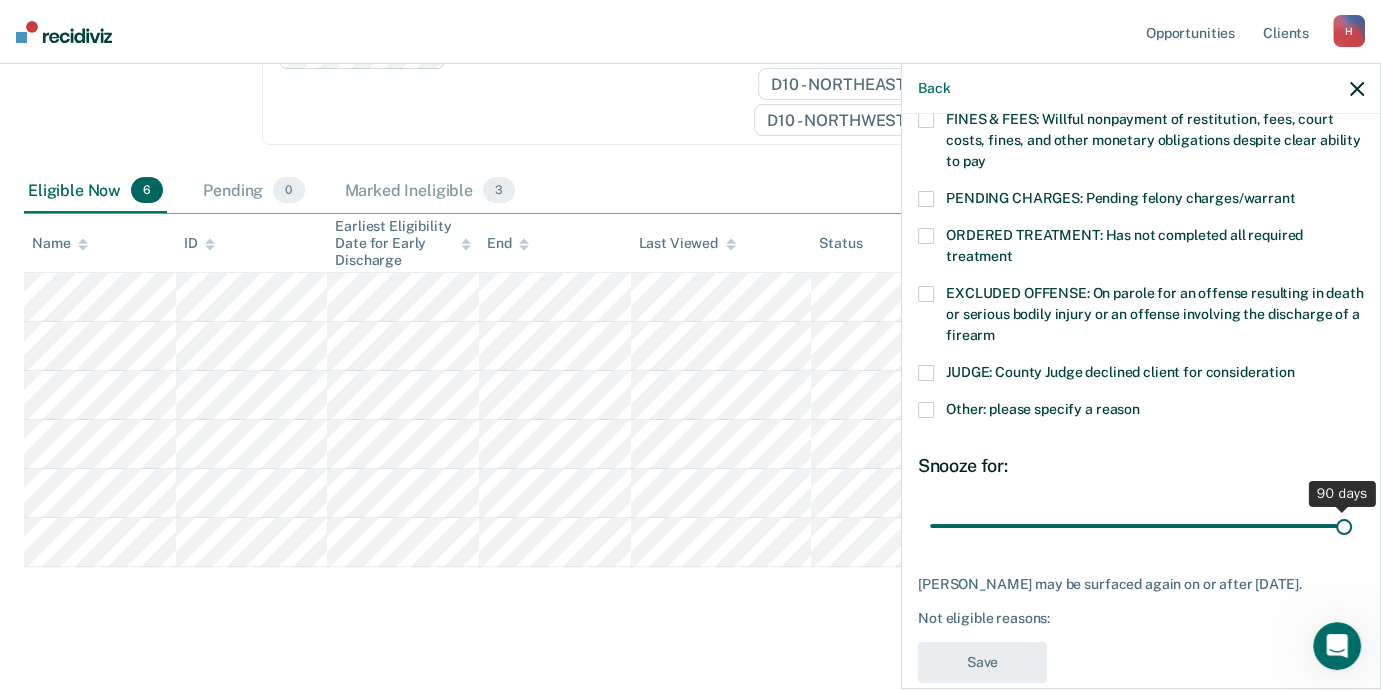 drag, startPoint x: 1067, startPoint y: 501, endPoint x: 1366, endPoint y: 492, distance: 299.1354 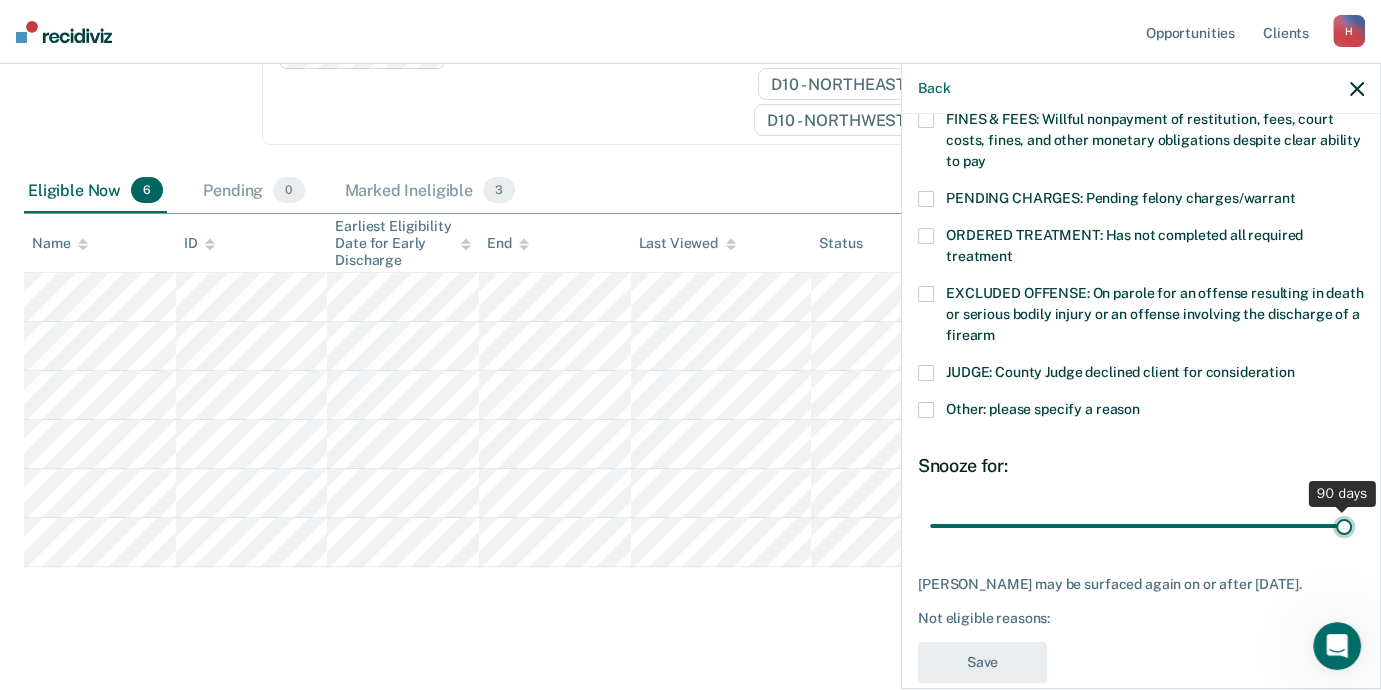 type on "90" 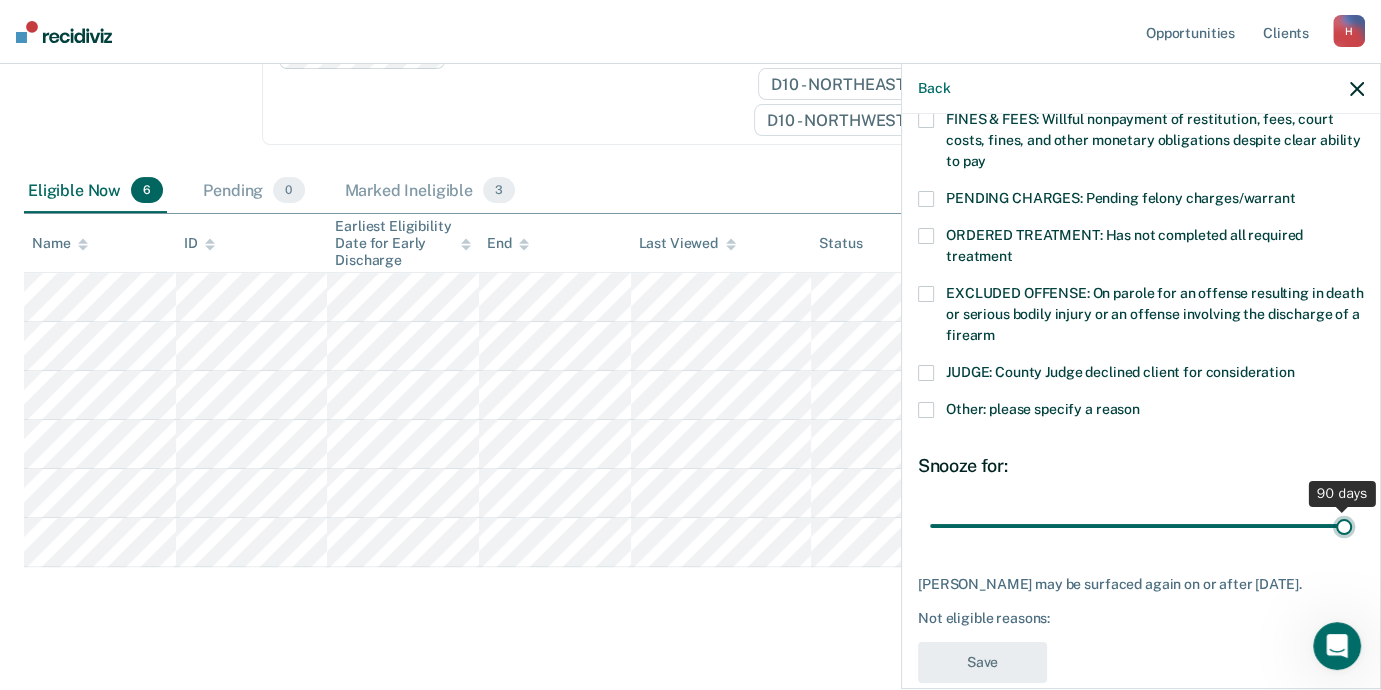 click at bounding box center [1141, 526] 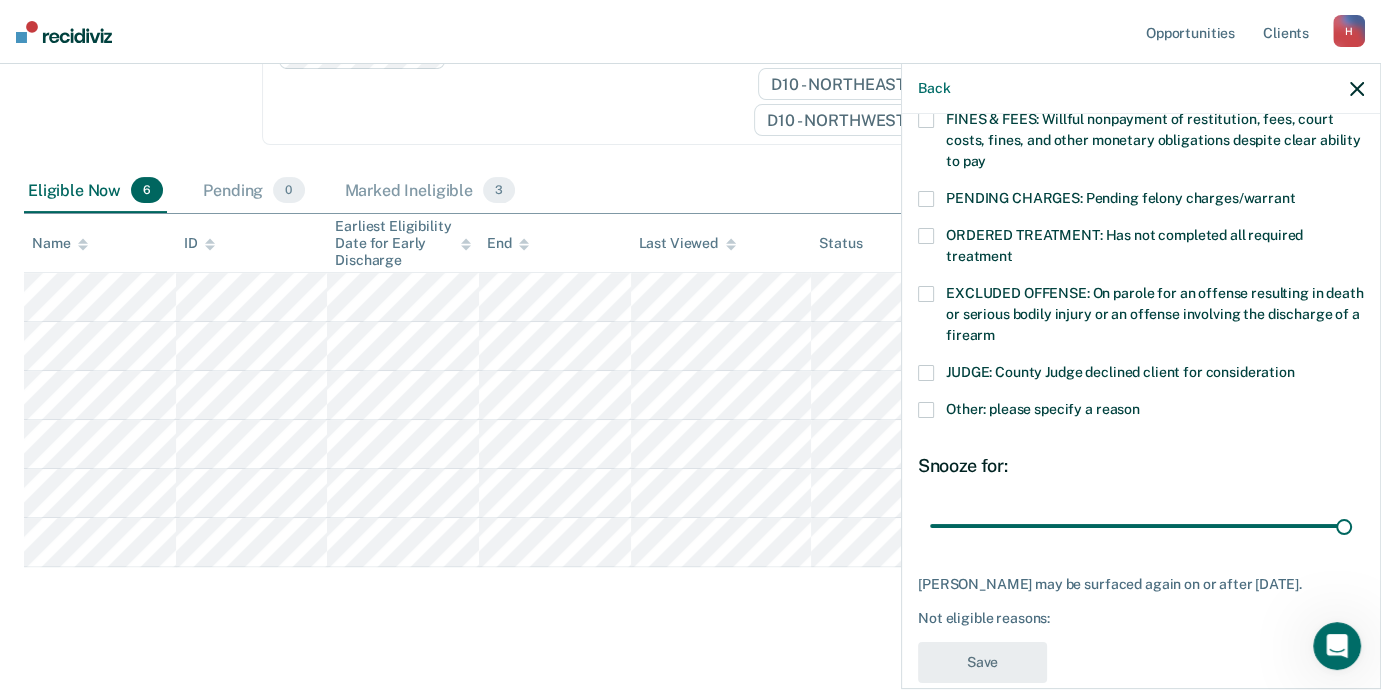 click at bounding box center (926, 410) 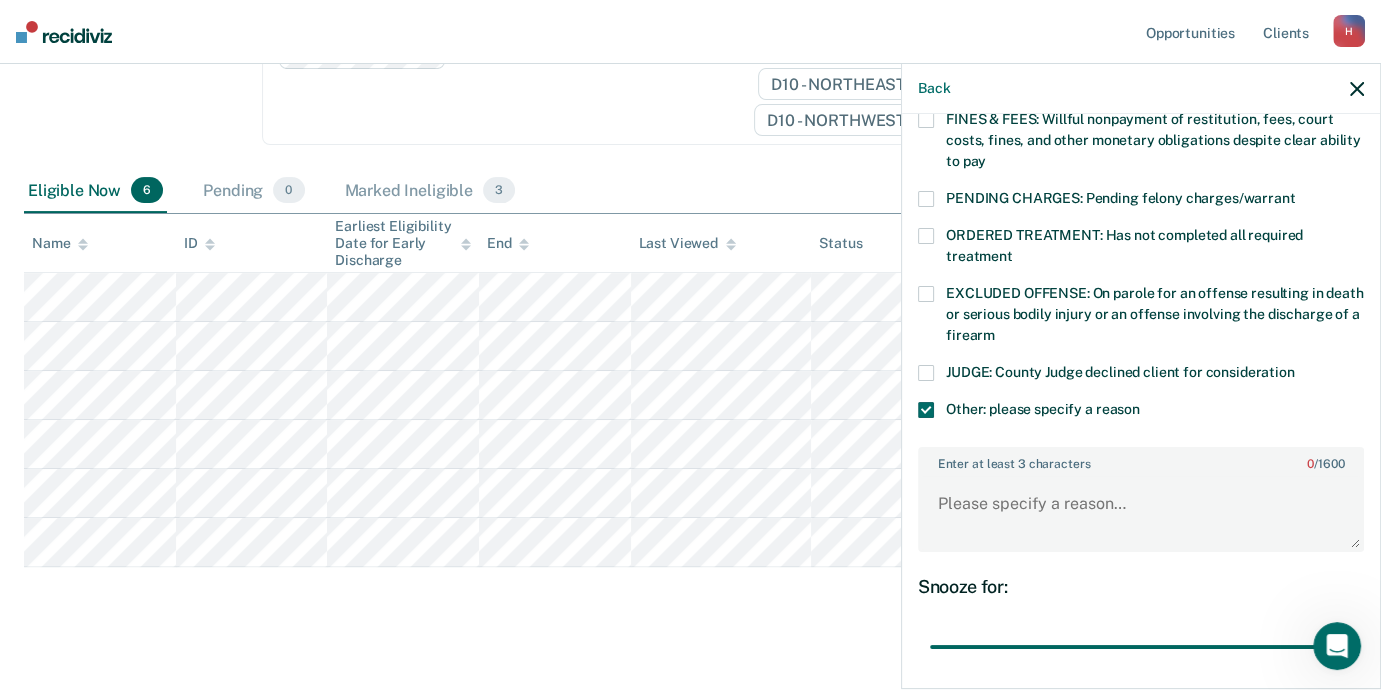 scroll, scrollTop: 726, scrollLeft: 0, axis: vertical 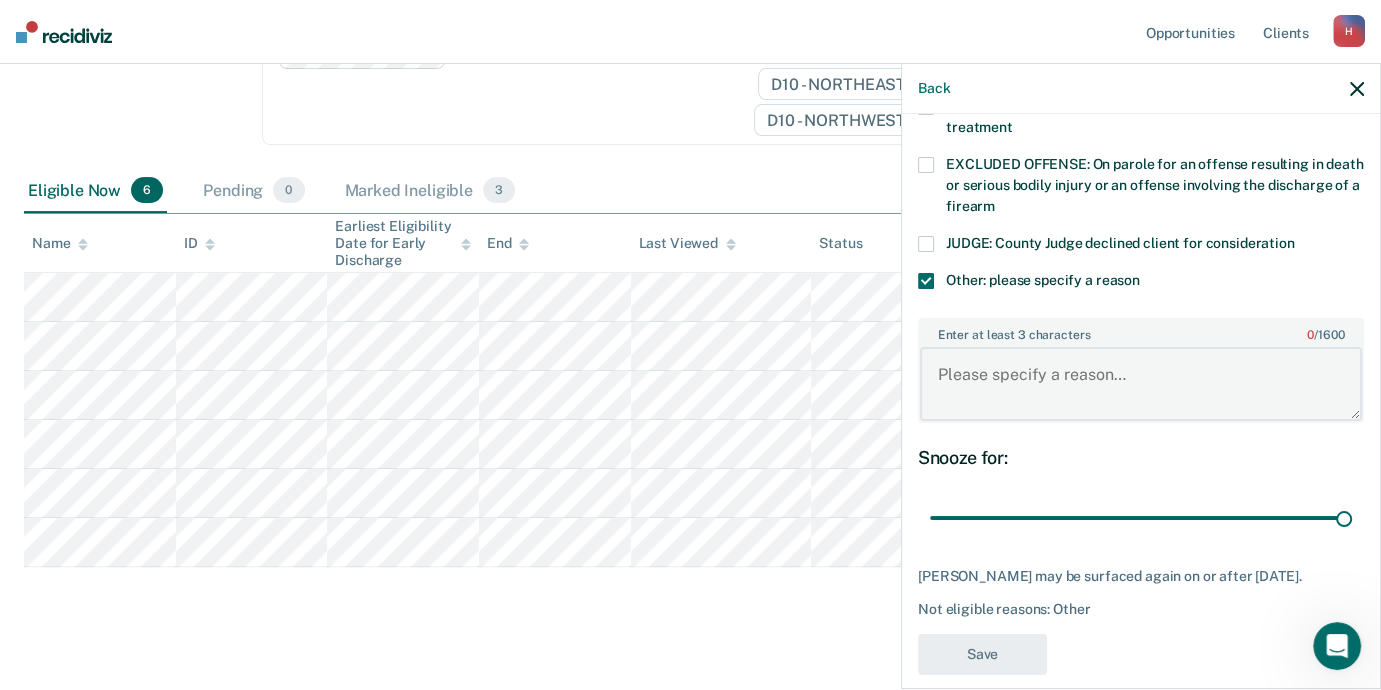 click on "Enter at least 3 characters 0  /  1600" at bounding box center [1141, 384] 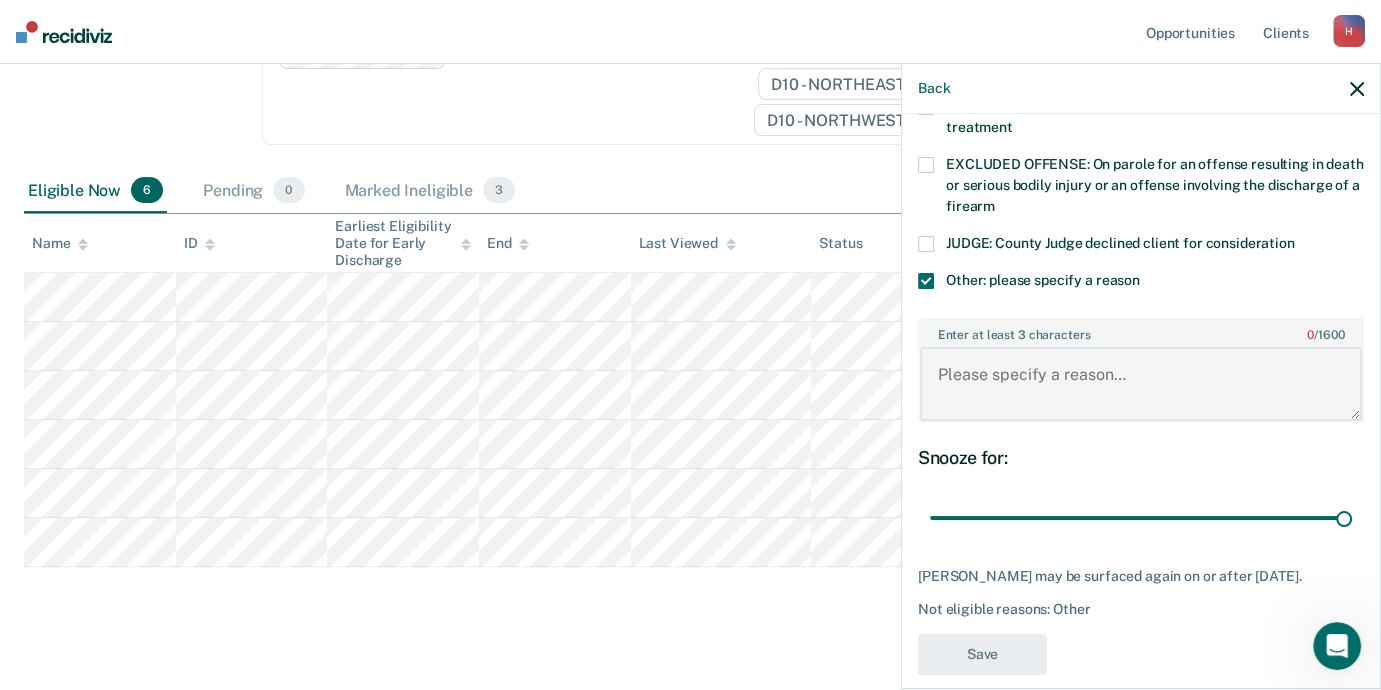 paste on "commutation case = not eligible" 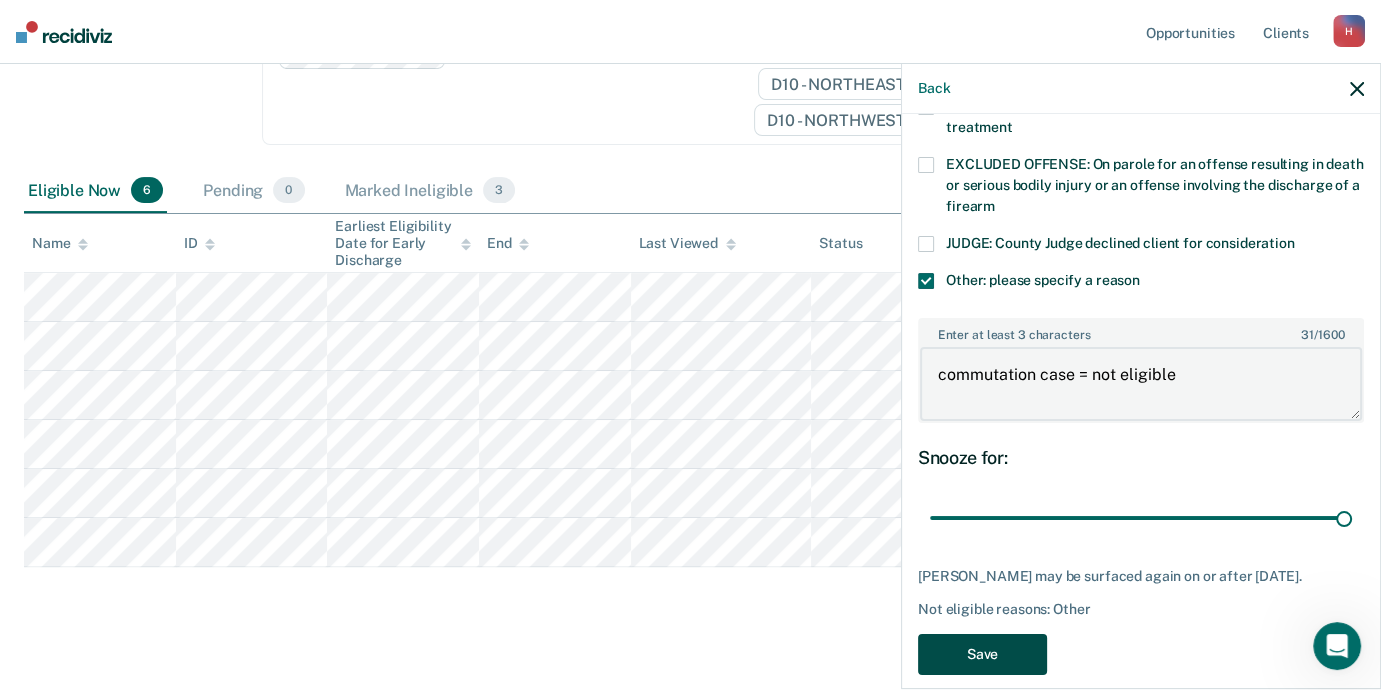 type on "commutation case = not eligible" 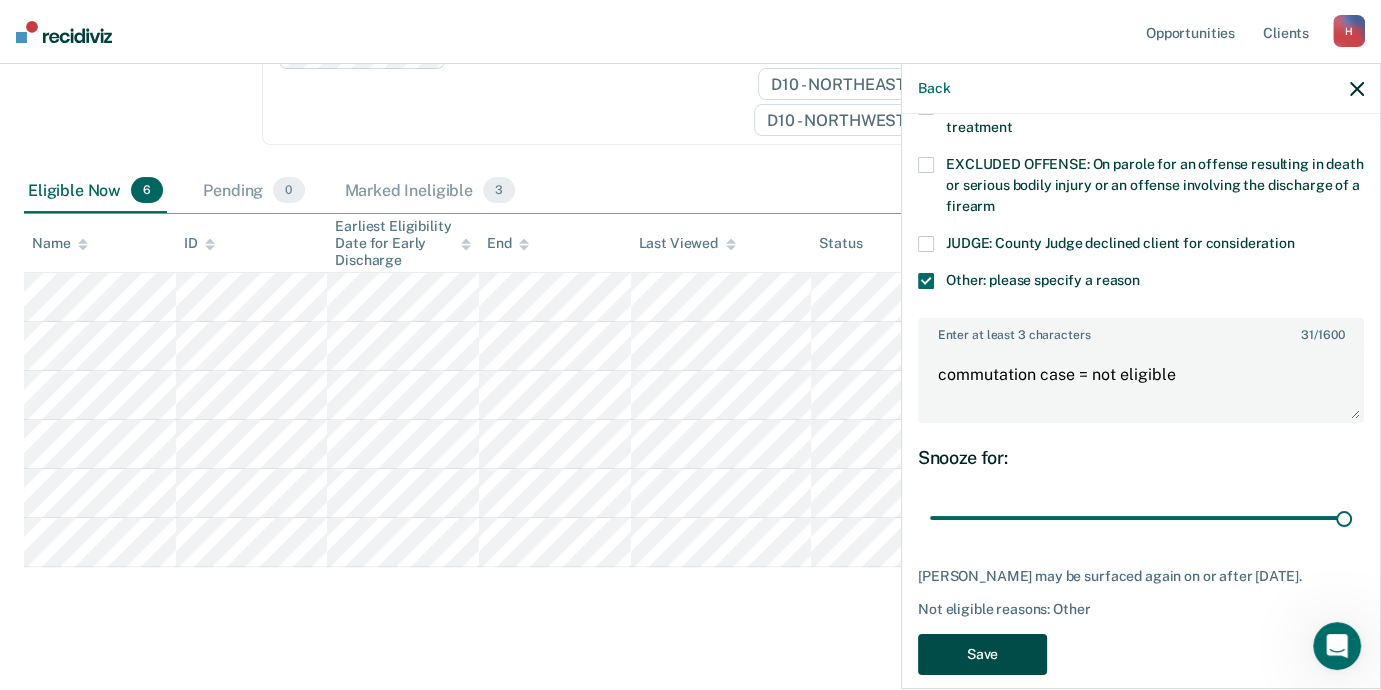 drag, startPoint x: 985, startPoint y: 617, endPoint x: 967, endPoint y: 629, distance: 21.633308 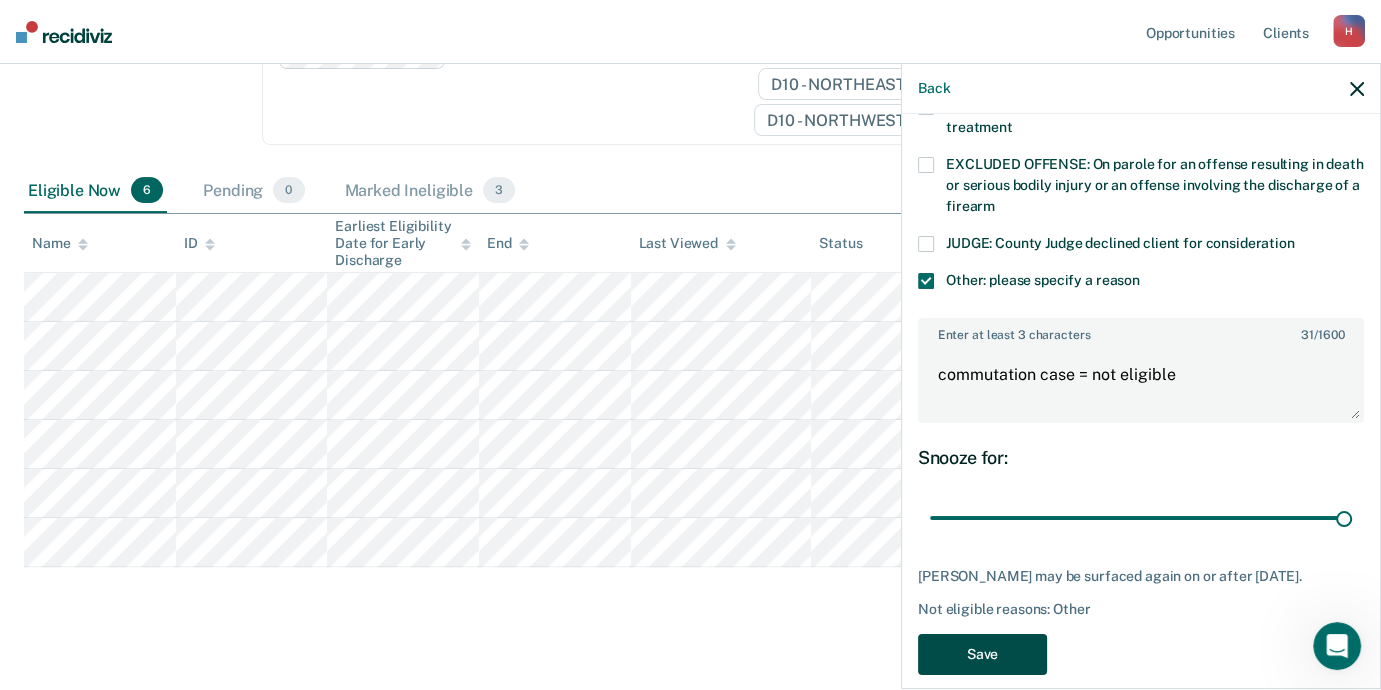 click on "Save" at bounding box center (982, 654) 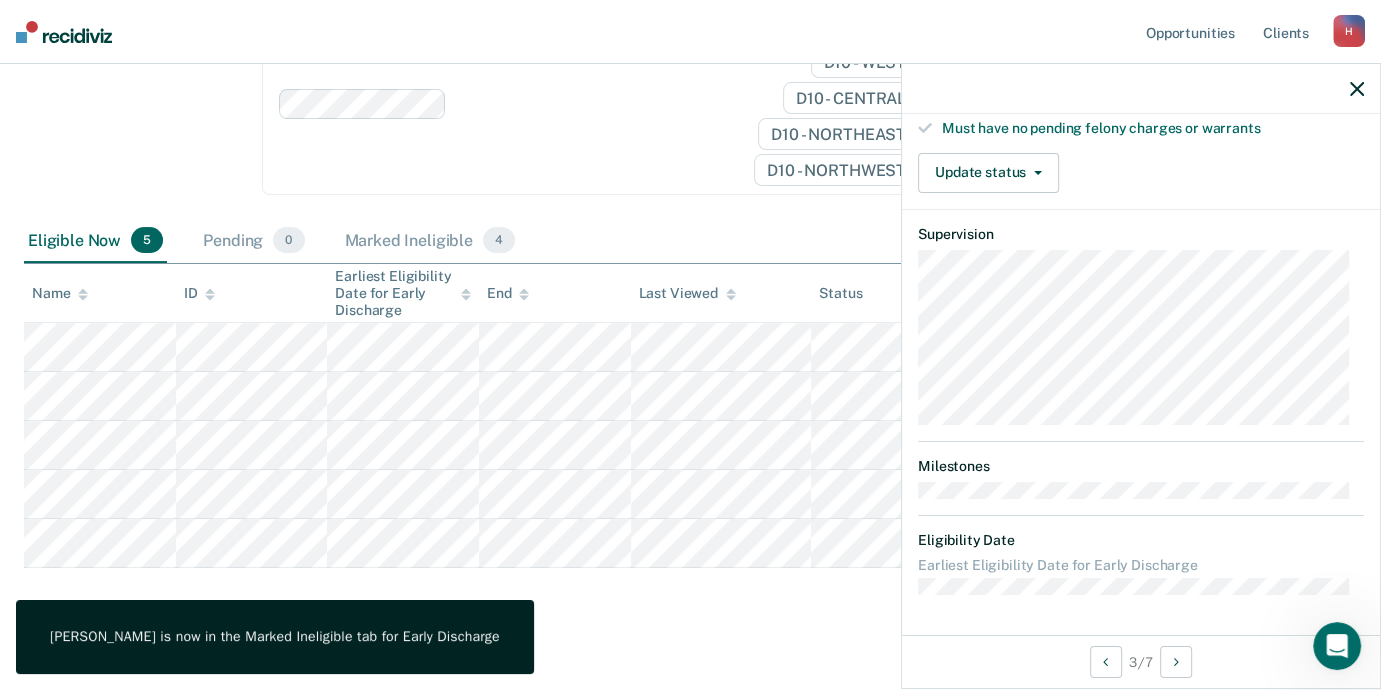 scroll, scrollTop: 545, scrollLeft: 0, axis: vertical 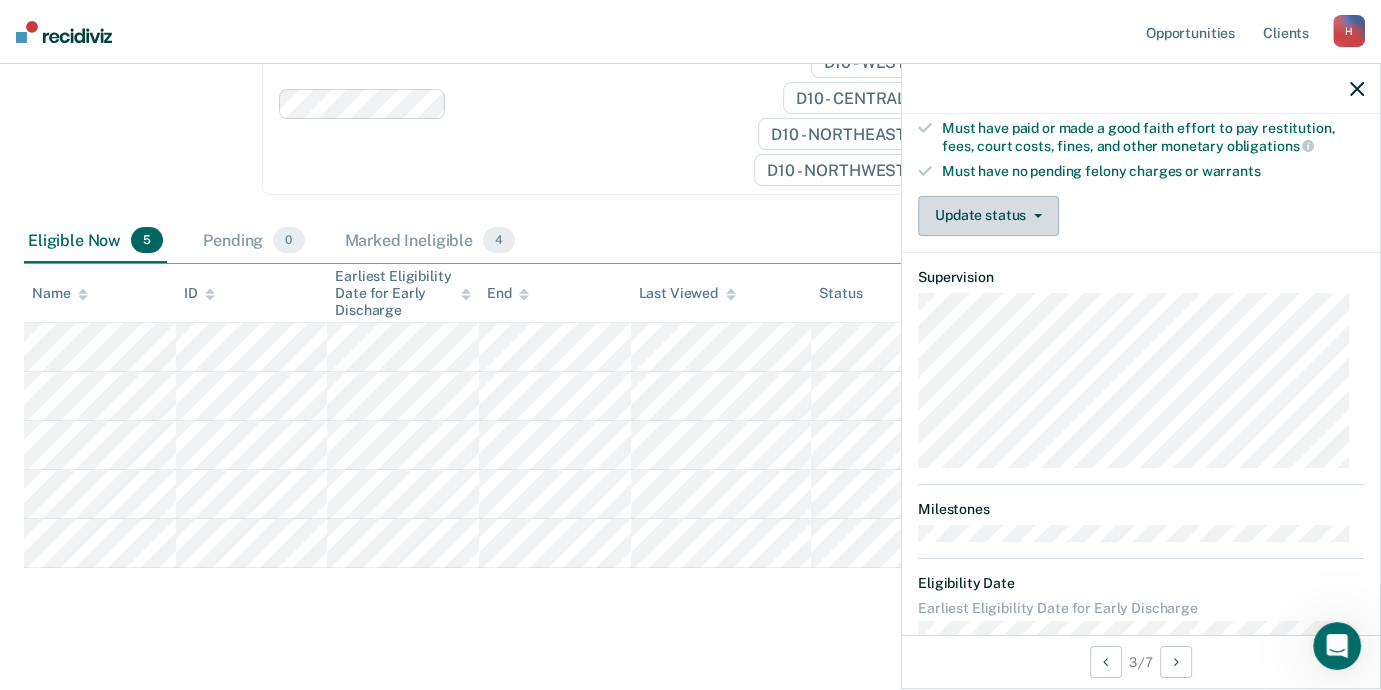 click at bounding box center [1034, 216] 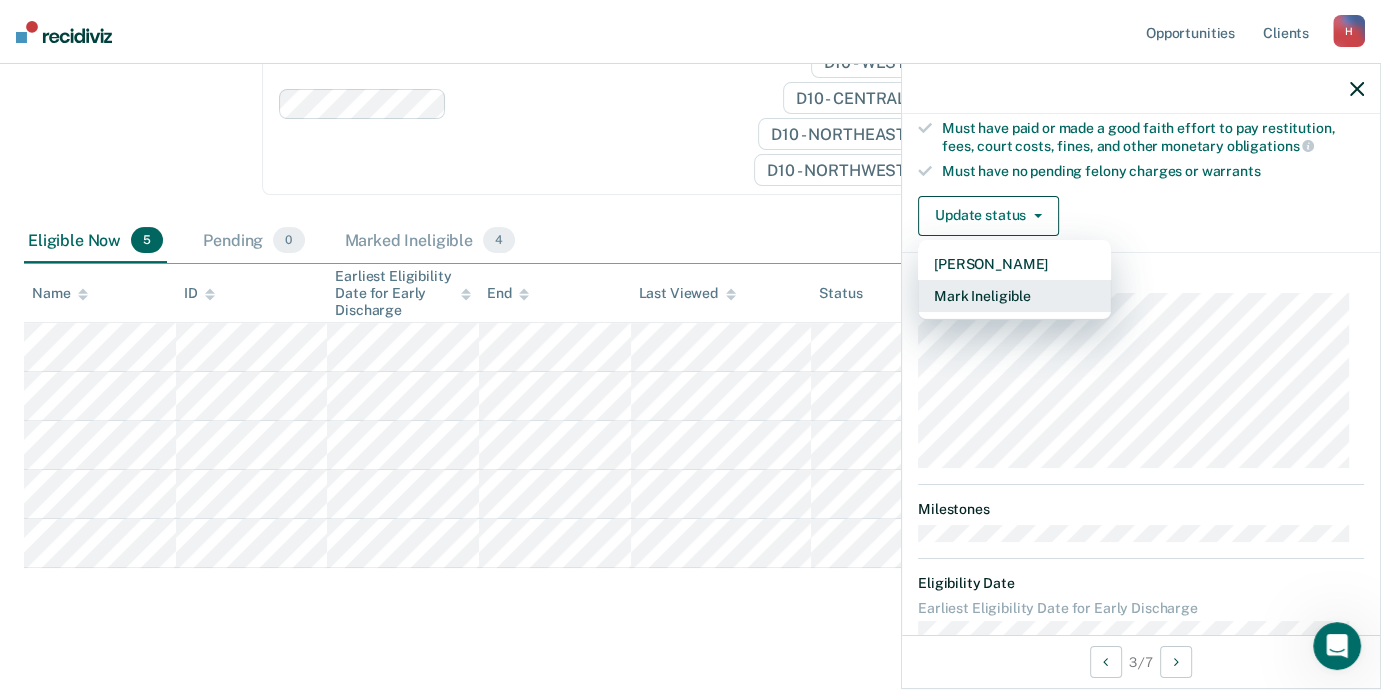 click on "Mark Ineligible" at bounding box center [1014, 296] 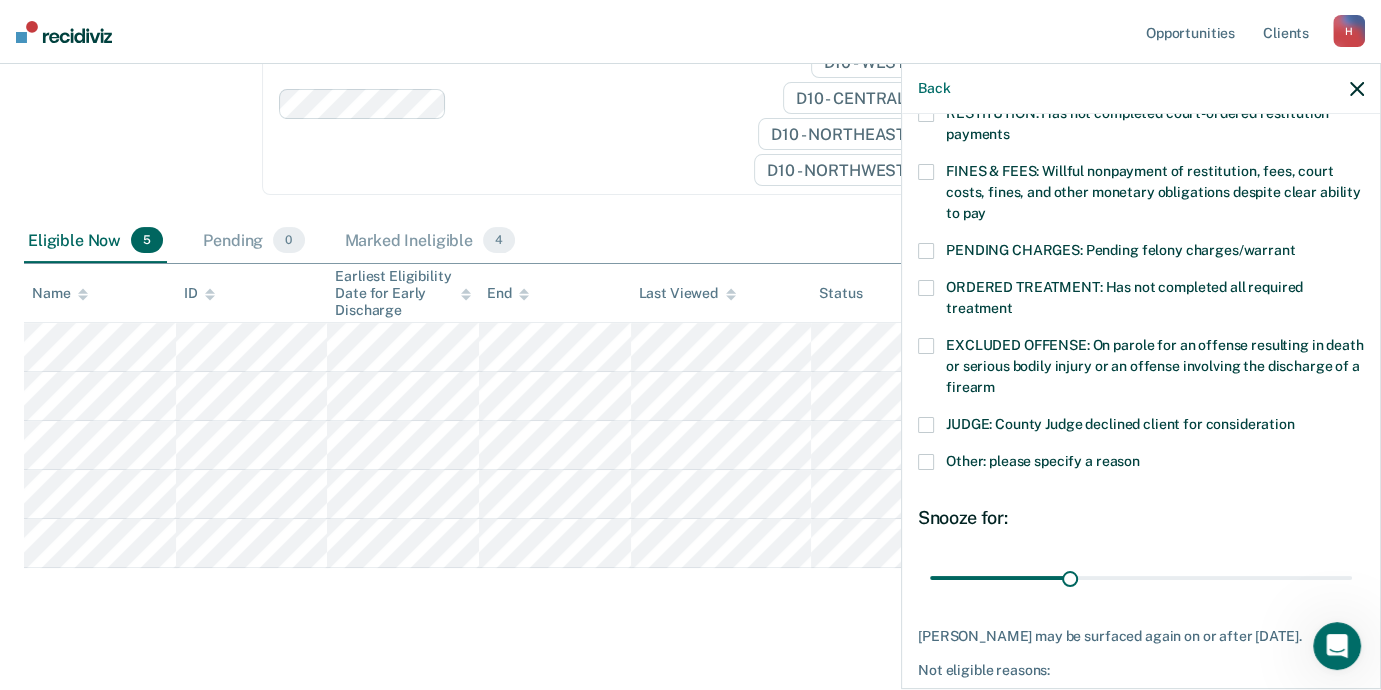 click at bounding box center [926, 462] 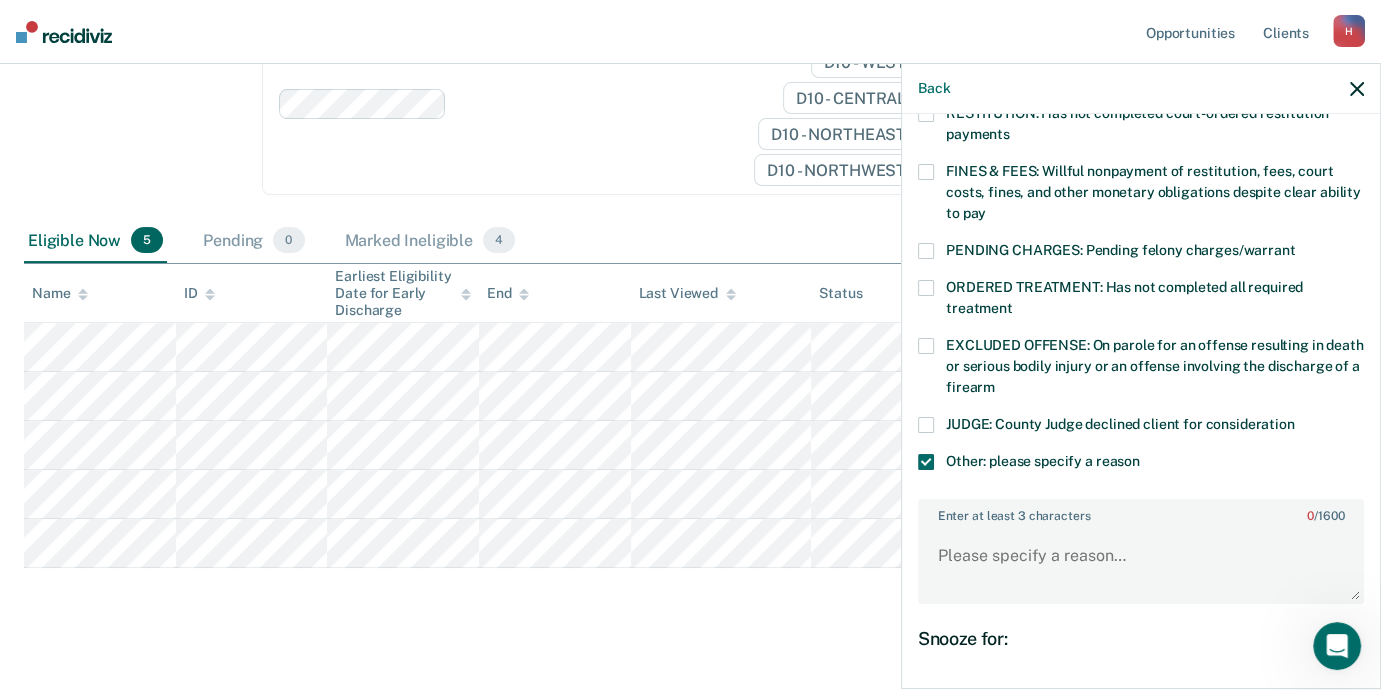 click on "EXCLUDED OFFENSE: On parole for an offense resulting in death or serious bodily injury or an offense involving the discharge of a firearm" at bounding box center [1141, 369] 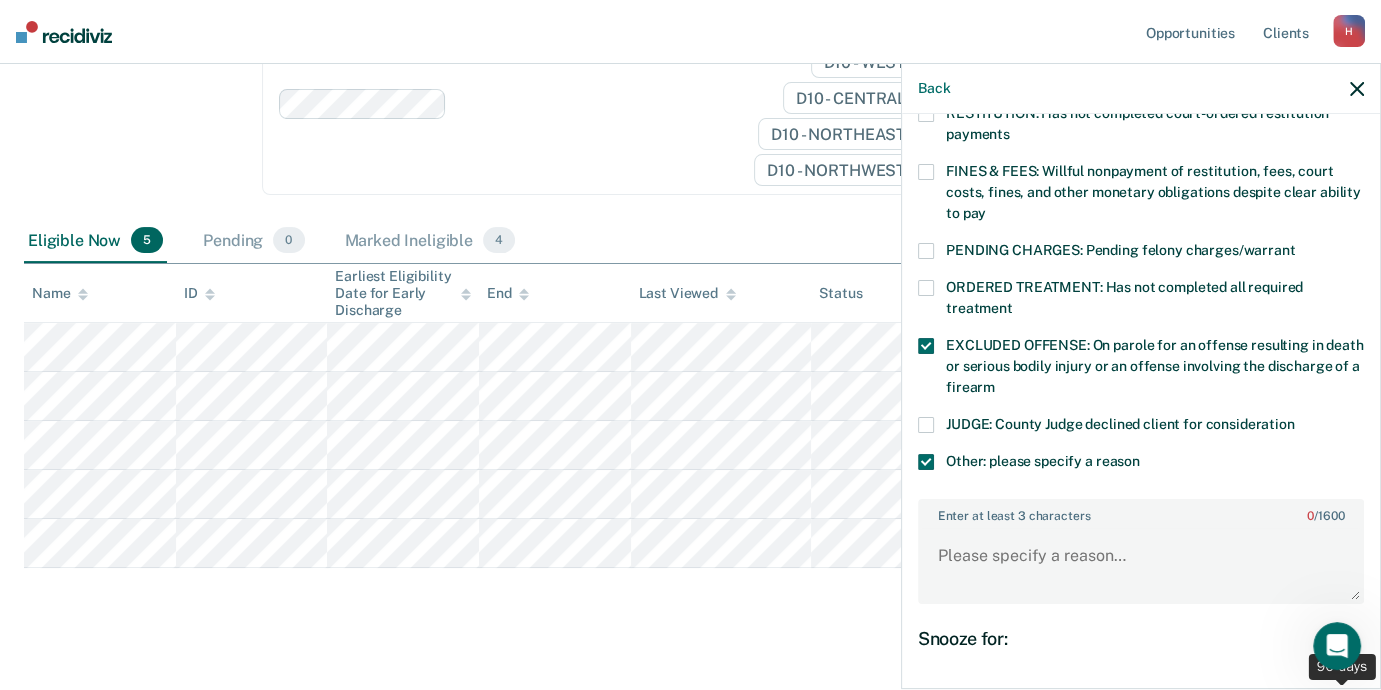 drag, startPoint x: 1062, startPoint y: 677, endPoint x: 1387, endPoint y: 676, distance: 325.00153 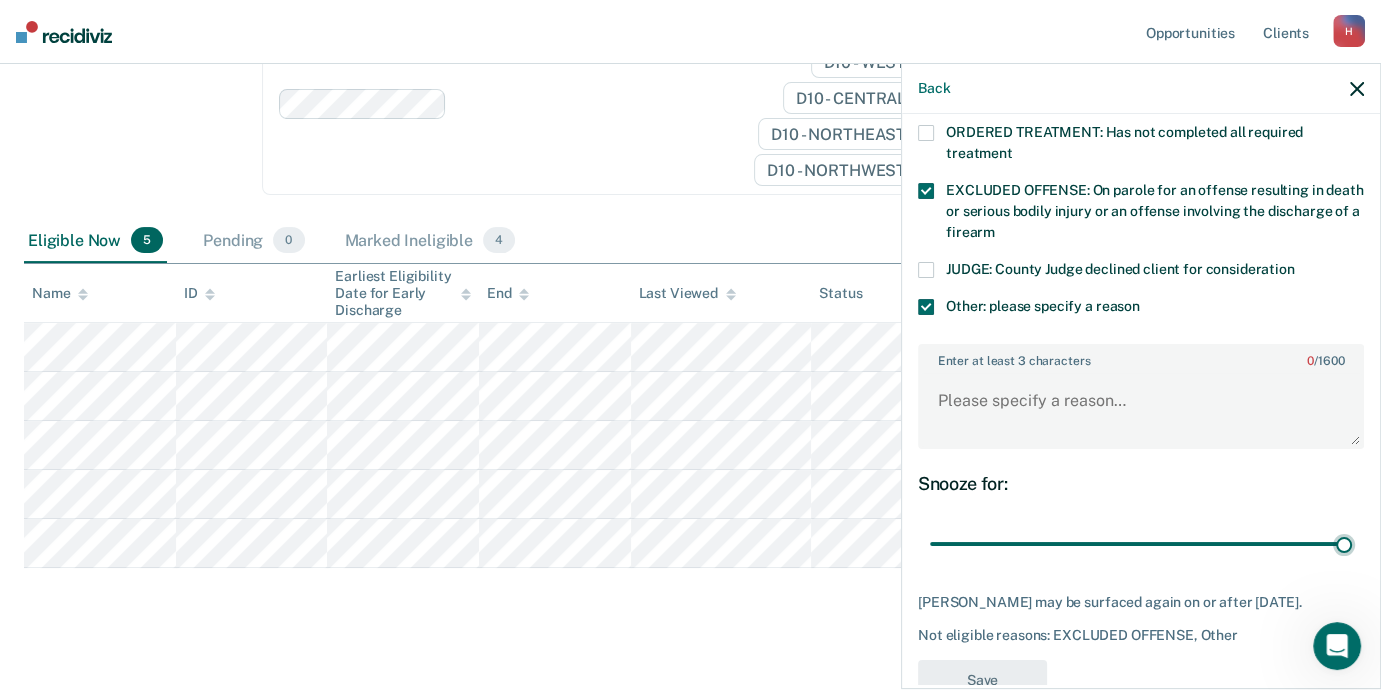 scroll, scrollTop: 704, scrollLeft: 0, axis: vertical 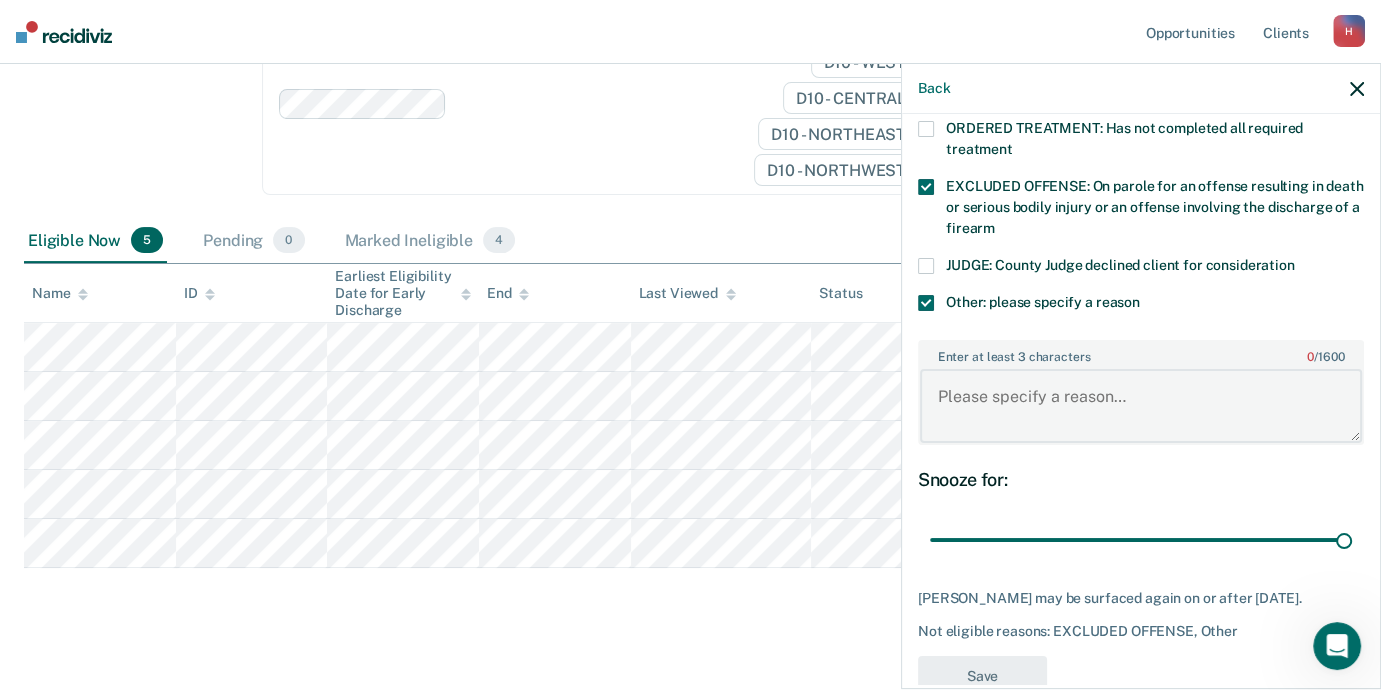 click on "Enter at least 3 characters 0  /  1600" at bounding box center (1141, 406) 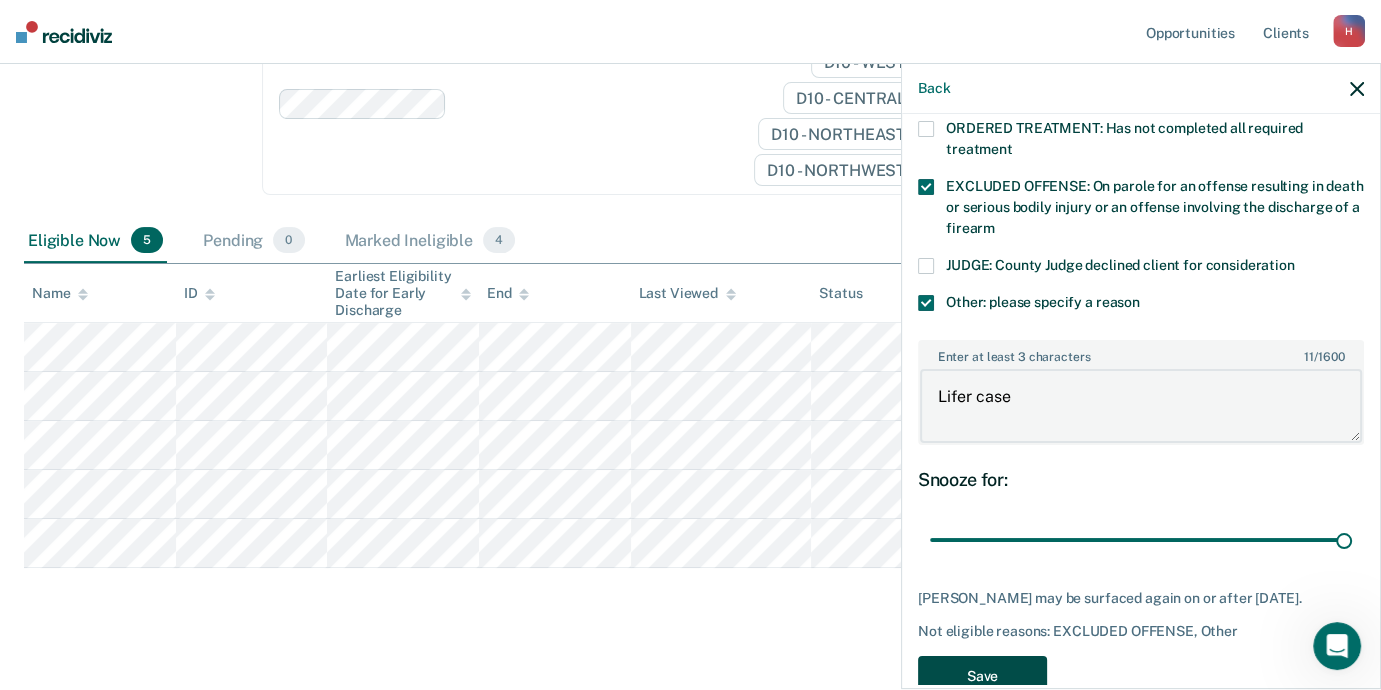 type on "Lifer case" 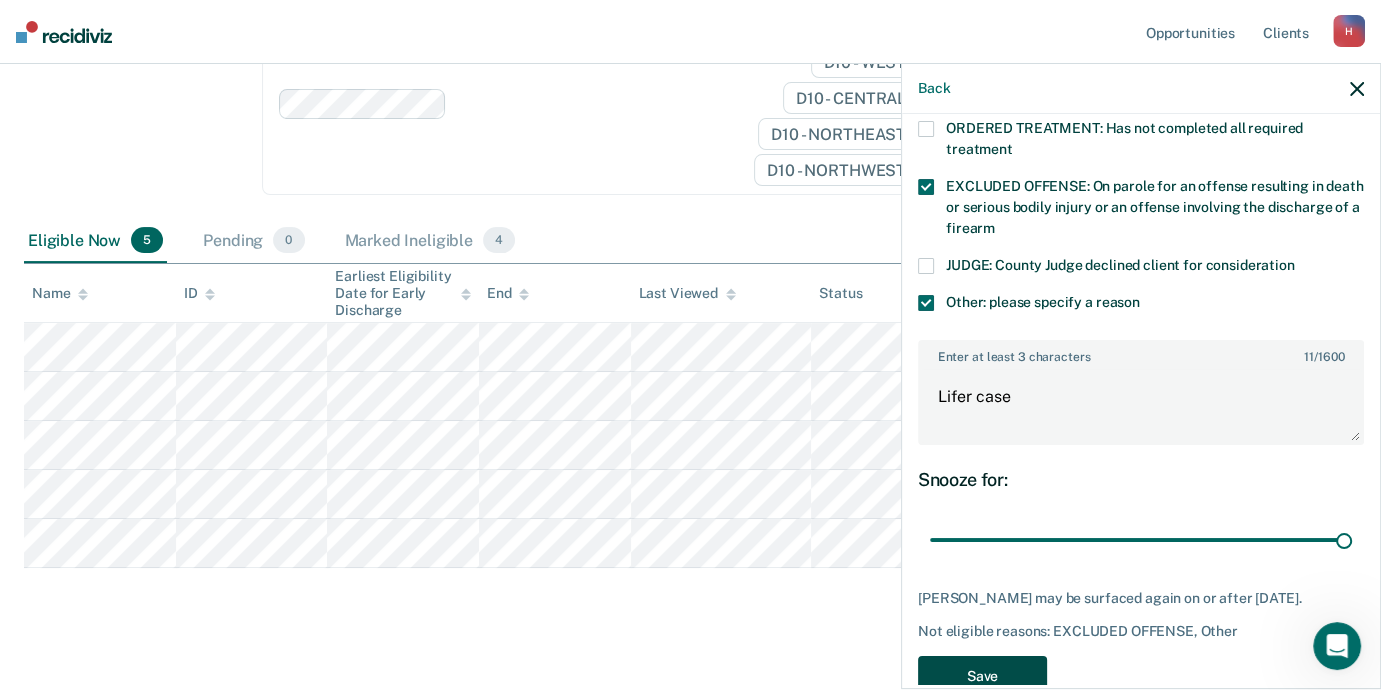 click on "Save" at bounding box center (982, 676) 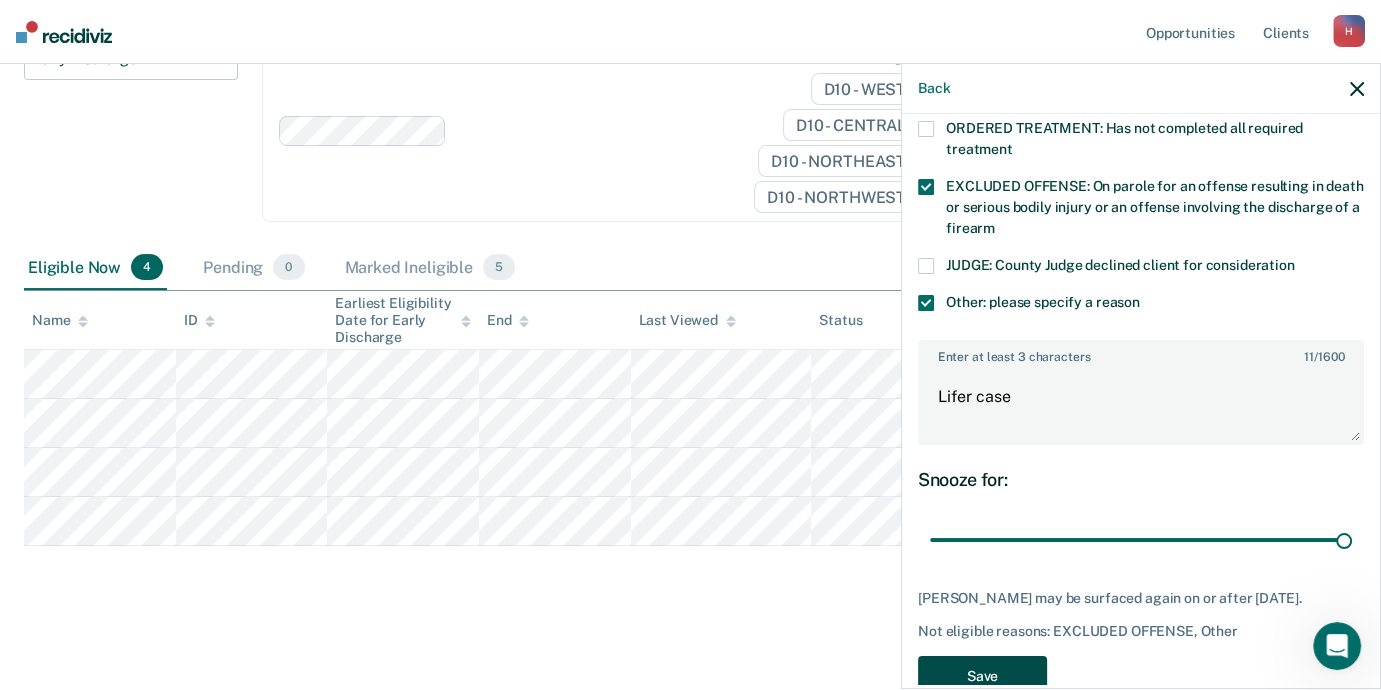 scroll, scrollTop: 245, scrollLeft: 0, axis: vertical 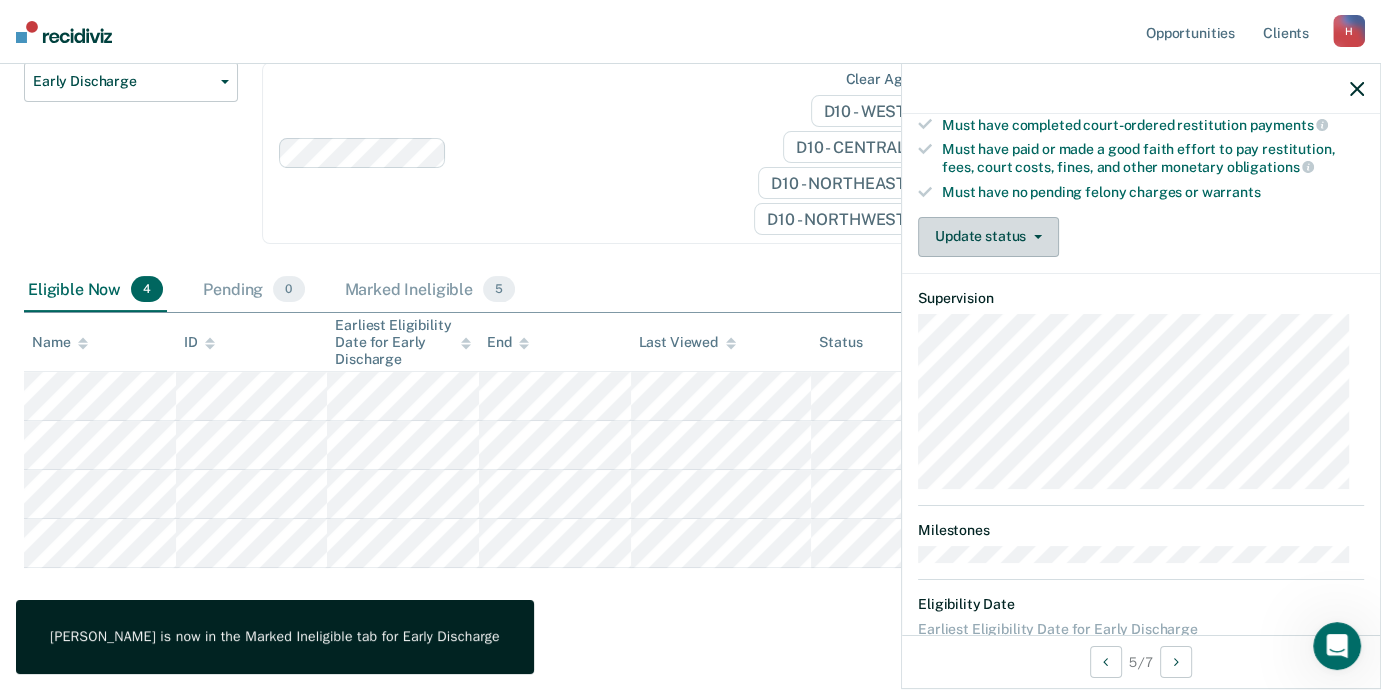 click on "Update status" at bounding box center [988, 237] 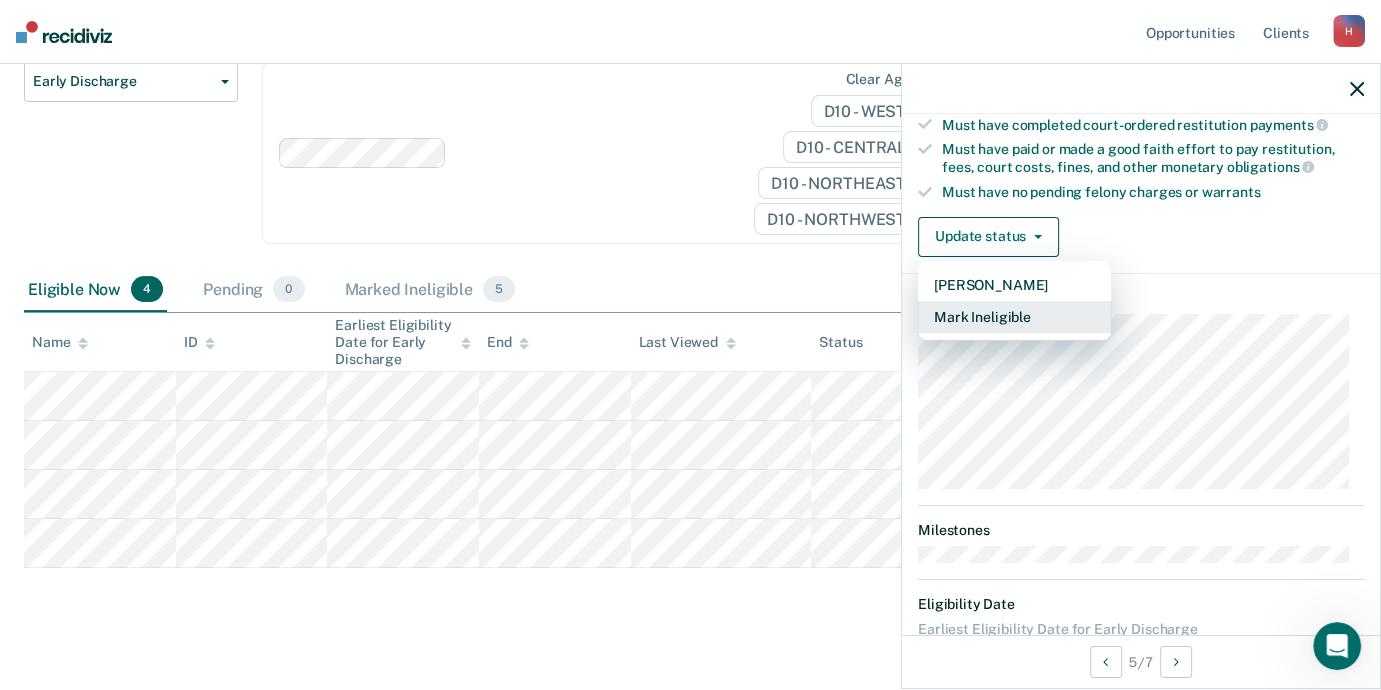 click on "Mark Ineligible" at bounding box center (1014, 317) 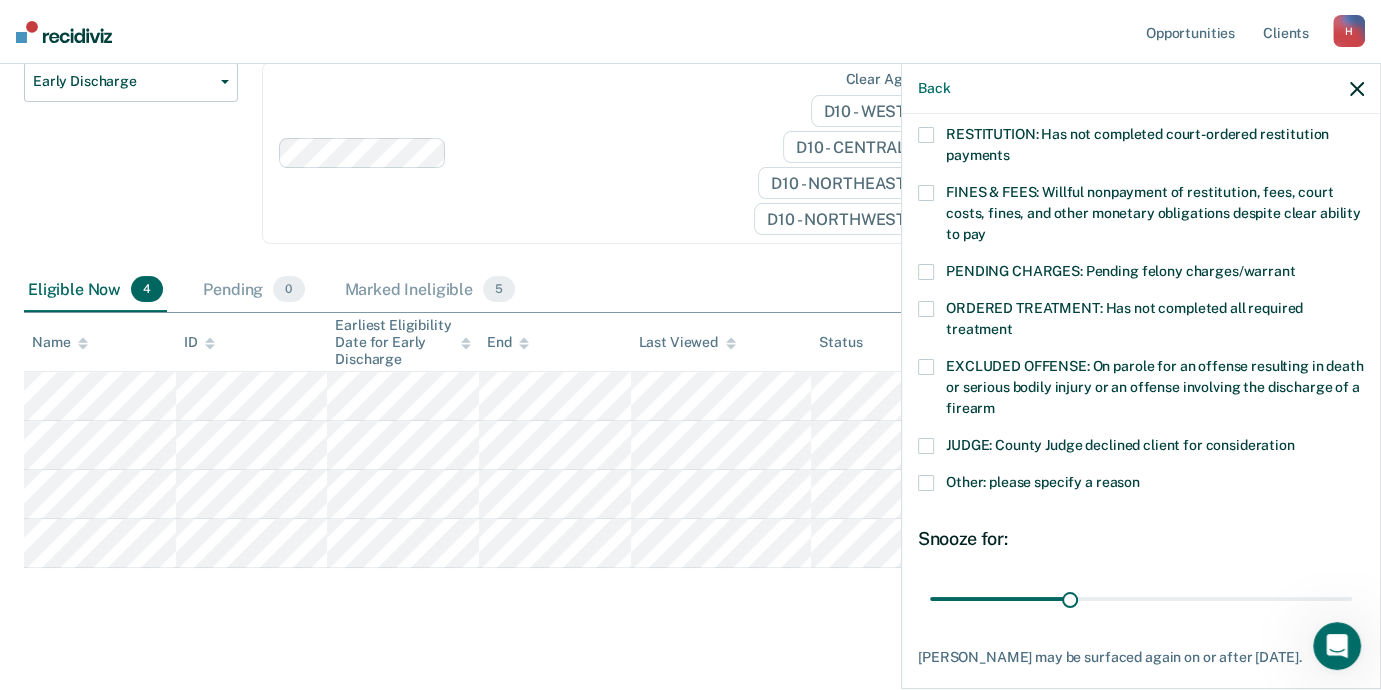 click at bounding box center (926, 367) 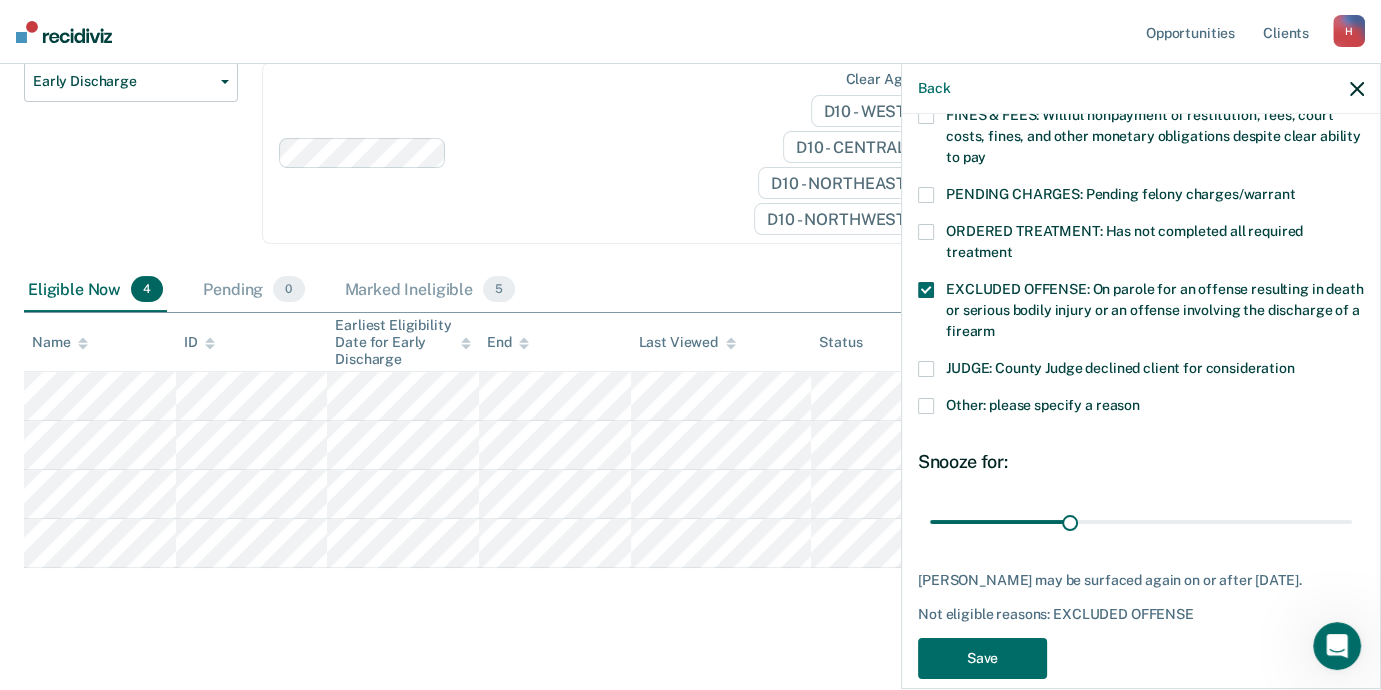 scroll, scrollTop: 624, scrollLeft: 0, axis: vertical 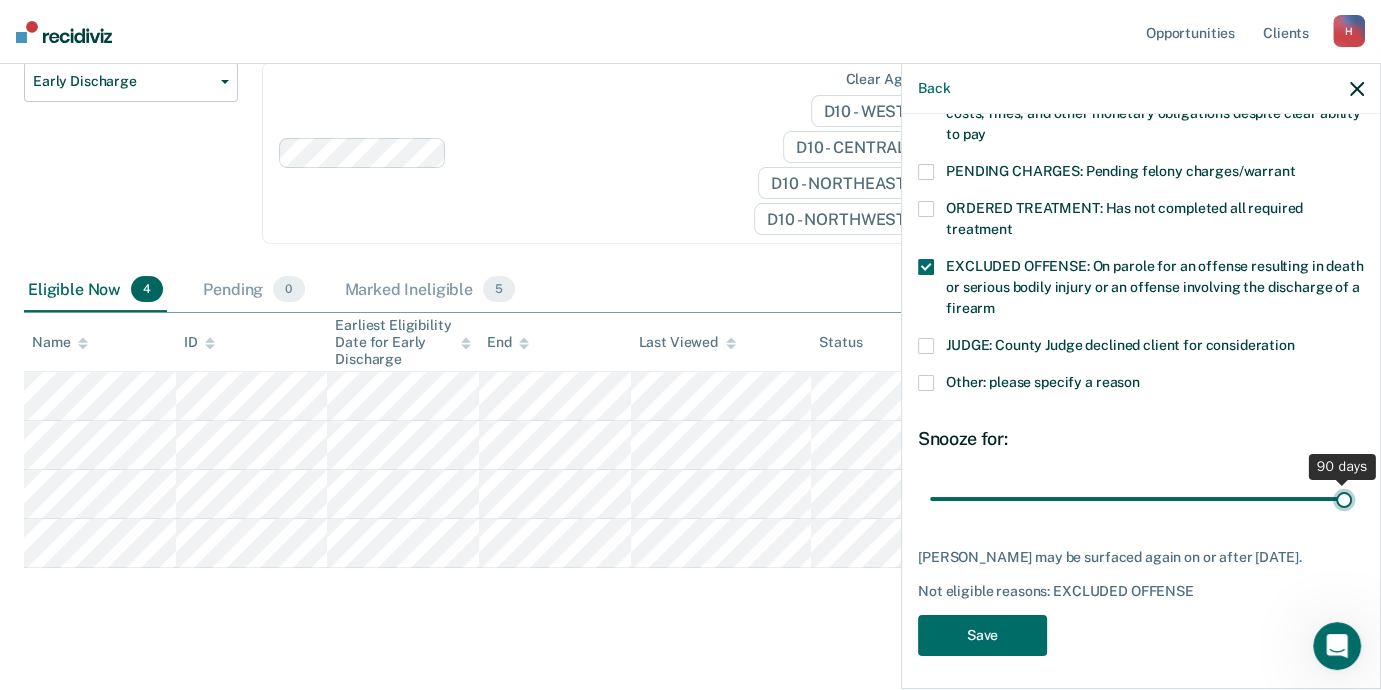 drag, startPoint x: 1070, startPoint y: 482, endPoint x: 1396, endPoint y: 357, distance: 349.14325 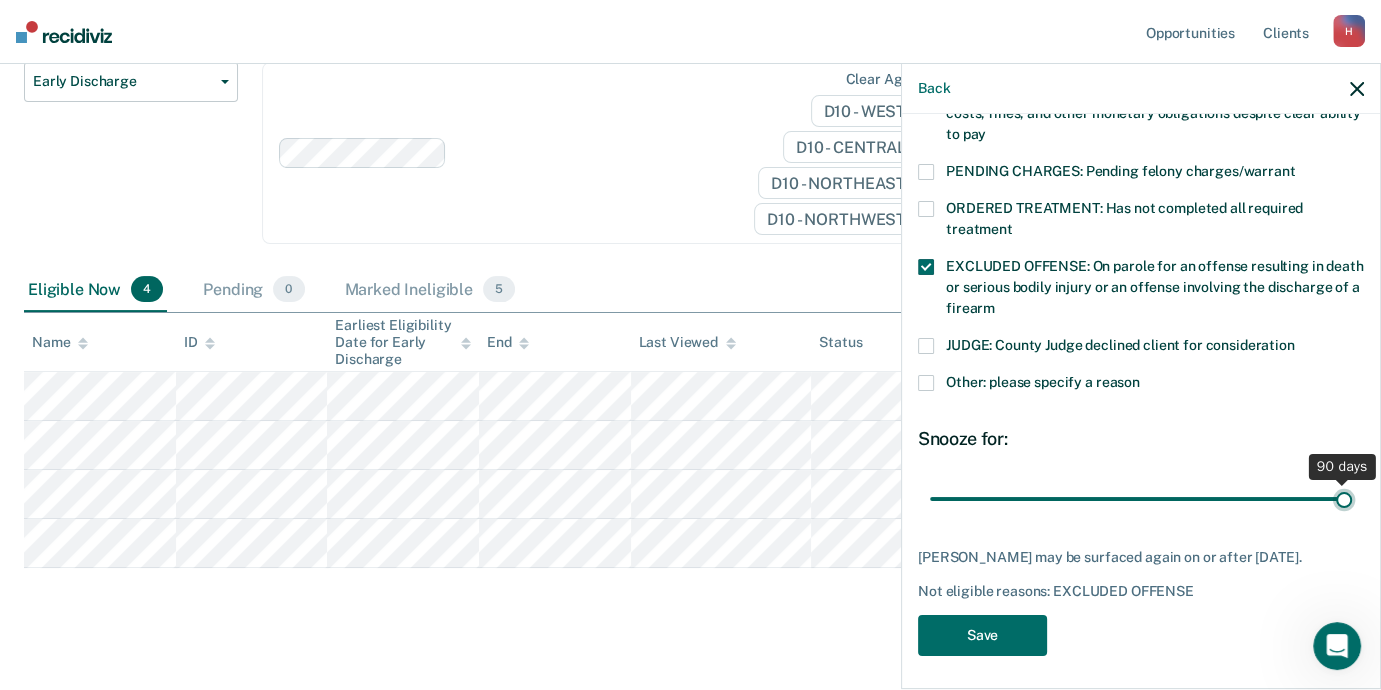 type on "90" 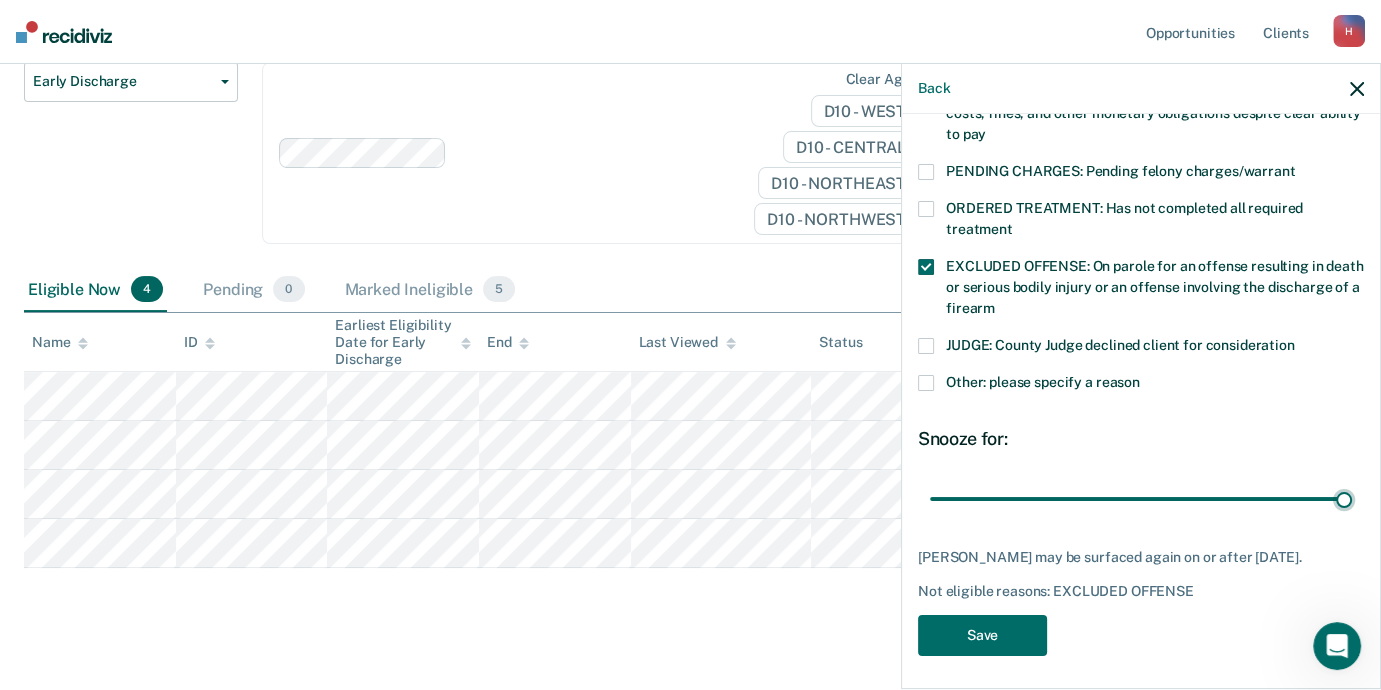 click at bounding box center [926, 383] 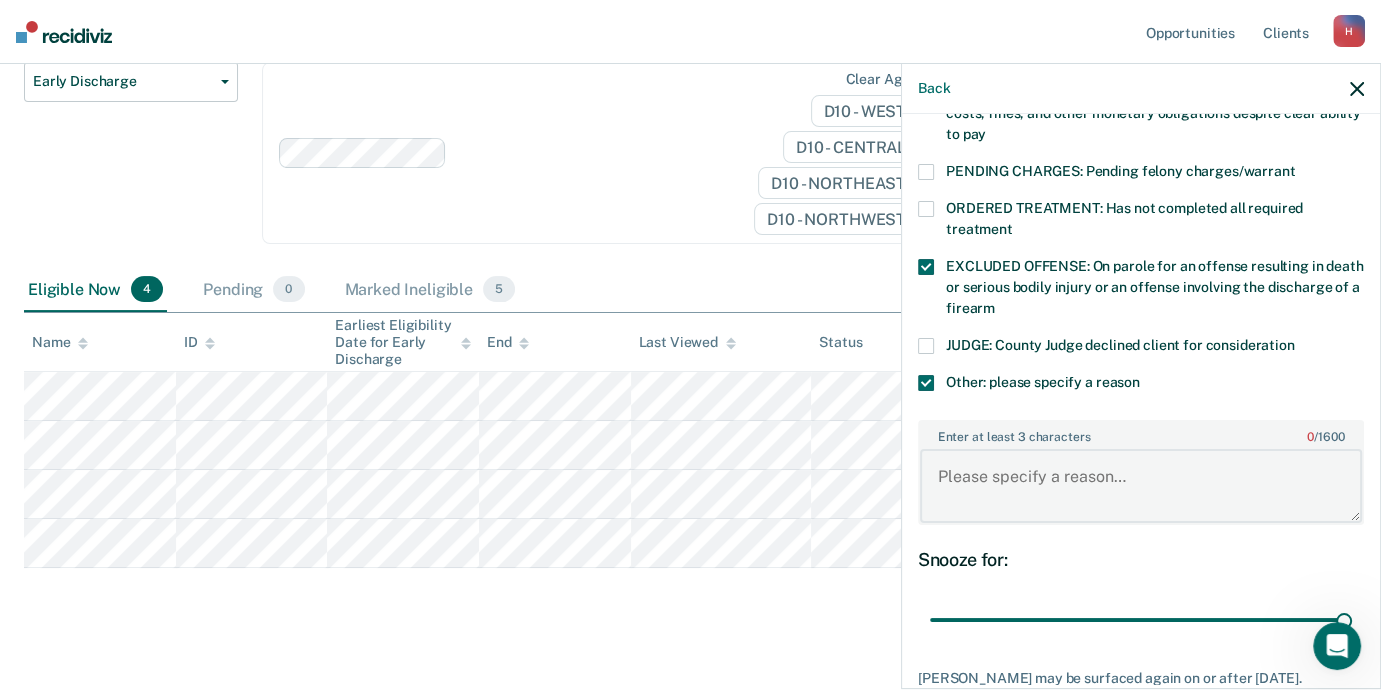 paste on "commutation case = not eligible" 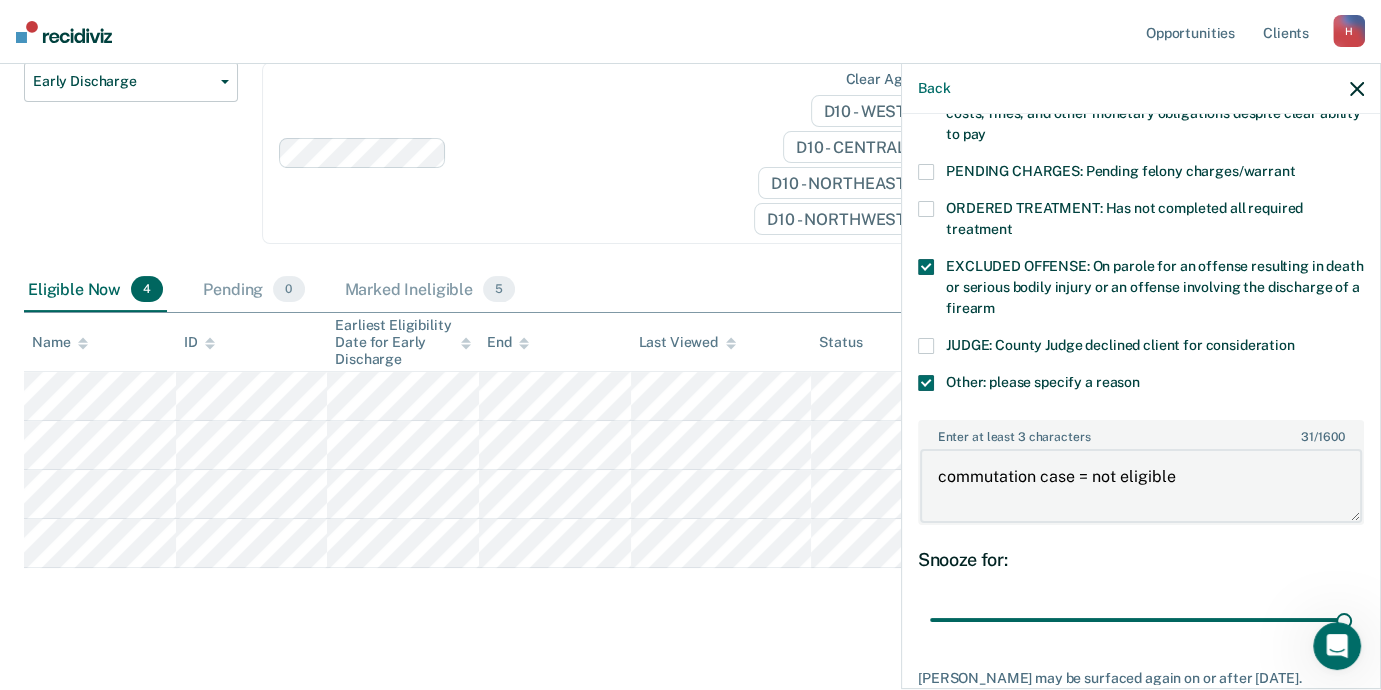 click on "Looks like you’re using Internet Explorer 11. For faster loading and a better experience, use Microsoft Edge, Google Chrome, or Firefox. × Opportunities Client s [EMAIL_ADDRESS][US_STATE][DOMAIN_NAME] H Profile How it works Log Out Home Early Discharge   Early Discharge is the termination of the period of probation or parole before the full-term discharge date. Early discharge reviews are mandated, at minimum, once clients have served half of their original term of supervision. Review clients who may be eligible for early discharge as per OP 06.05.135 and OP 06.04.130H and complete the discharge paperwork in COMS. Early Discharge Classification Review Early Discharge Minimum Telephone Reporting Overdue for Discharge Supervision Level Mismatch Clear   agents D10 - WEST   D10 - CENTRAL   D10 - NORTHEAST   D10 - NORTHWEST   Eligible Now 4 Pending 0 Marked Ineligible 5 Name ID Earliest Eligibility Date for Early Discharge End Last Viewed Status Assigned to
Back JB   Other: please specify a reason 31  /" at bounding box center [690, 100] 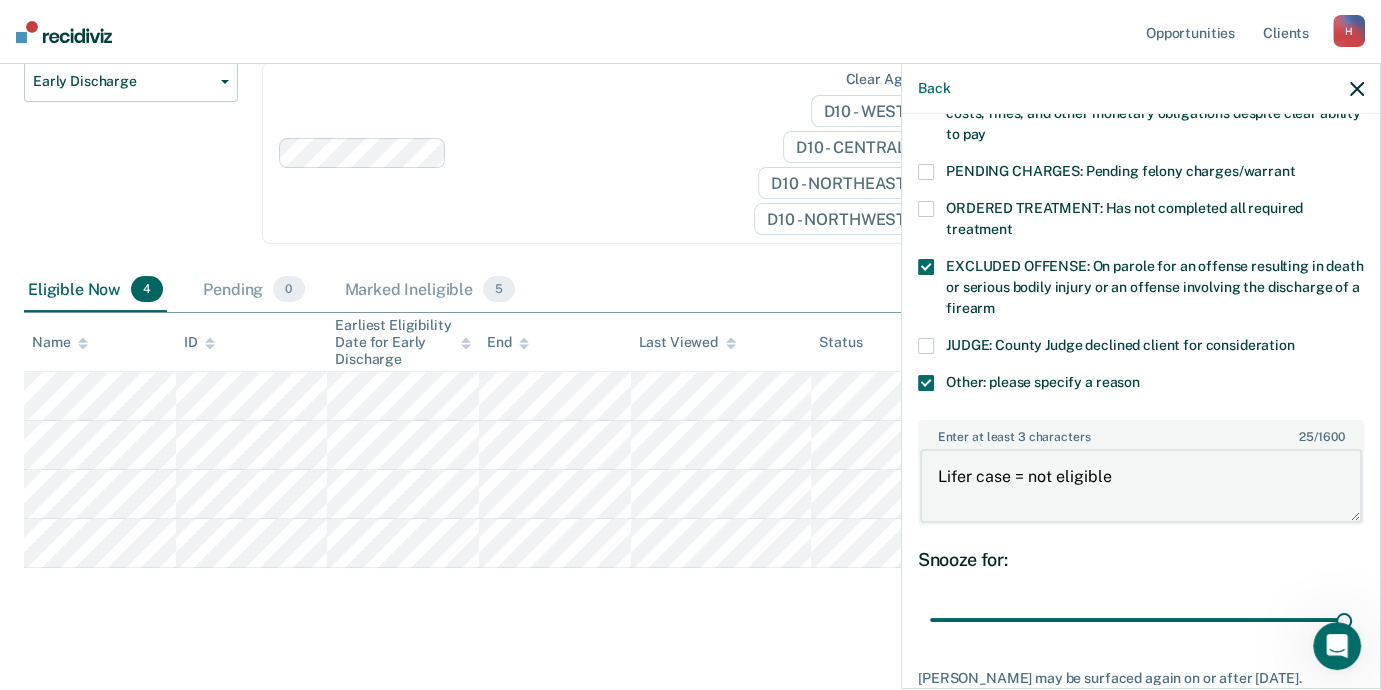 type on "Lifer case = not eligible" 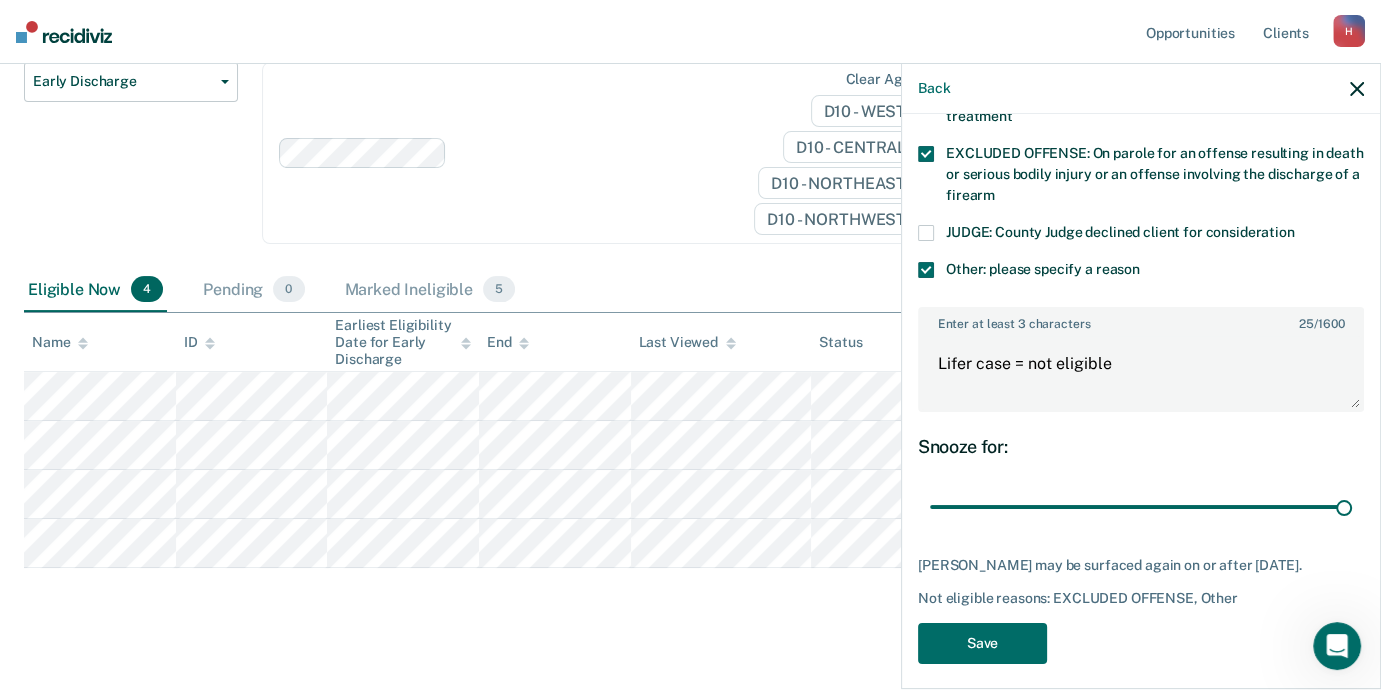 scroll, scrollTop: 743, scrollLeft: 0, axis: vertical 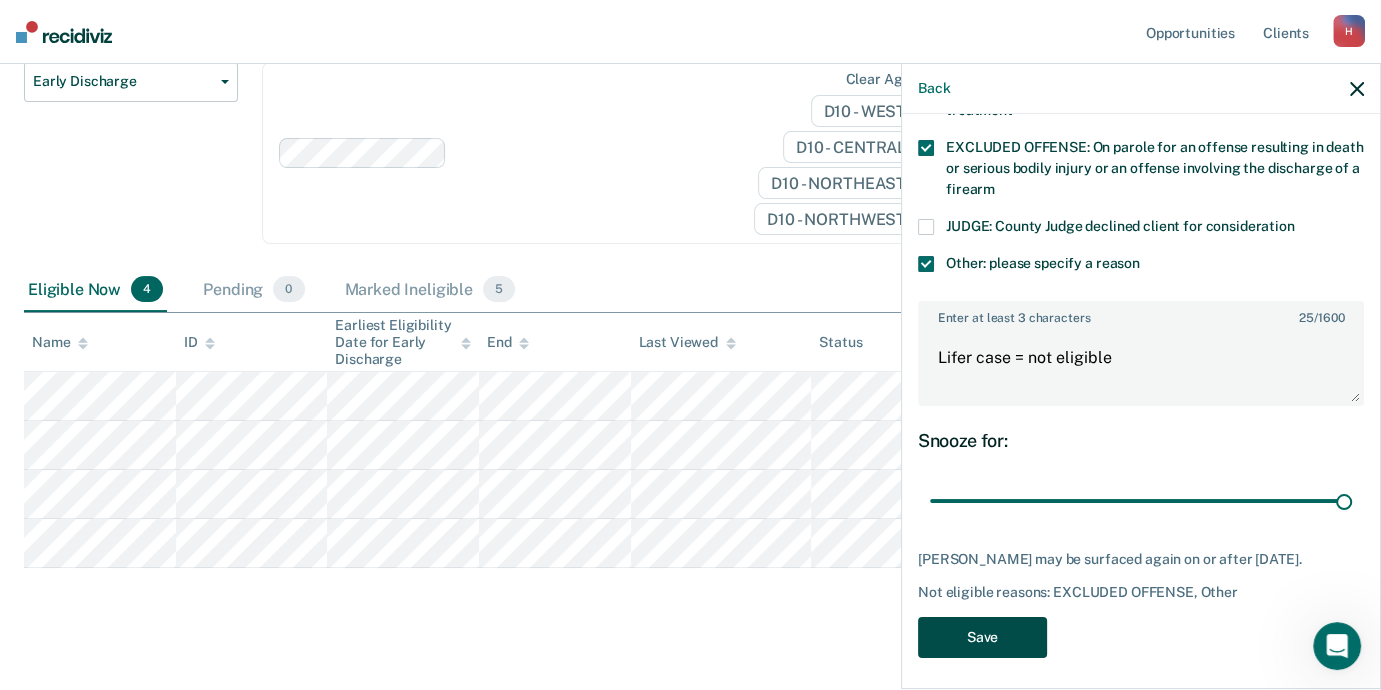 click on "Save" at bounding box center [982, 637] 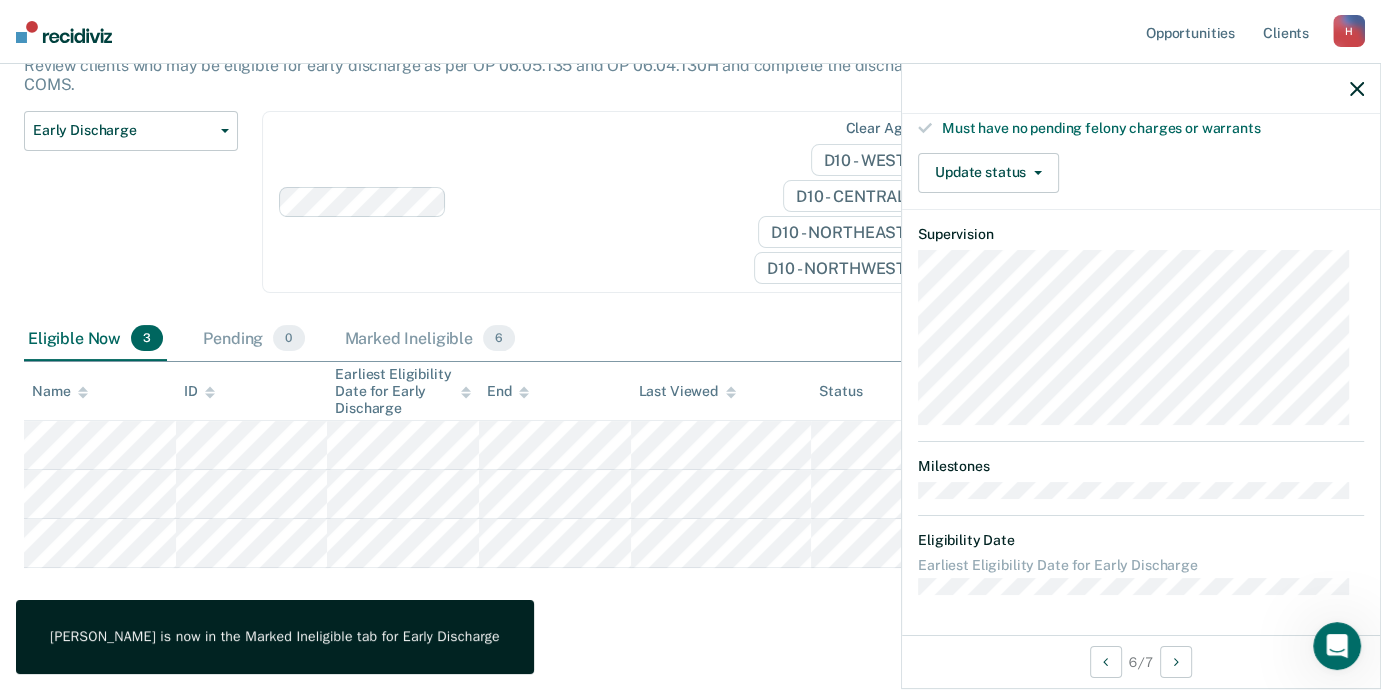 scroll, scrollTop: 562, scrollLeft: 0, axis: vertical 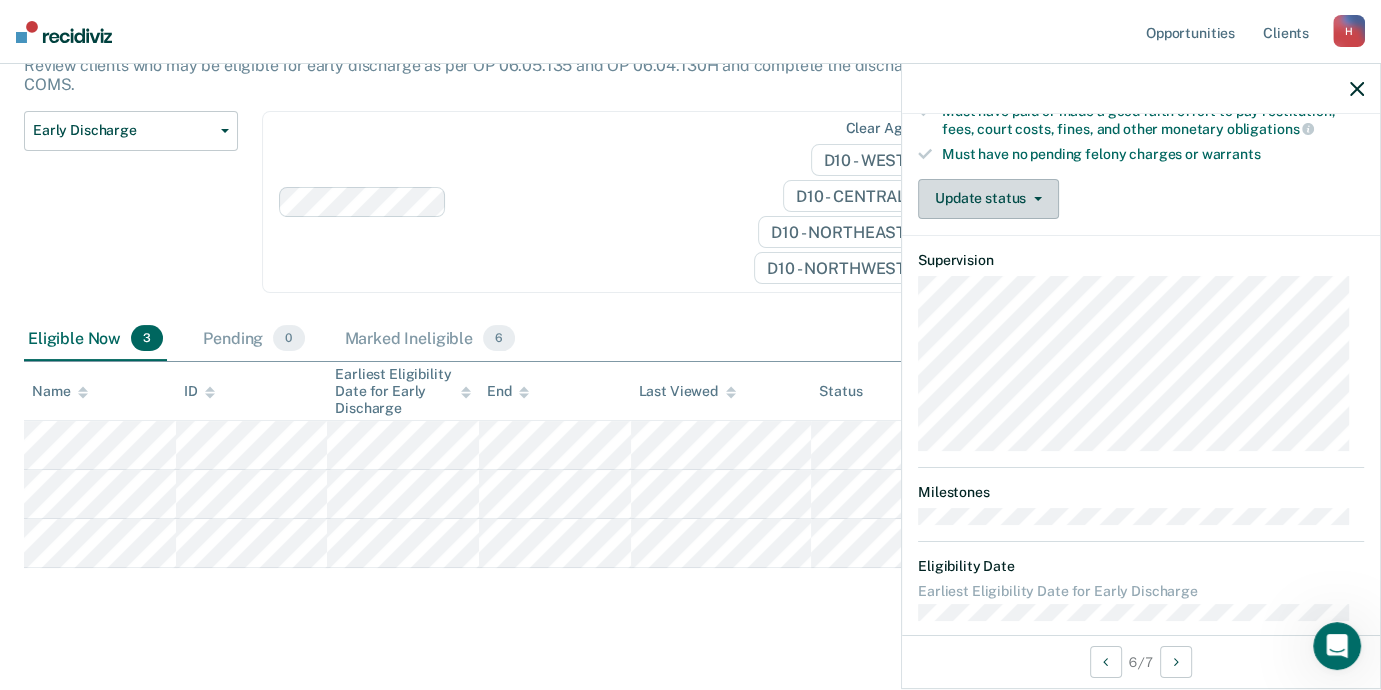click on "Update status" at bounding box center [988, 199] 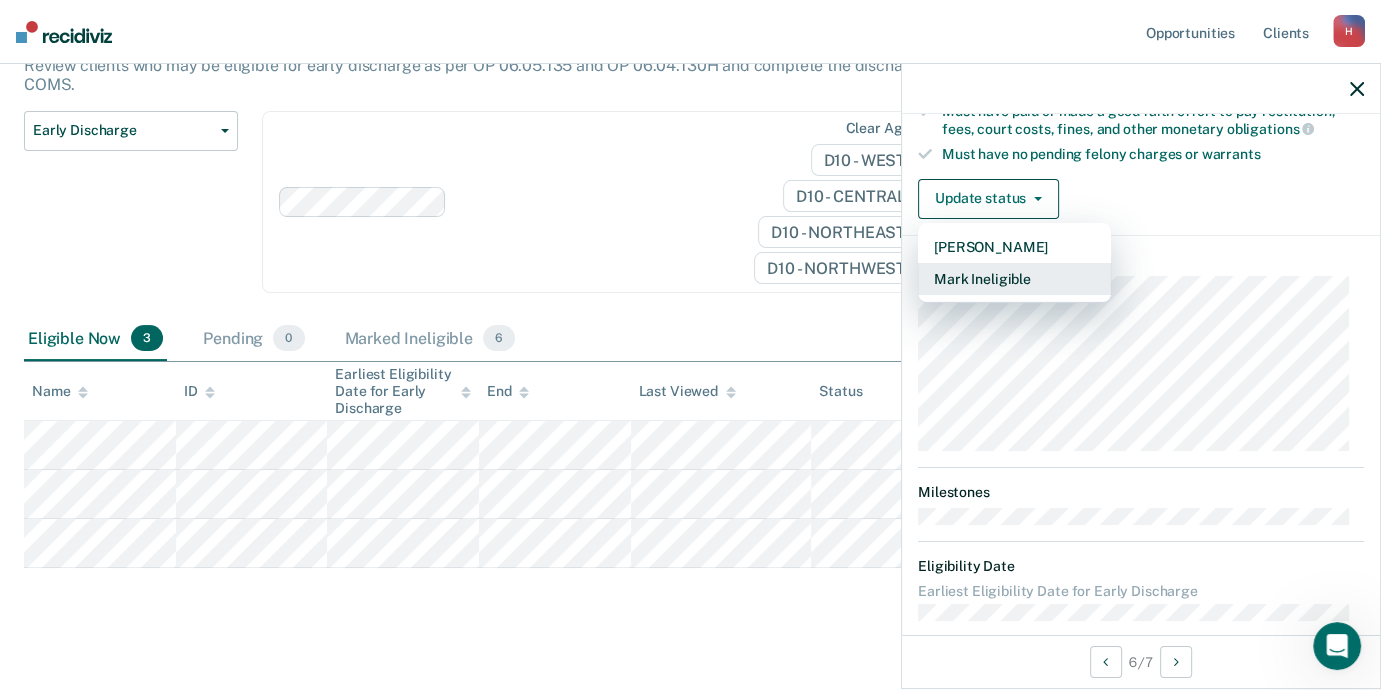 click on "Mark Ineligible" at bounding box center [1014, 279] 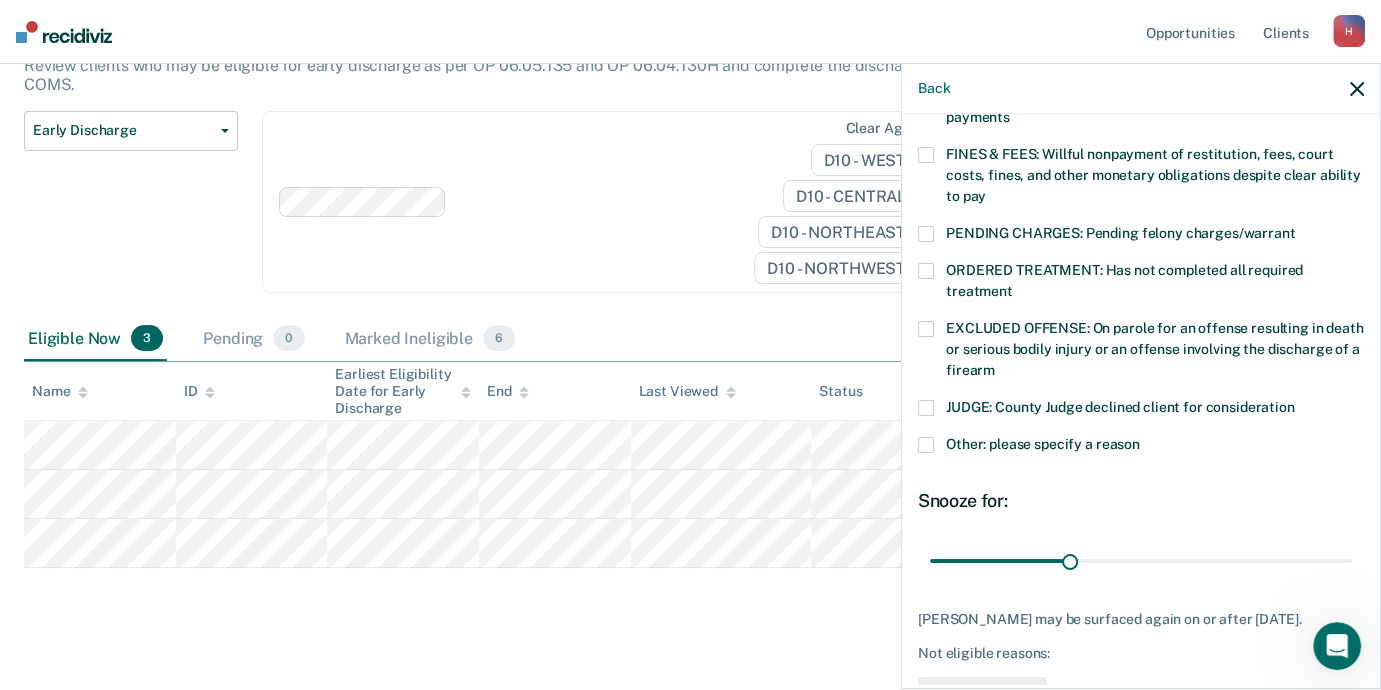 click at bounding box center (926, 445) 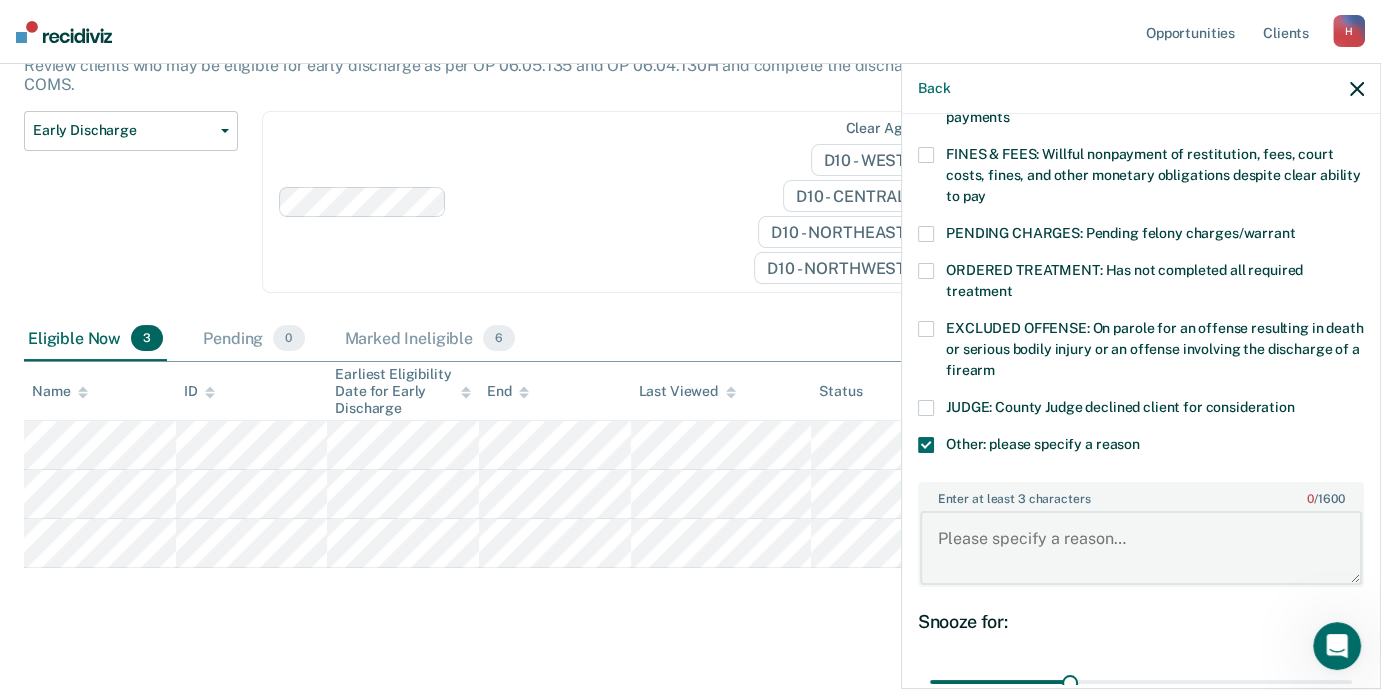 click on "Enter at least 3 characters 0  /  1600" at bounding box center [1141, 548] 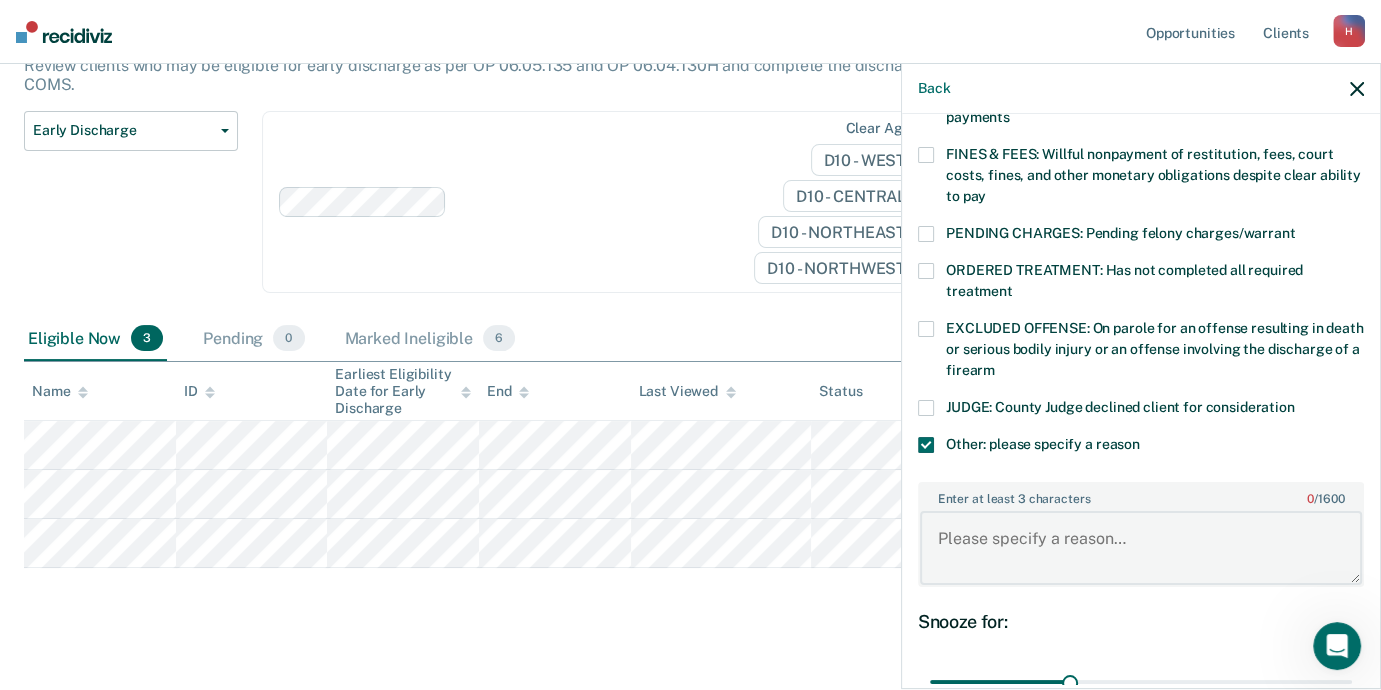 paste on "commutation case = not eligible" 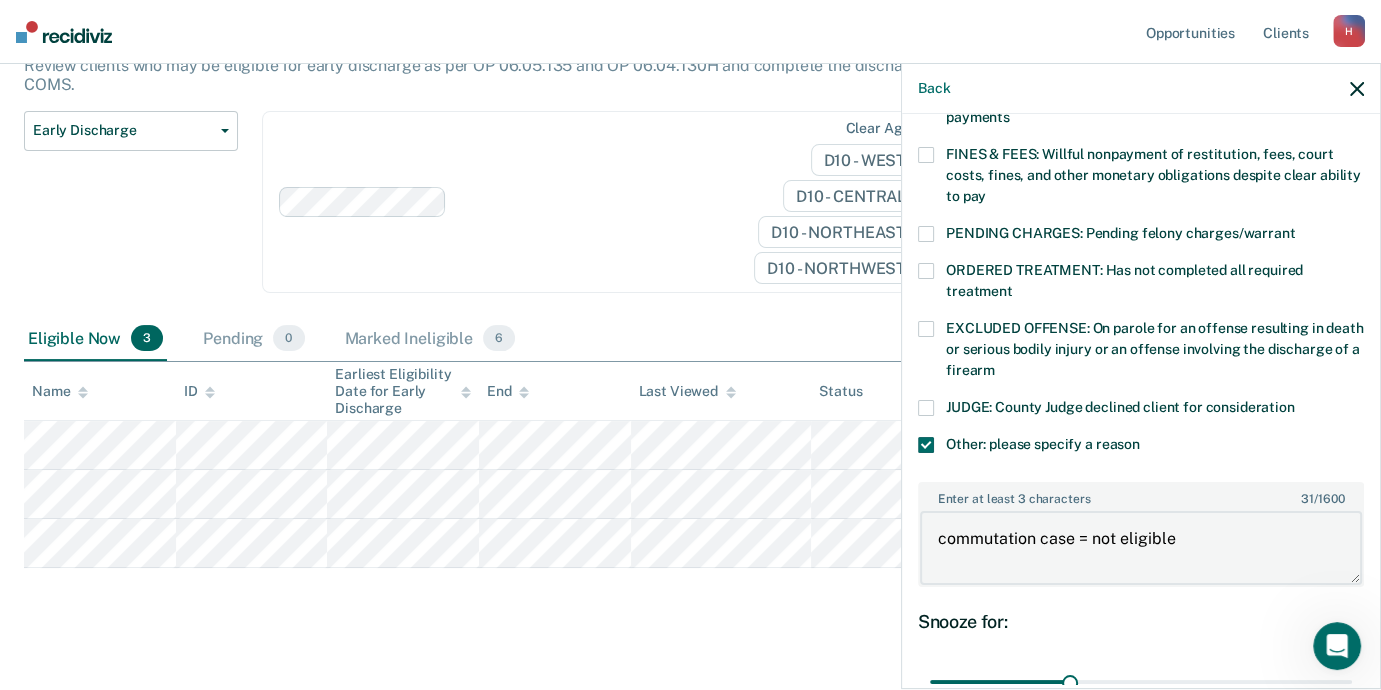 type on "commutation case = not eligible" 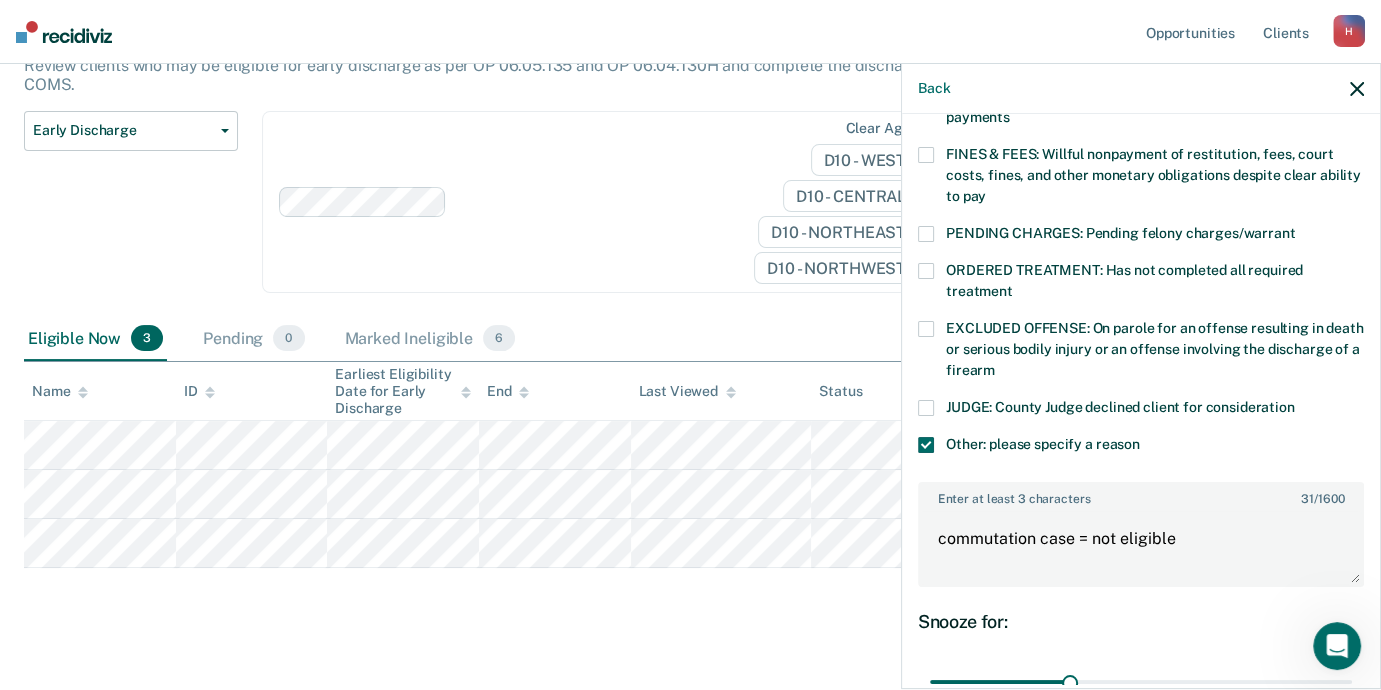 scroll, scrollTop: 726, scrollLeft: 0, axis: vertical 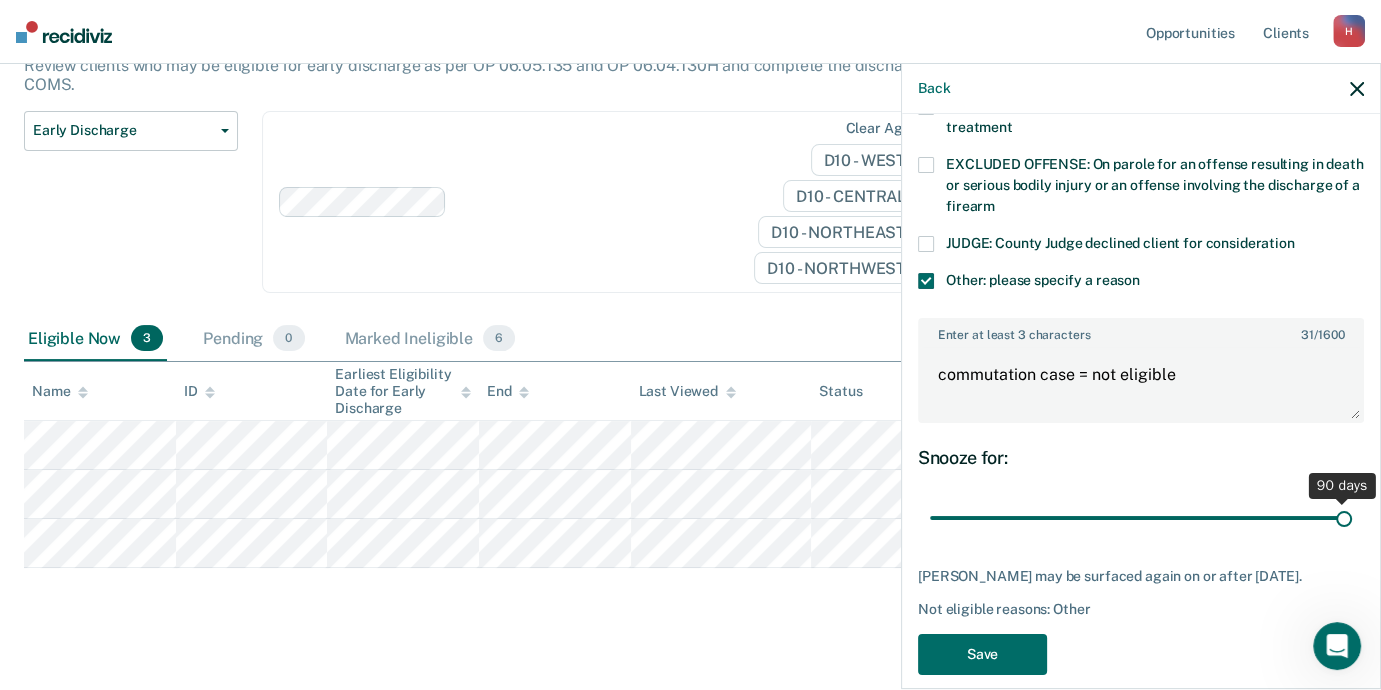 drag, startPoint x: 1061, startPoint y: 496, endPoint x: 1335, endPoint y: 457, distance: 276.76163 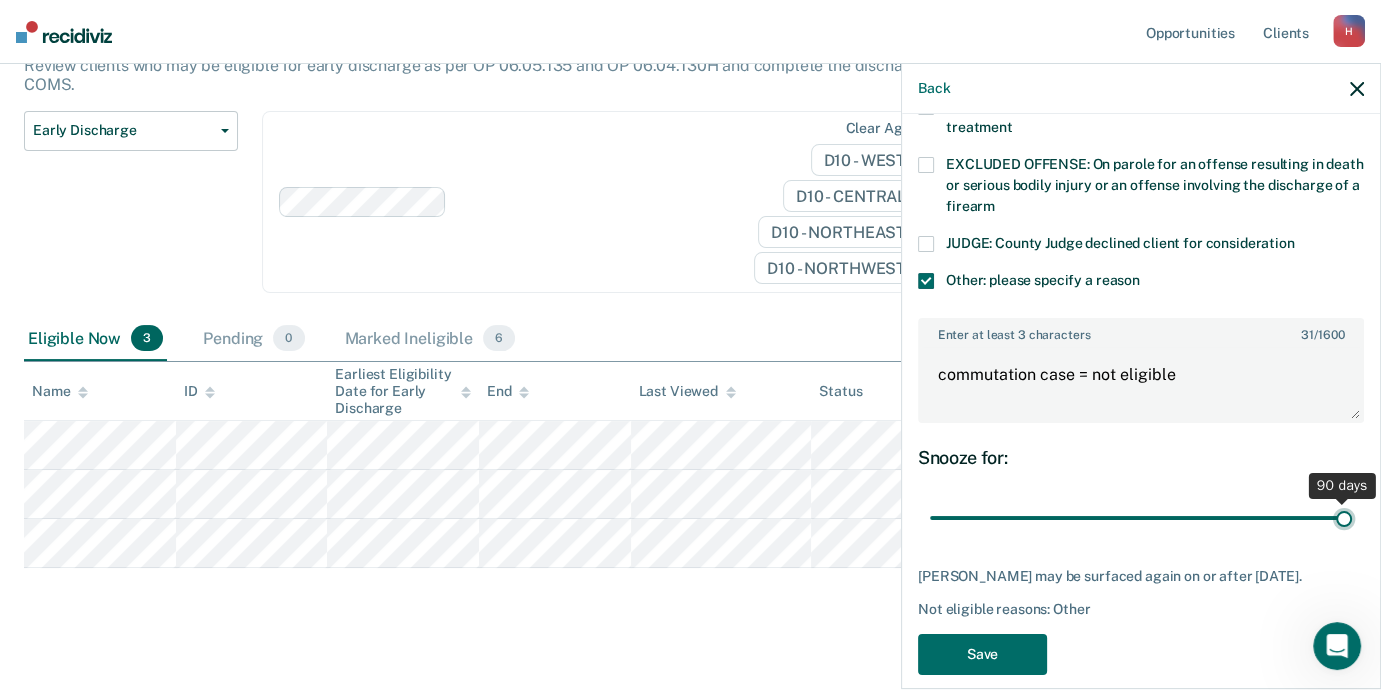 type on "90" 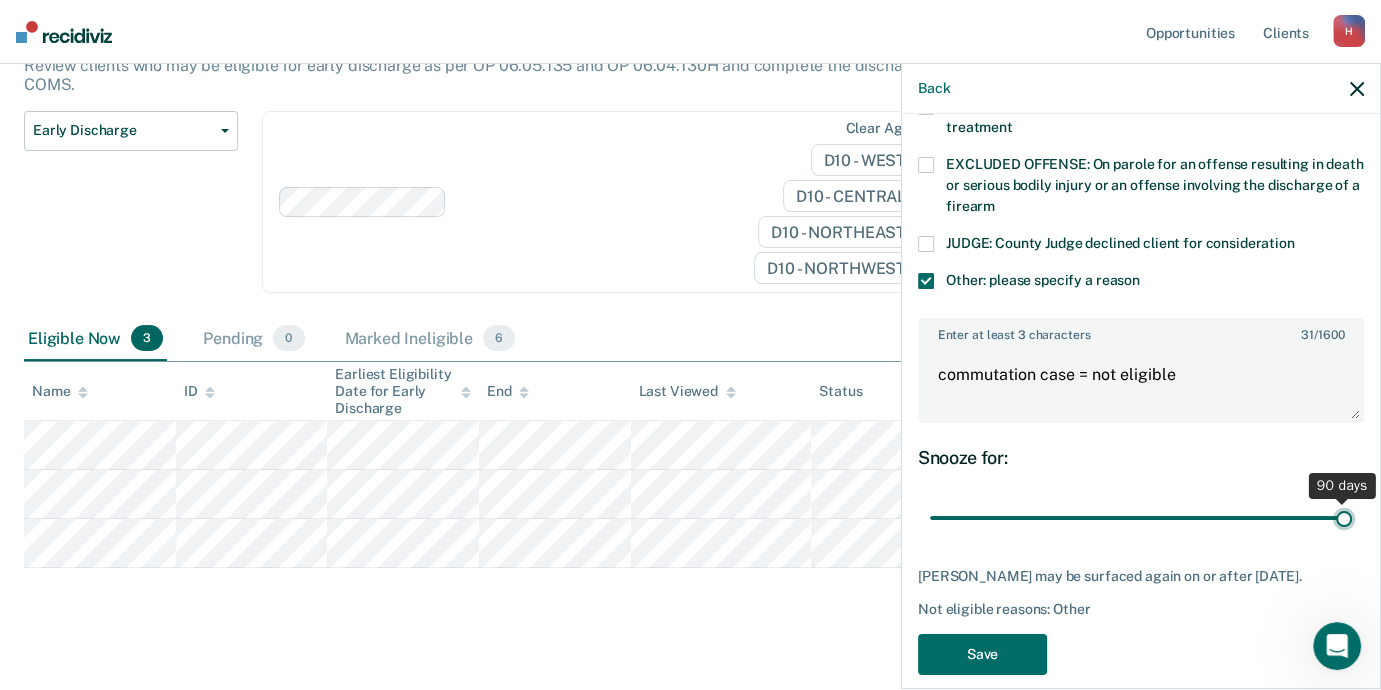 click at bounding box center [1141, 518] 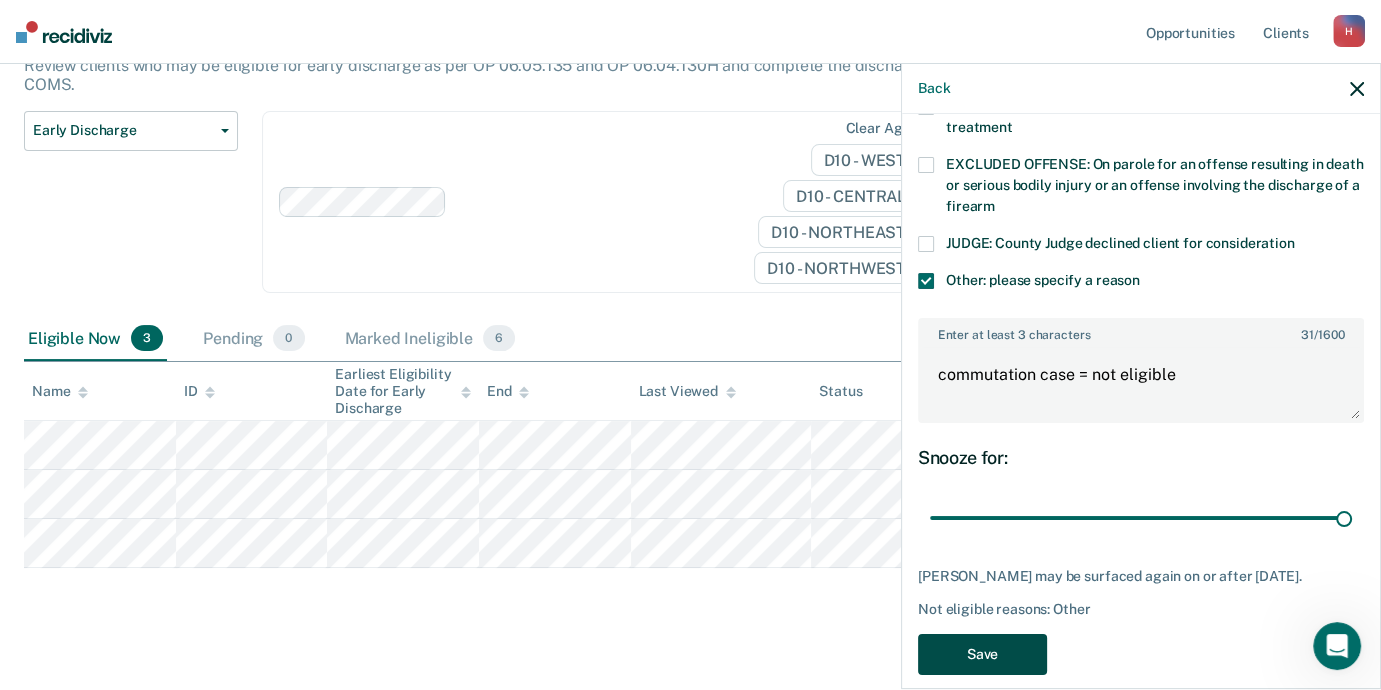 click on "Save" at bounding box center [982, 654] 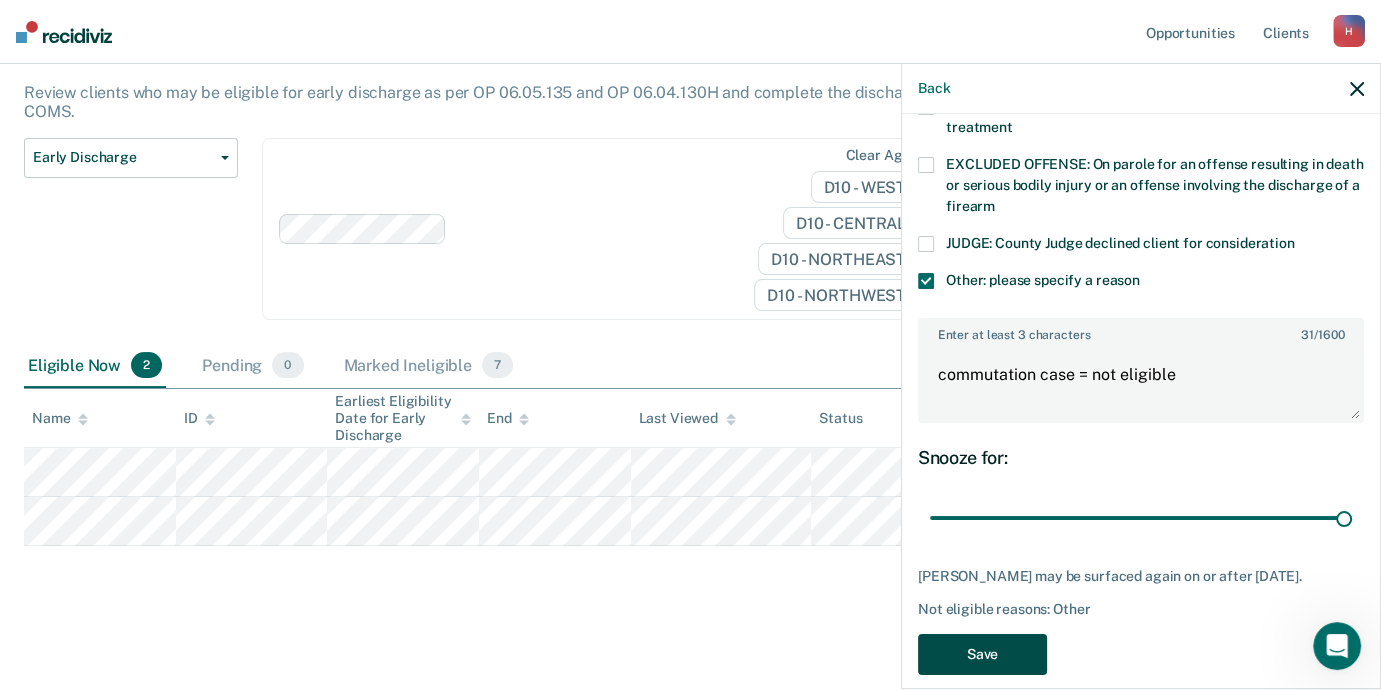 scroll, scrollTop: 148, scrollLeft: 0, axis: vertical 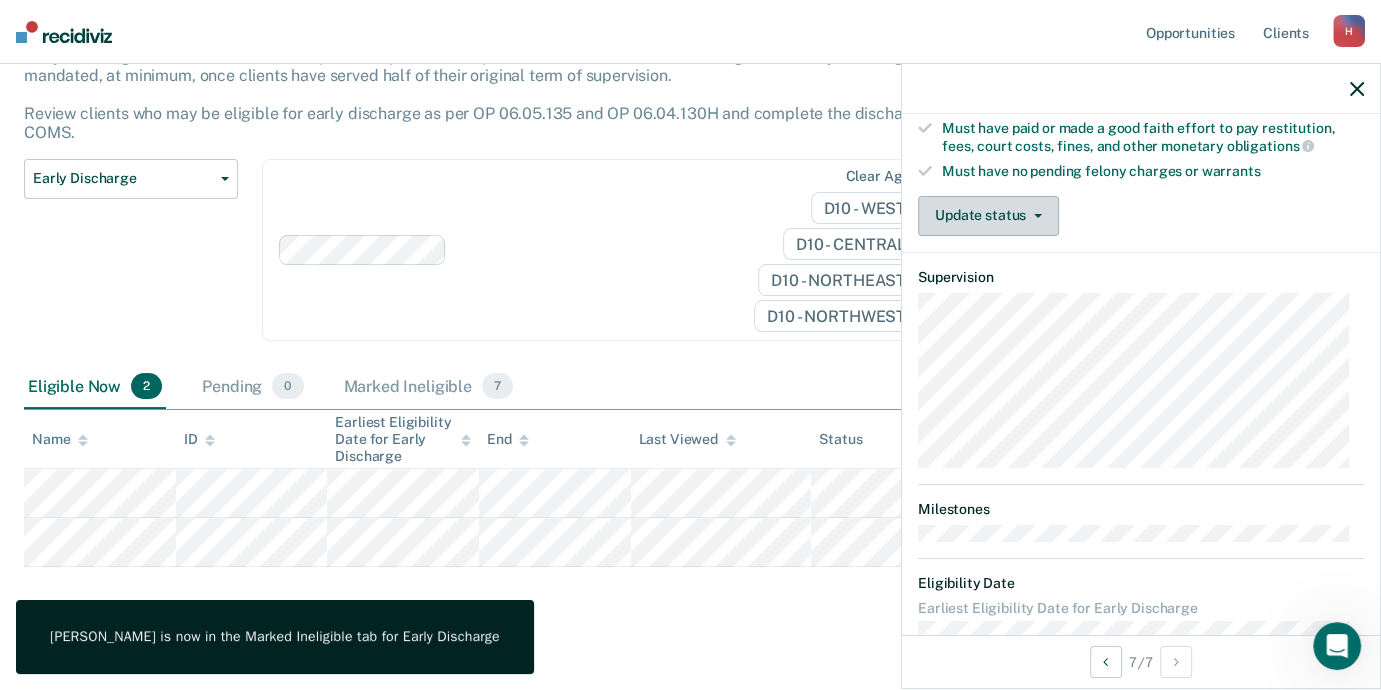 click on "Update status" at bounding box center [988, 216] 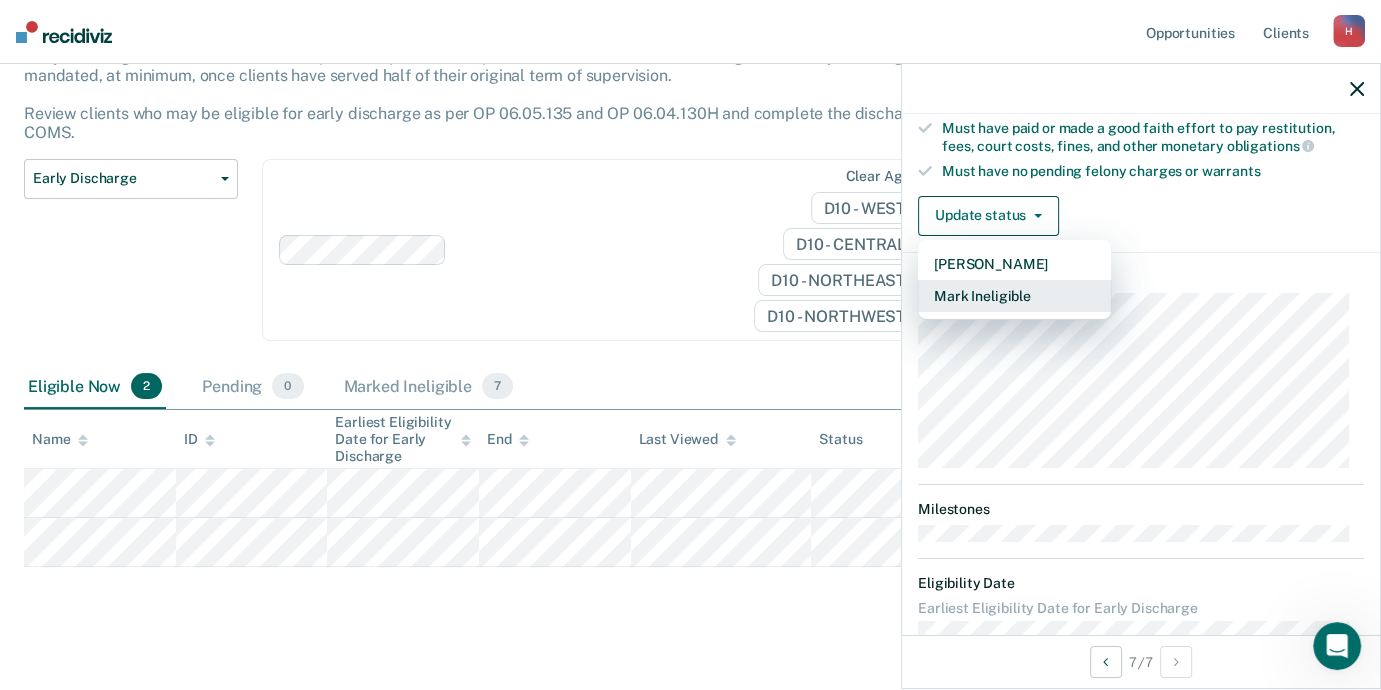 click on "Mark Ineligible" at bounding box center (1014, 296) 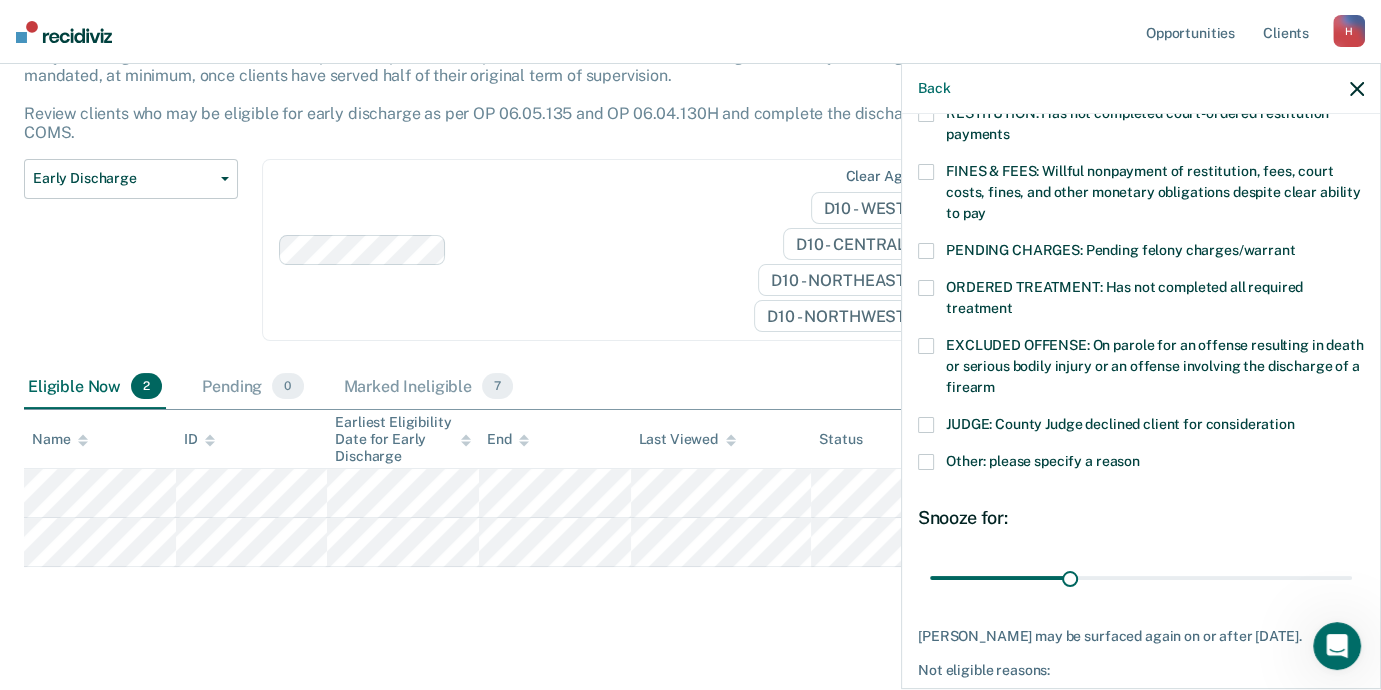 click at bounding box center (926, 462) 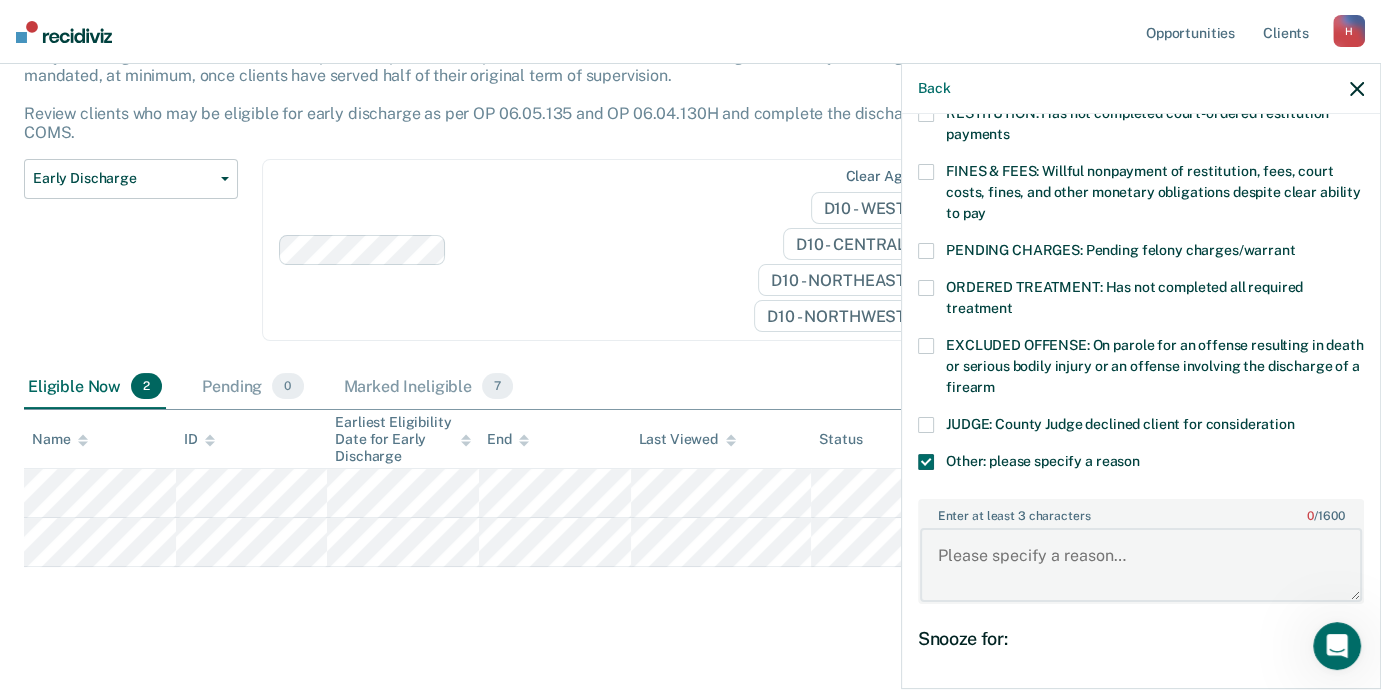 paste on "commutation case = not eligible" 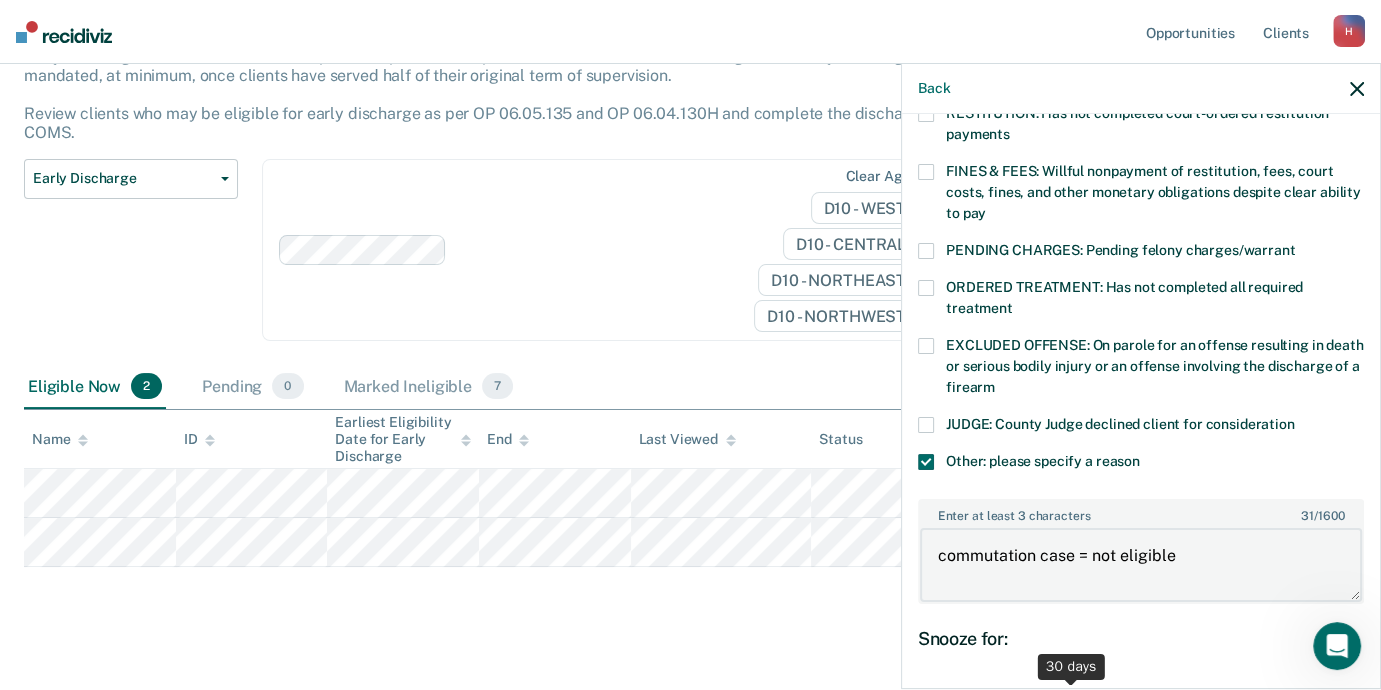 type on "commutation case = not eligible" 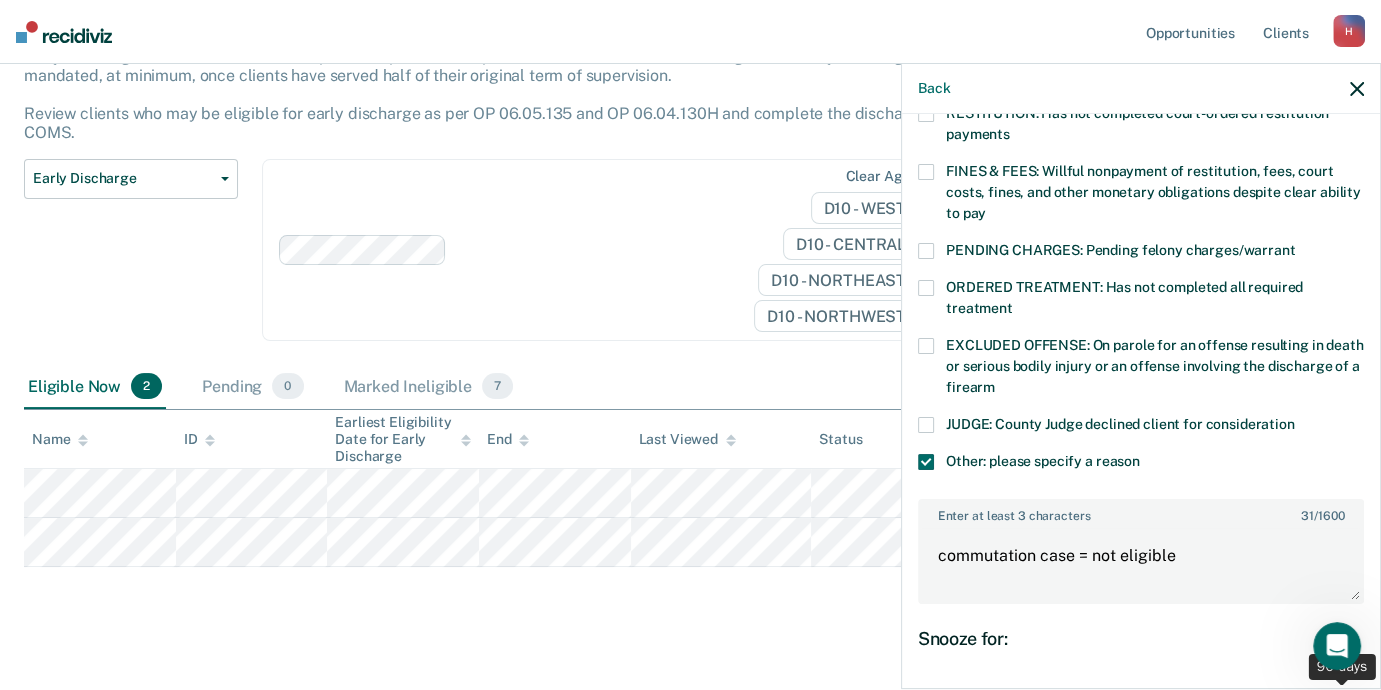 drag, startPoint x: 1061, startPoint y: 673, endPoint x: 1406, endPoint y: 601, distance: 352.43298 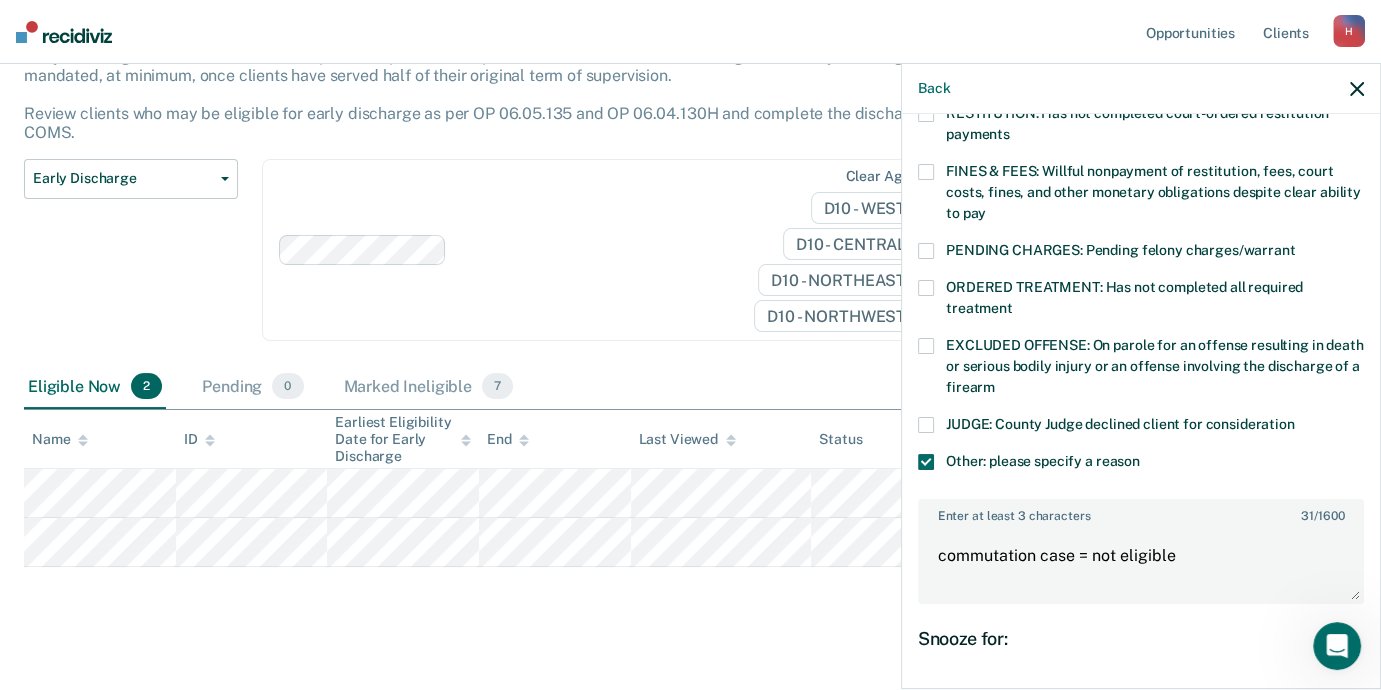 scroll, scrollTop: 726, scrollLeft: 0, axis: vertical 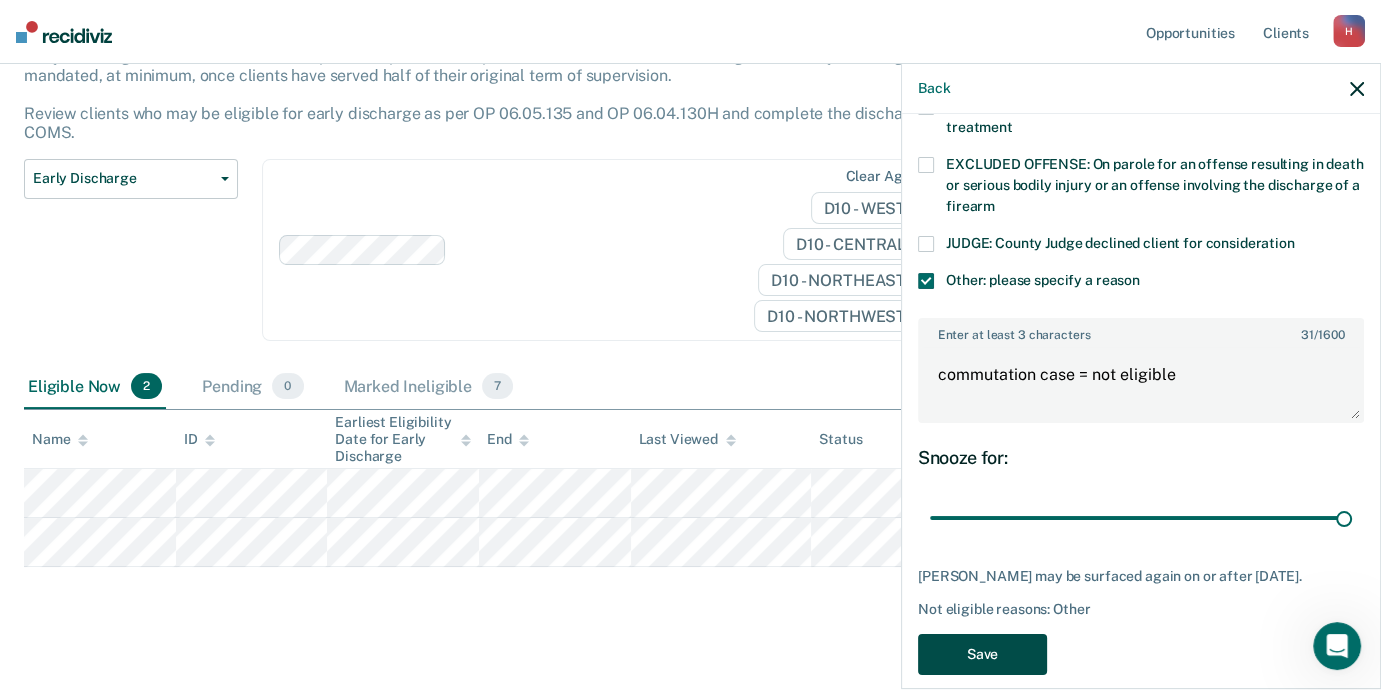 click on "Save" at bounding box center (982, 654) 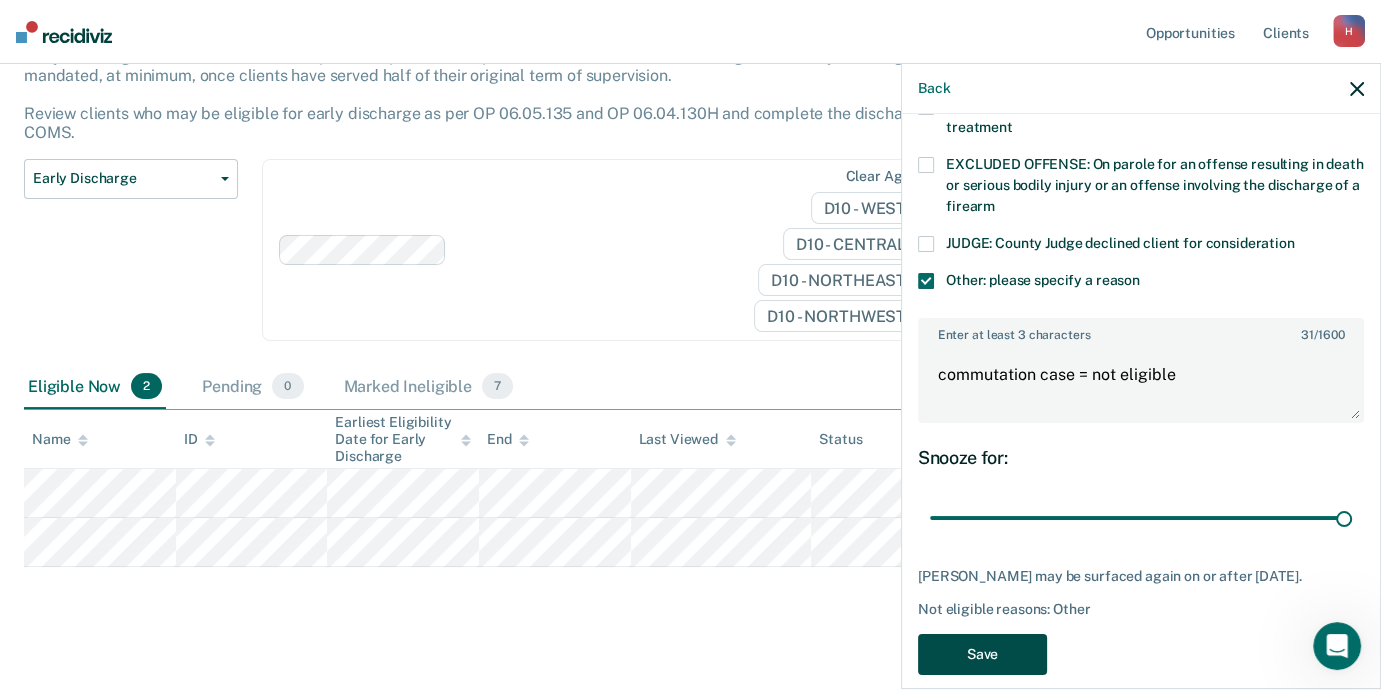 scroll, scrollTop: 98, scrollLeft: 0, axis: vertical 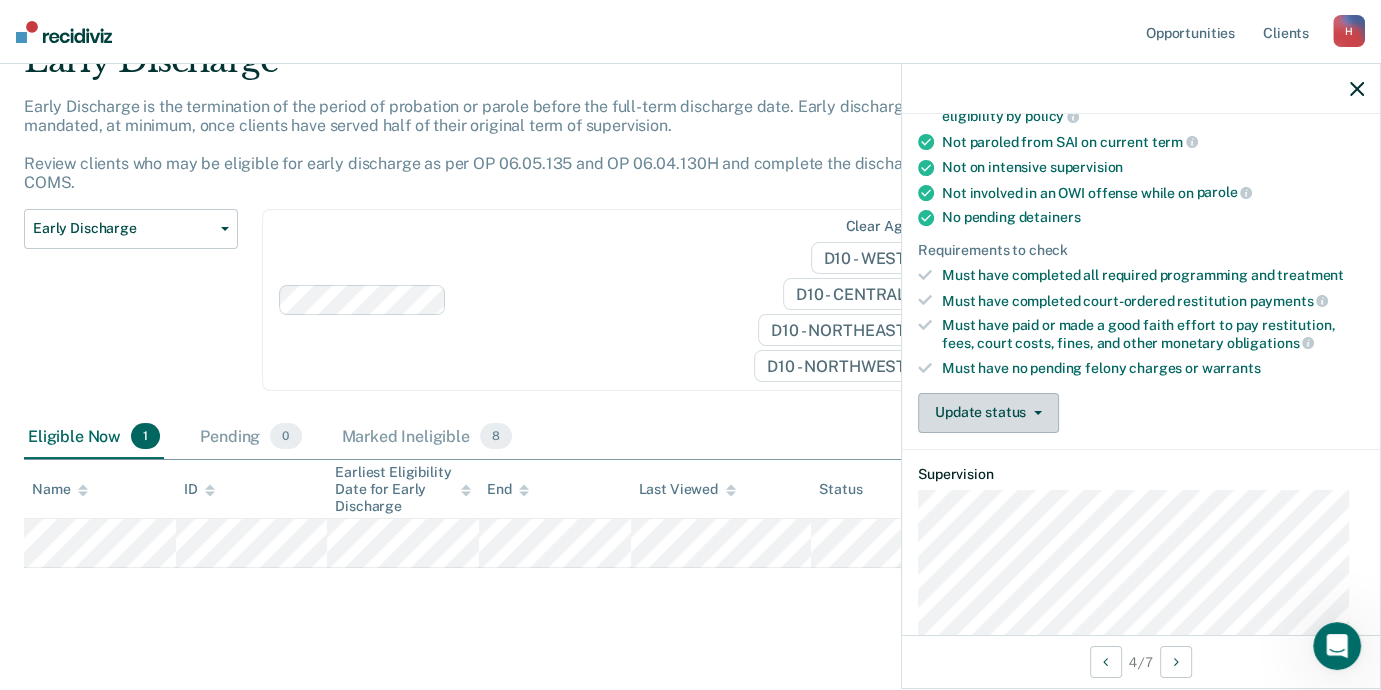 click 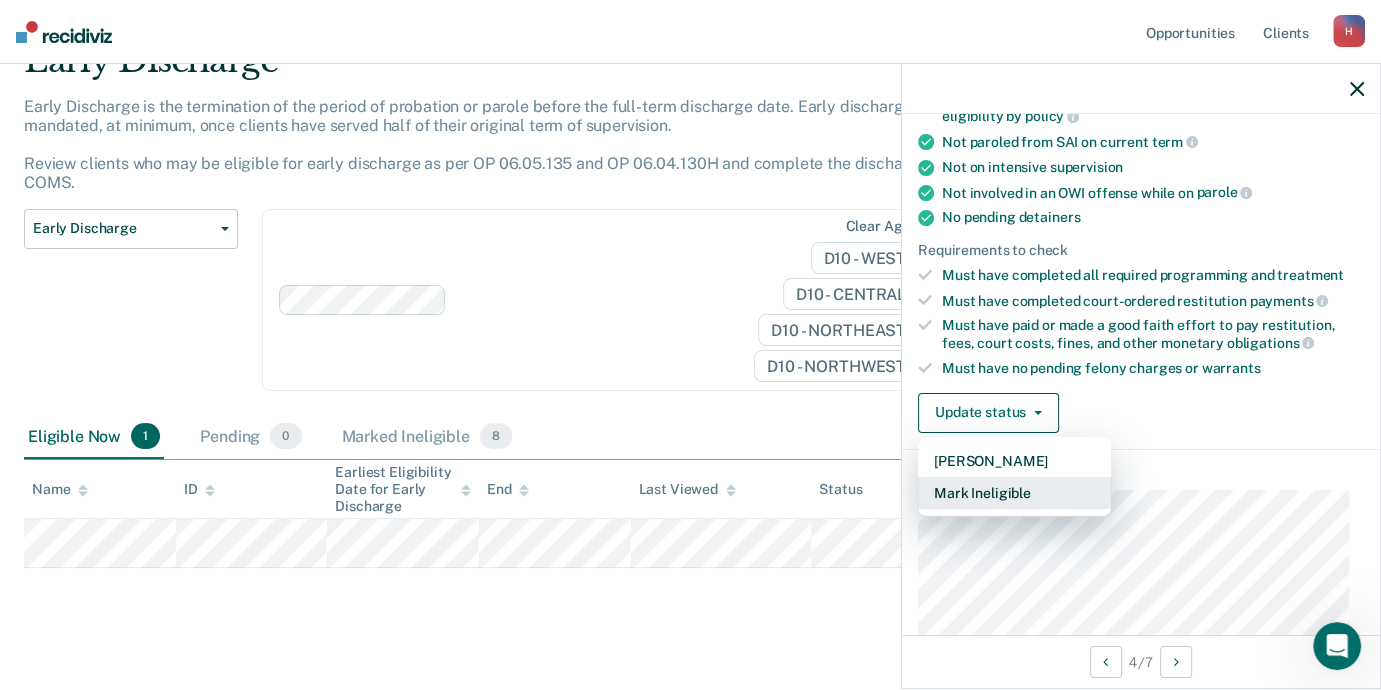 click on "Mark Ineligible" at bounding box center [1014, 493] 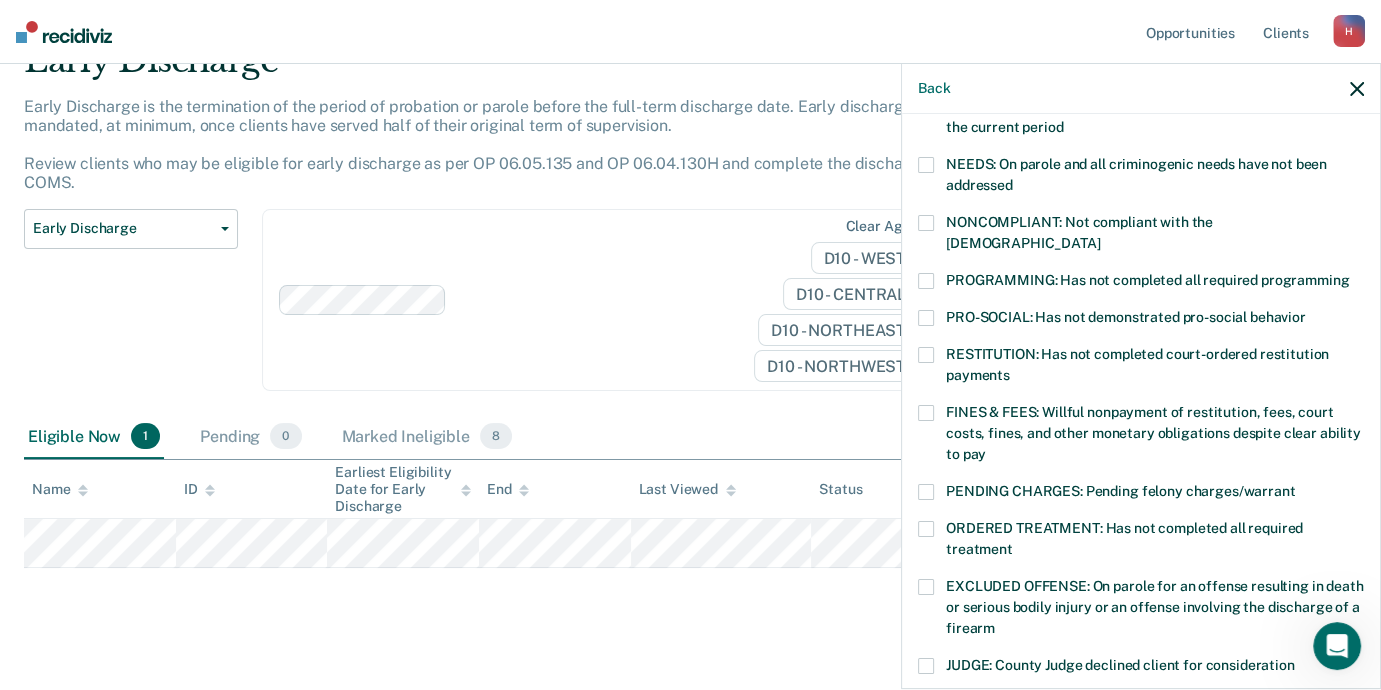 scroll, scrollTop: 305, scrollLeft: 0, axis: vertical 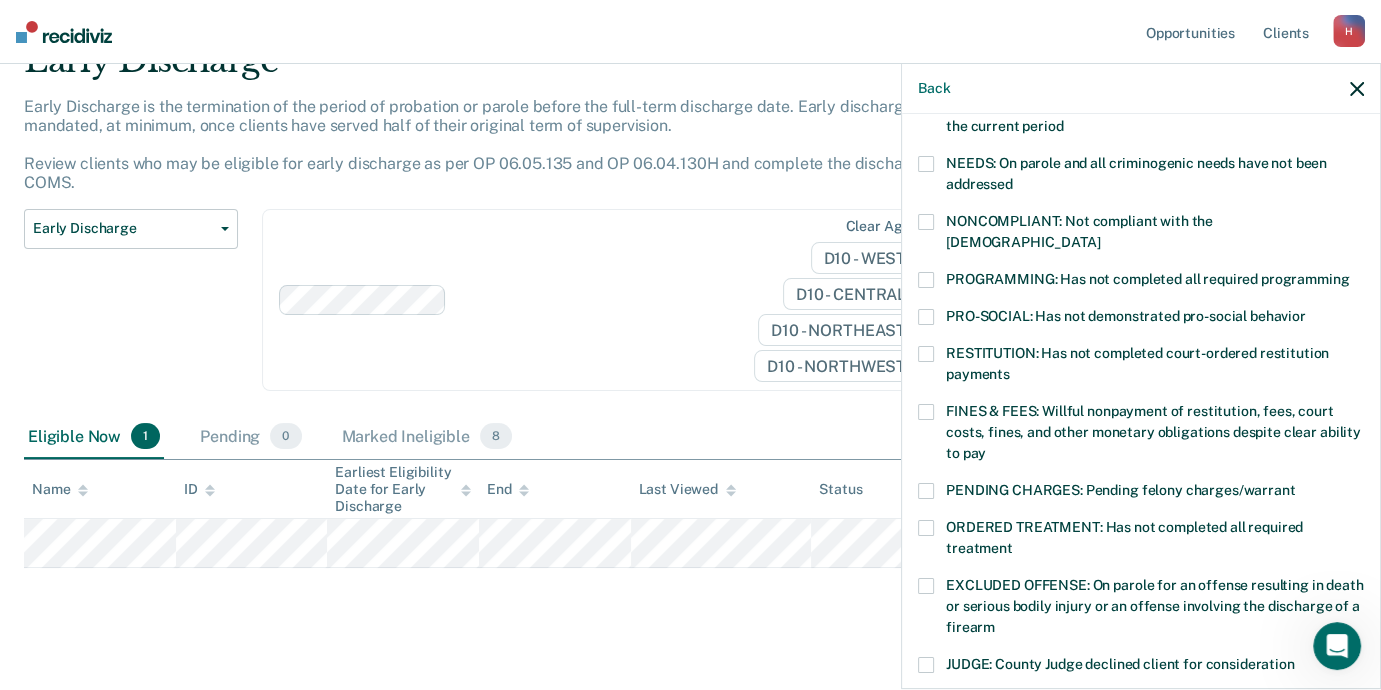 click at bounding box center (926, 280) 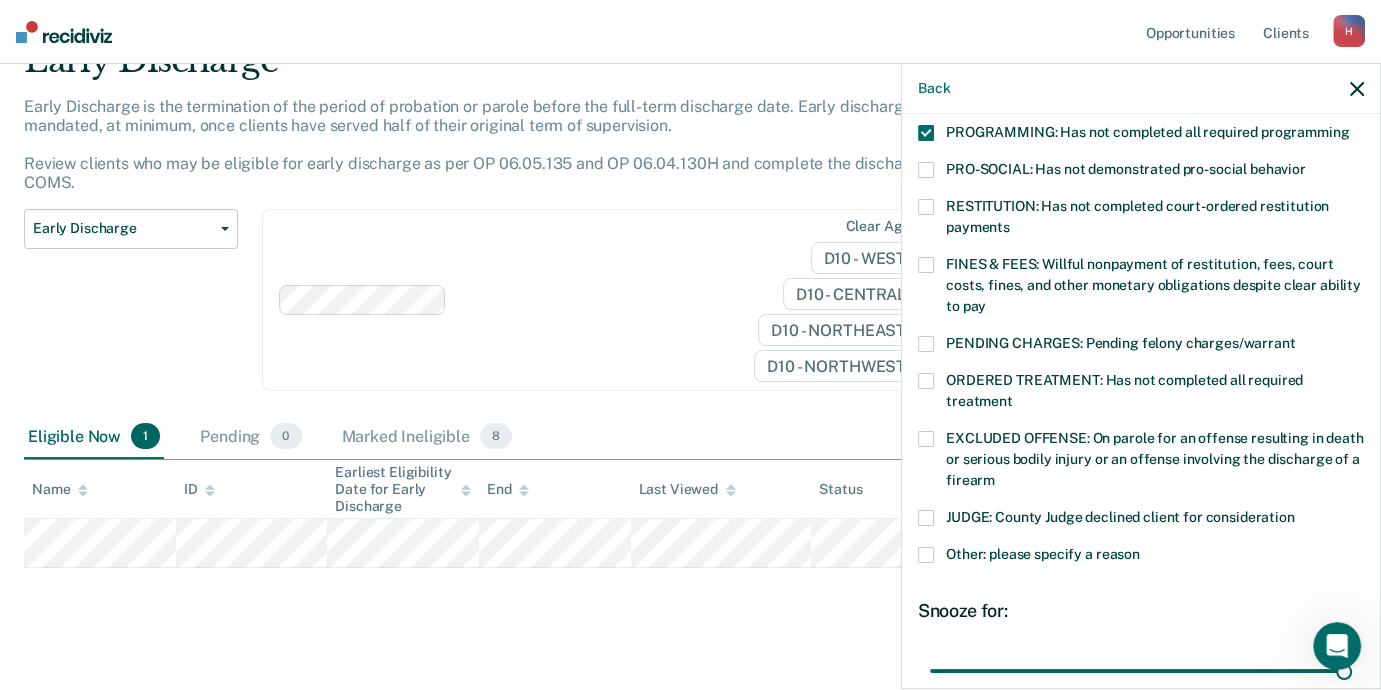 scroll, scrollTop: 607, scrollLeft: 0, axis: vertical 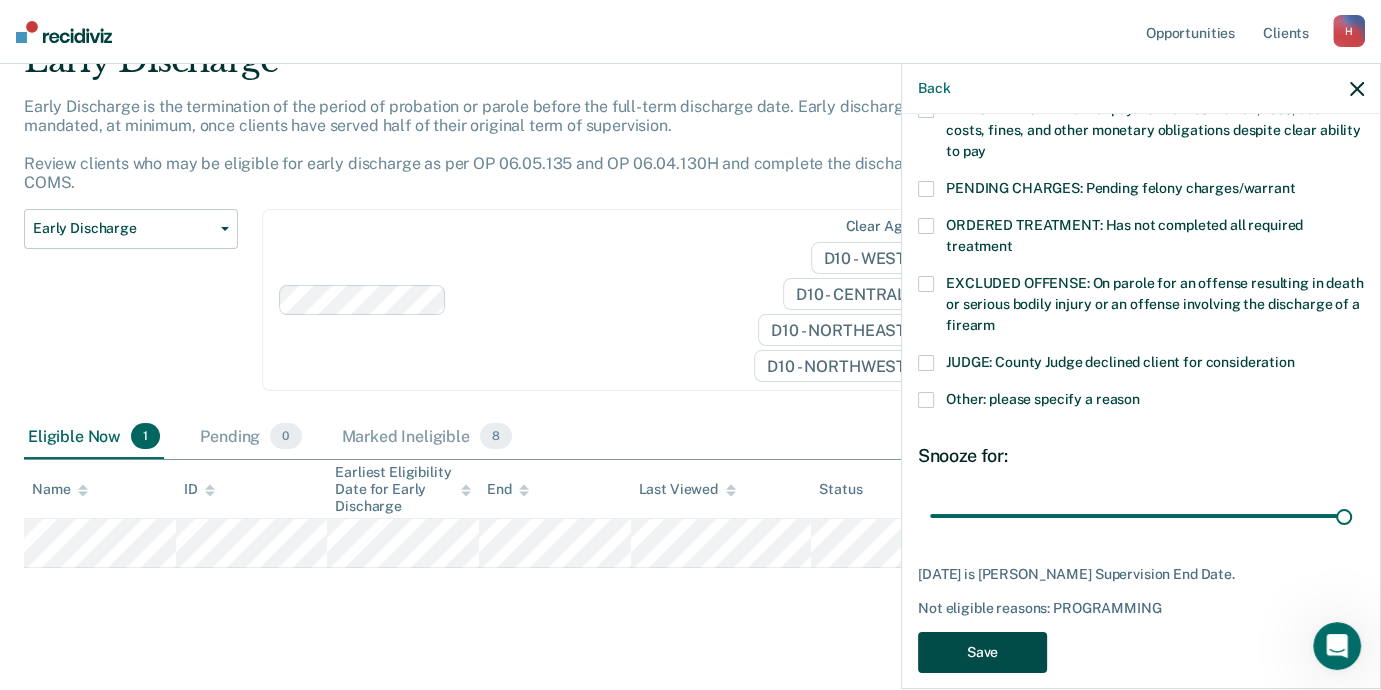 click on "Save" at bounding box center [982, 652] 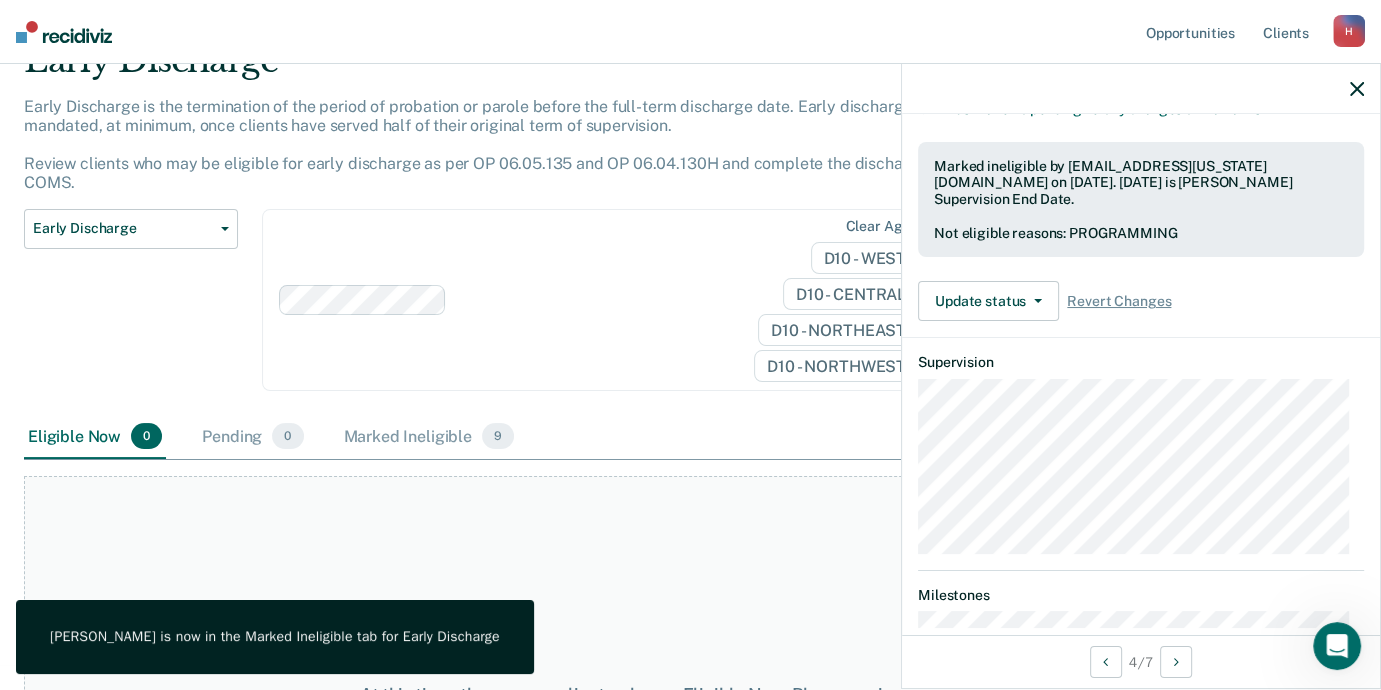 click 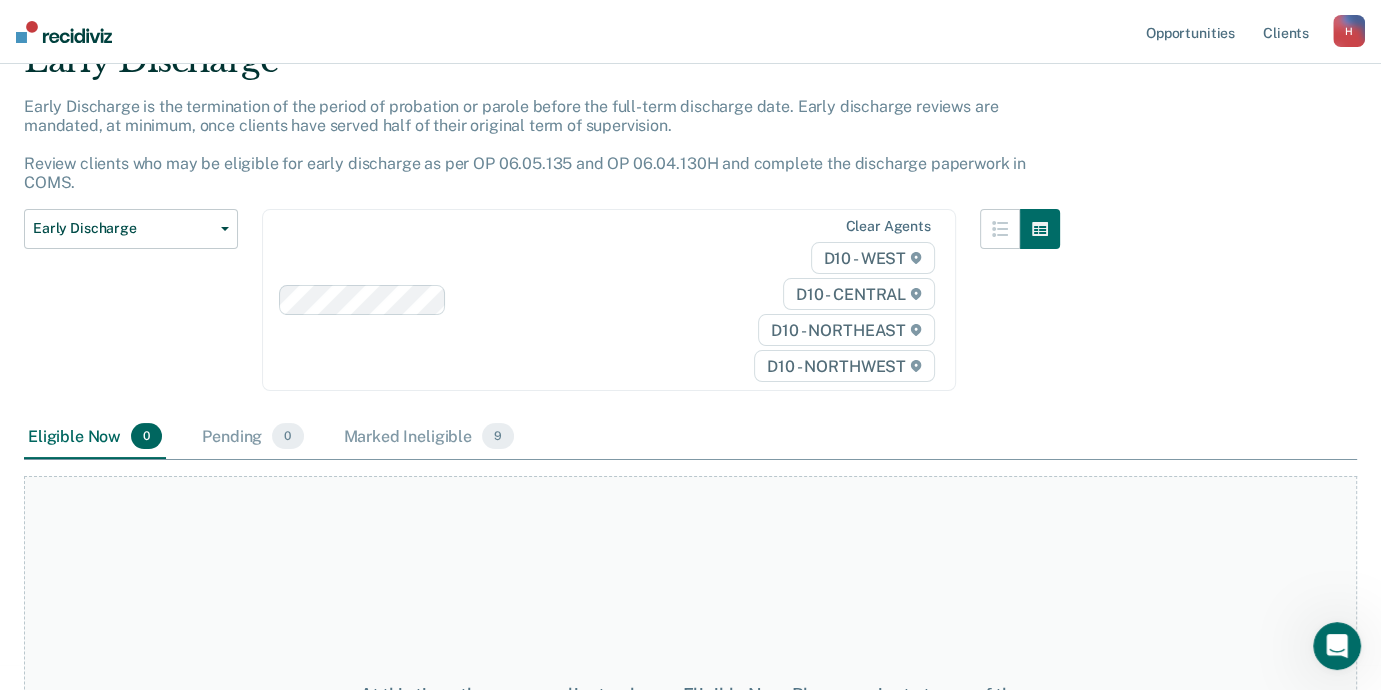 scroll, scrollTop: 0, scrollLeft: 0, axis: both 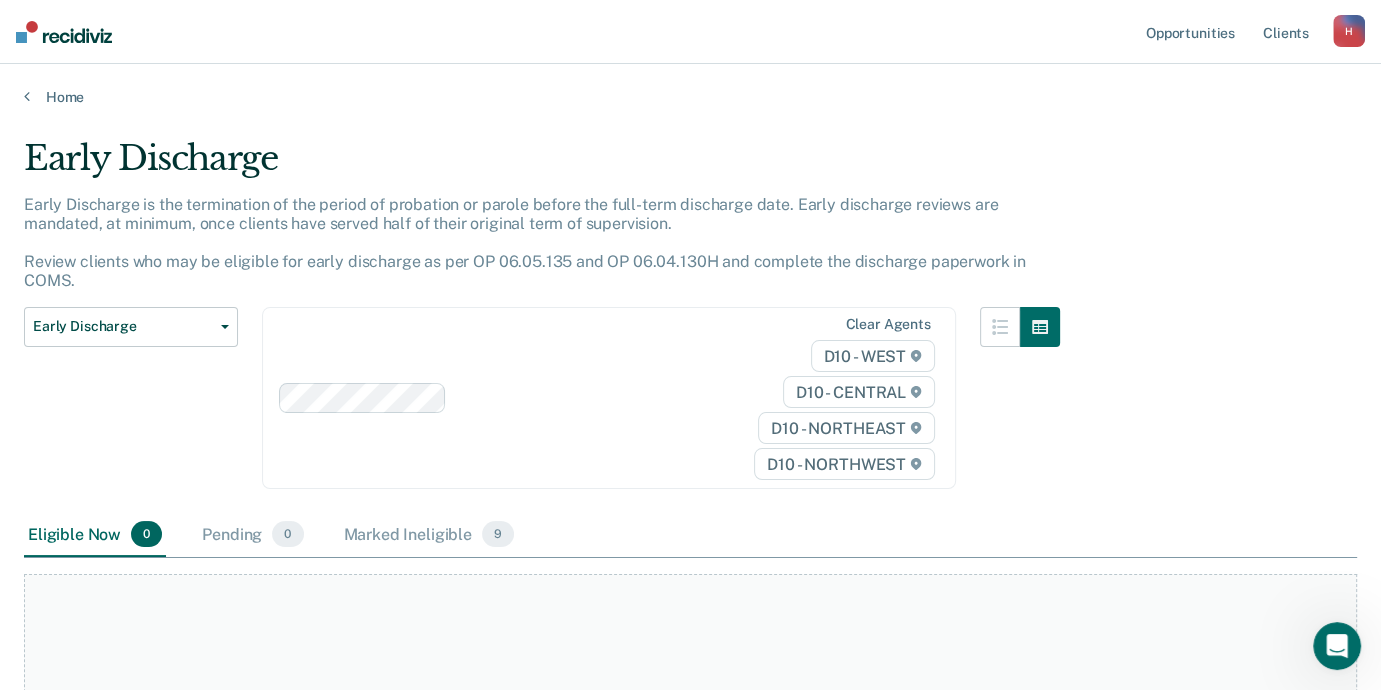 click on "Home" at bounding box center (690, 85) 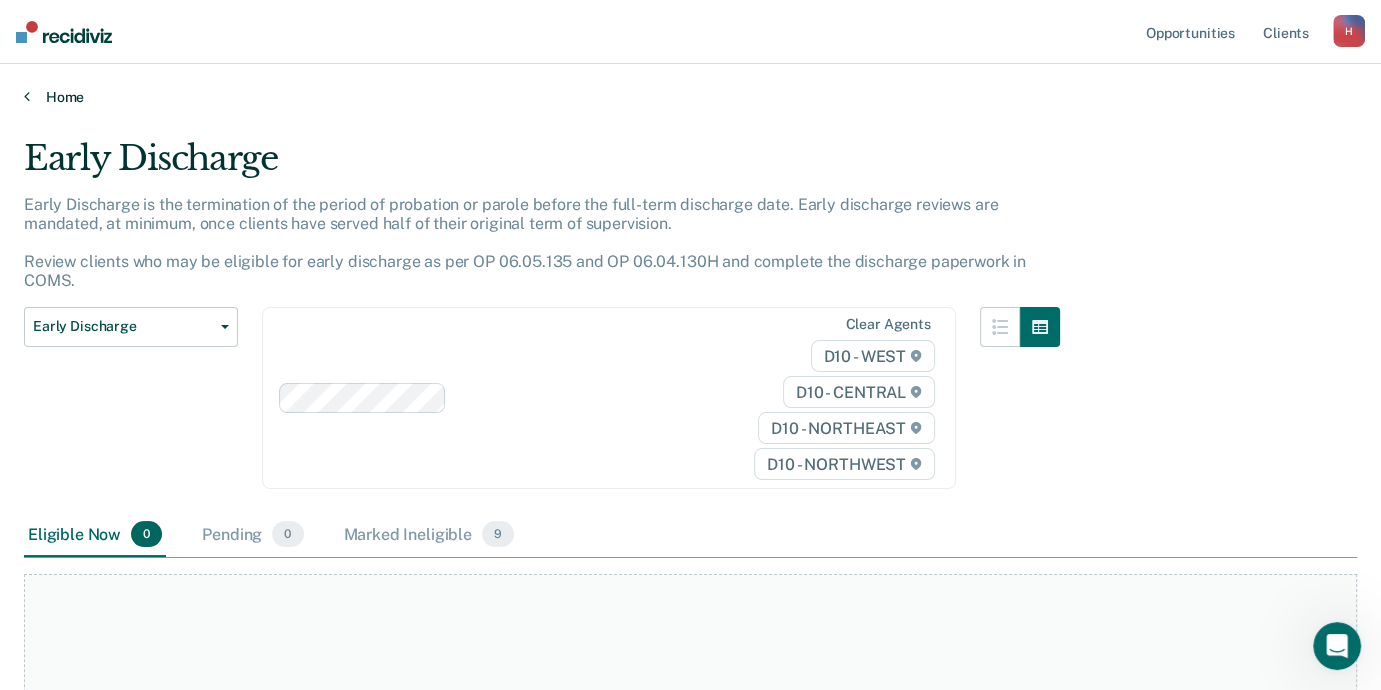 click on "Home" at bounding box center [690, 97] 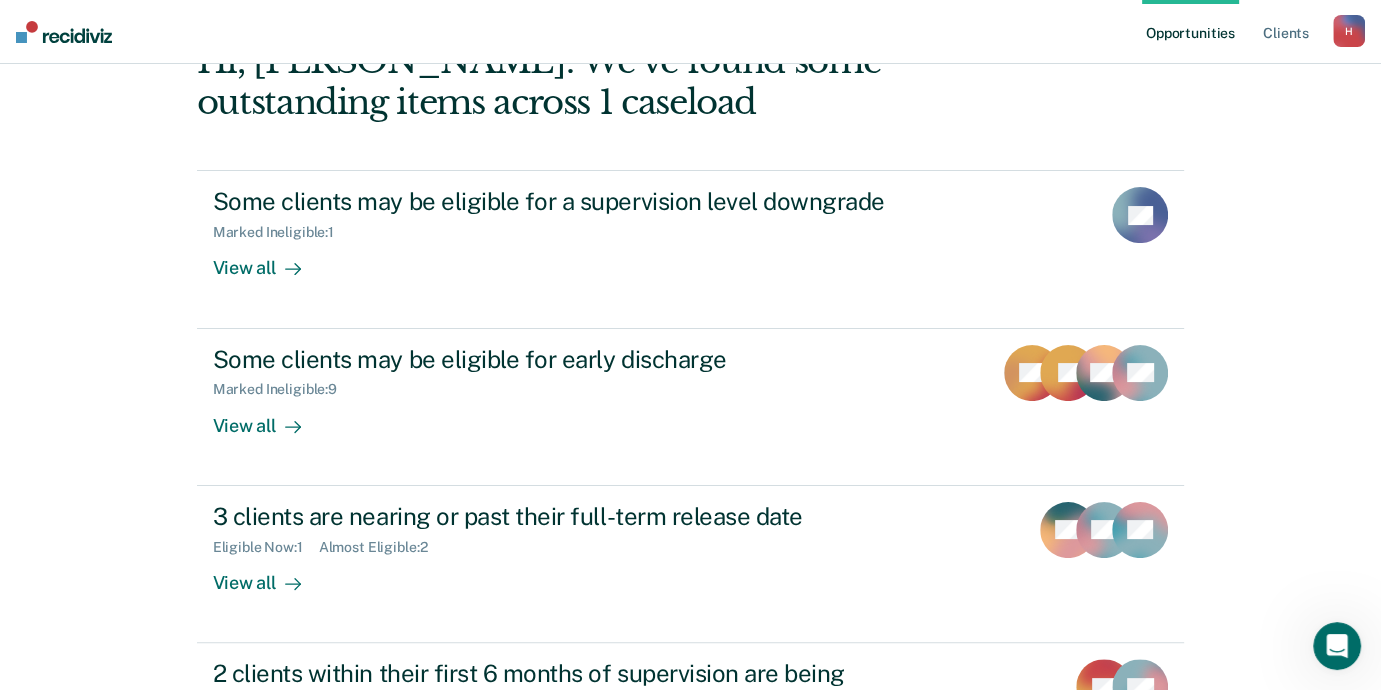 scroll, scrollTop: 240, scrollLeft: 0, axis: vertical 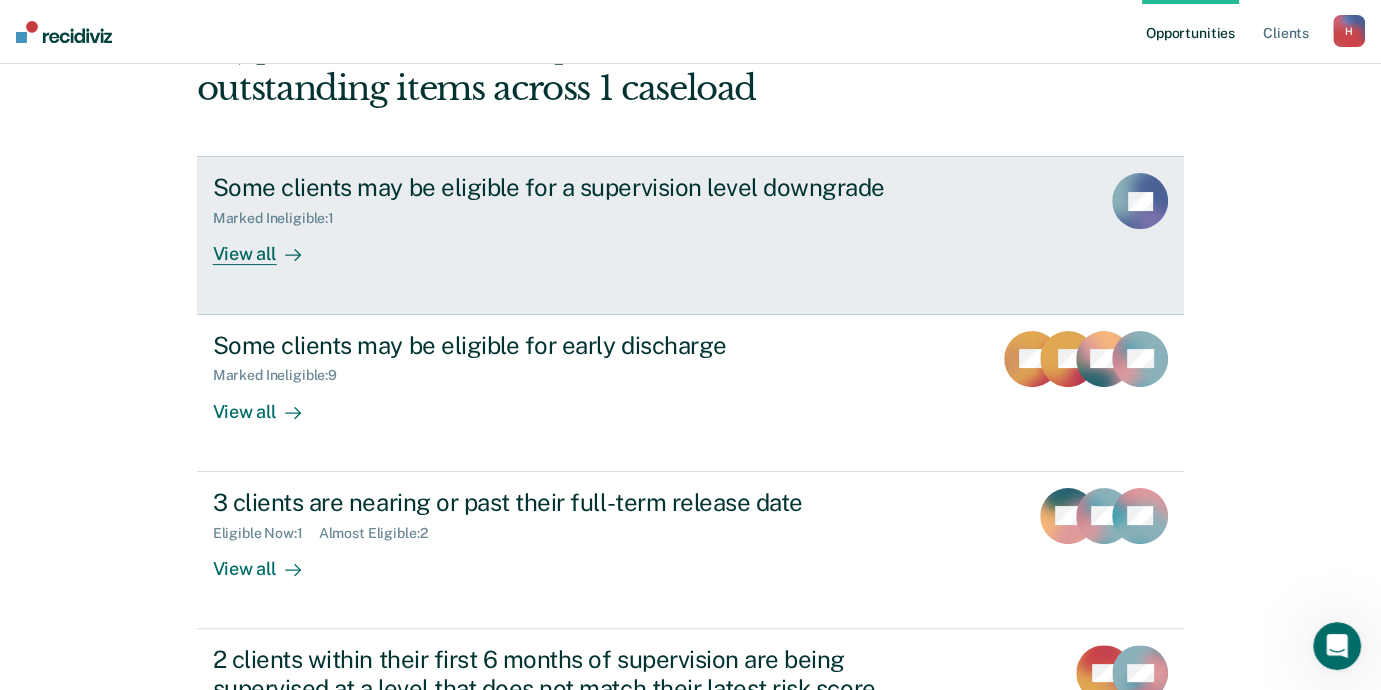 click on "View all" at bounding box center [269, 246] 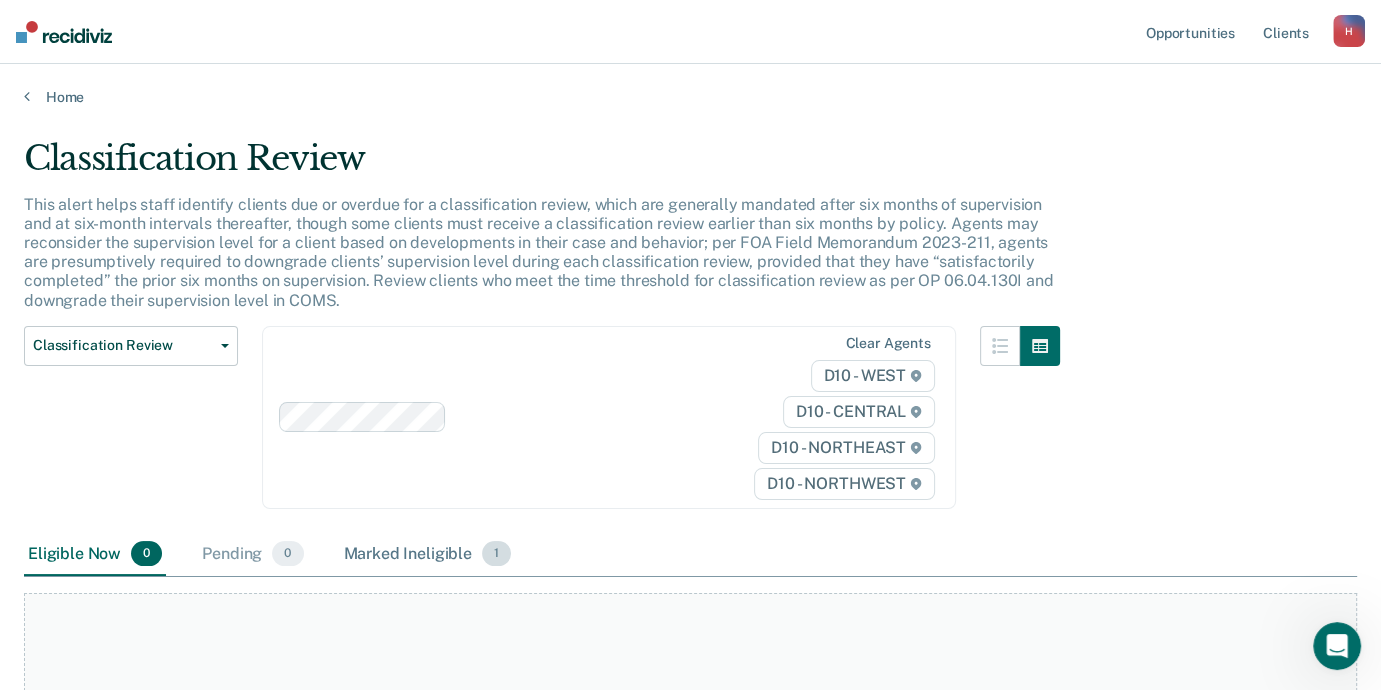 click on "Marked Ineligible 1" at bounding box center (428, 555) 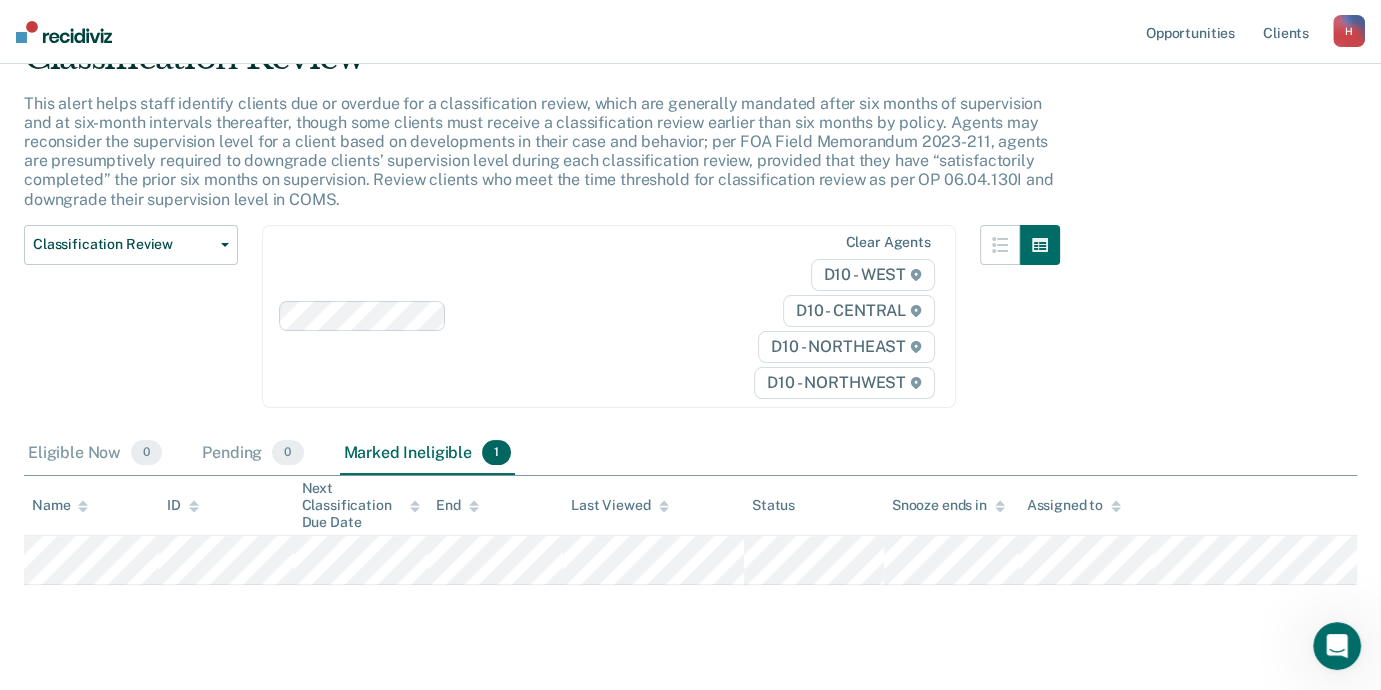 scroll, scrollTop: 136, scrollLeft: 0, axis: vertical 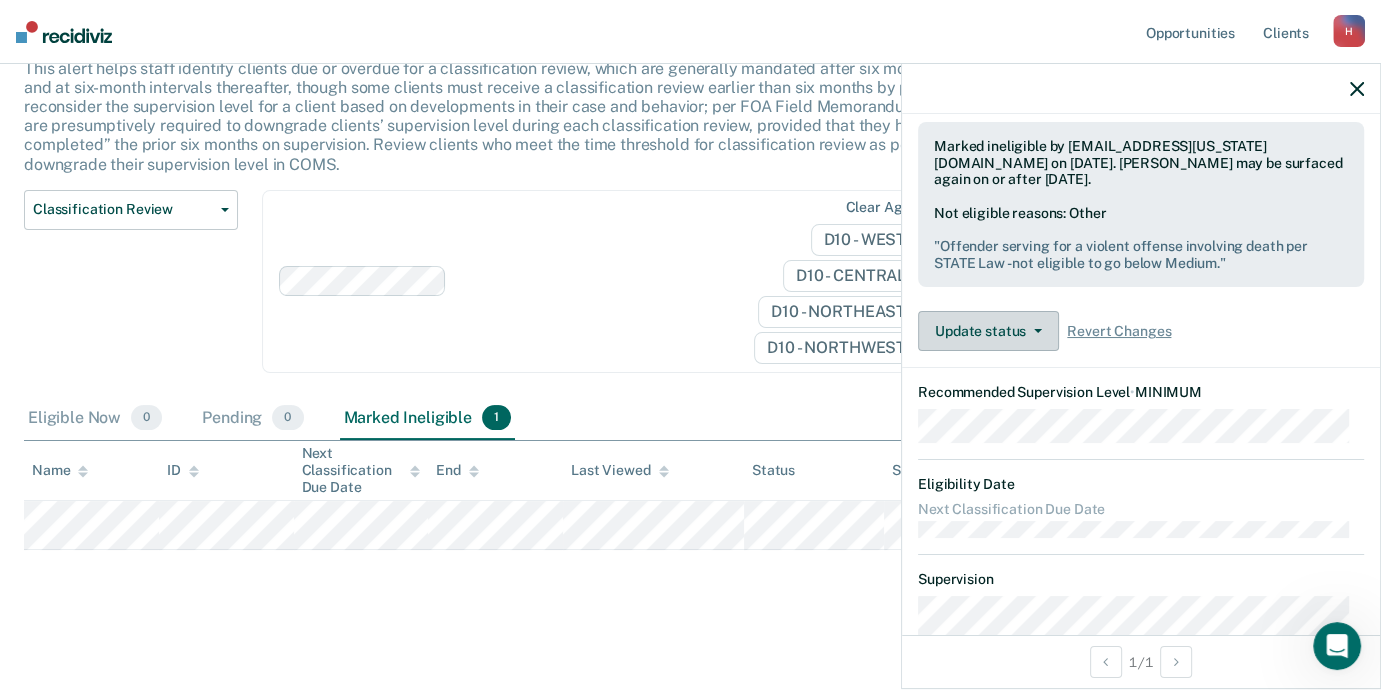 click on "Update status" at bounding box center [988, 331] 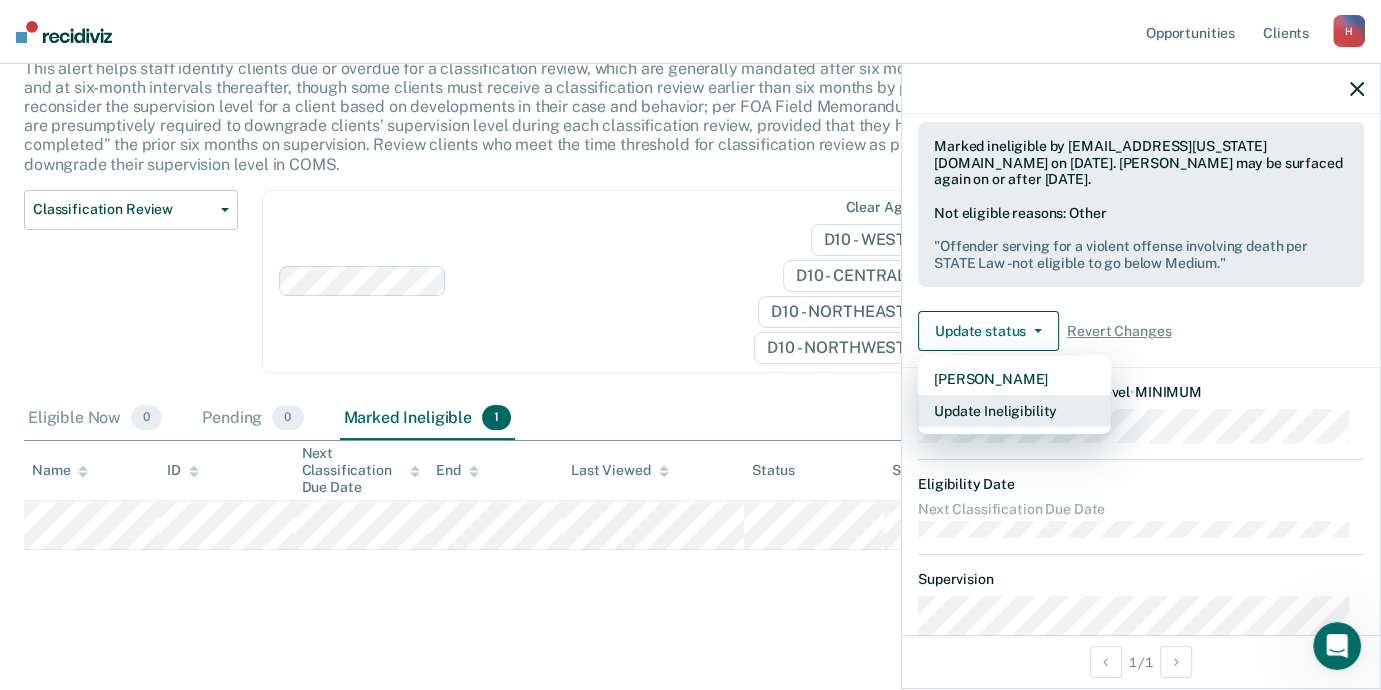 click on "Update Ineligibility" at bounding box center (1014, 411) 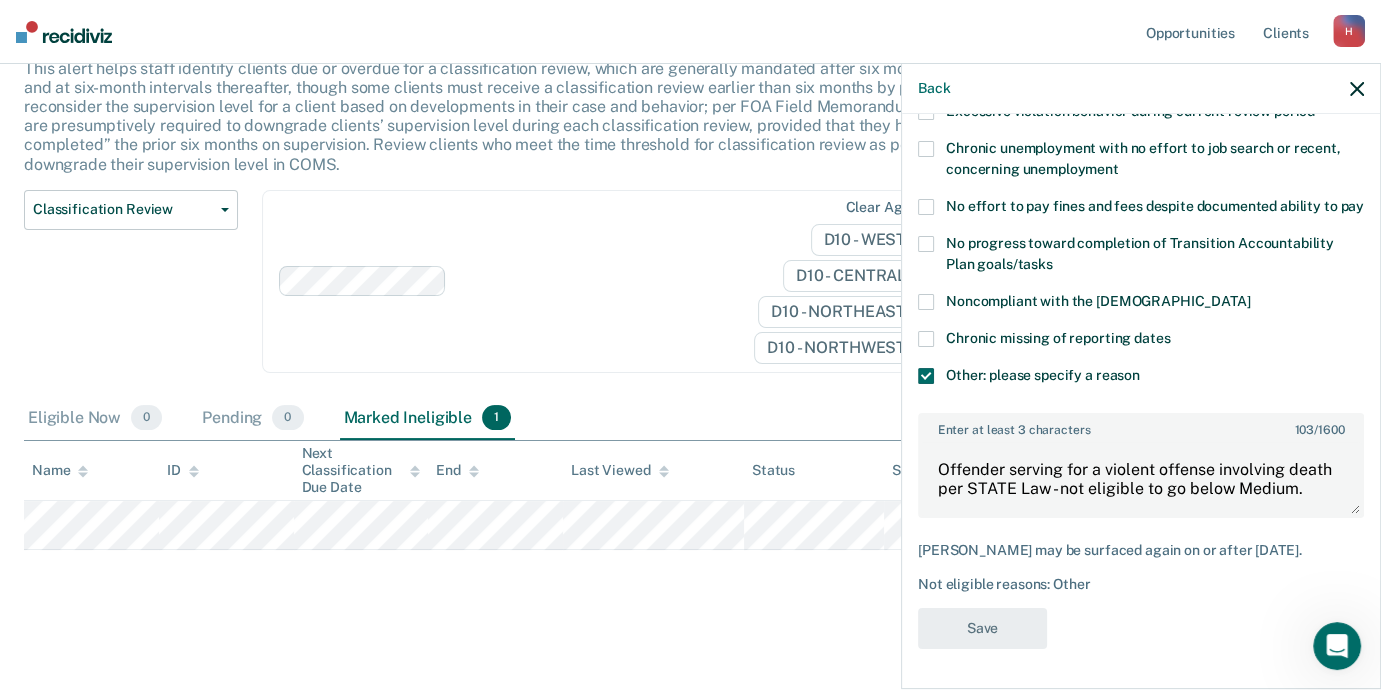 scroll, scrollTop: 196, scrollLeft: 0, axis: vertical 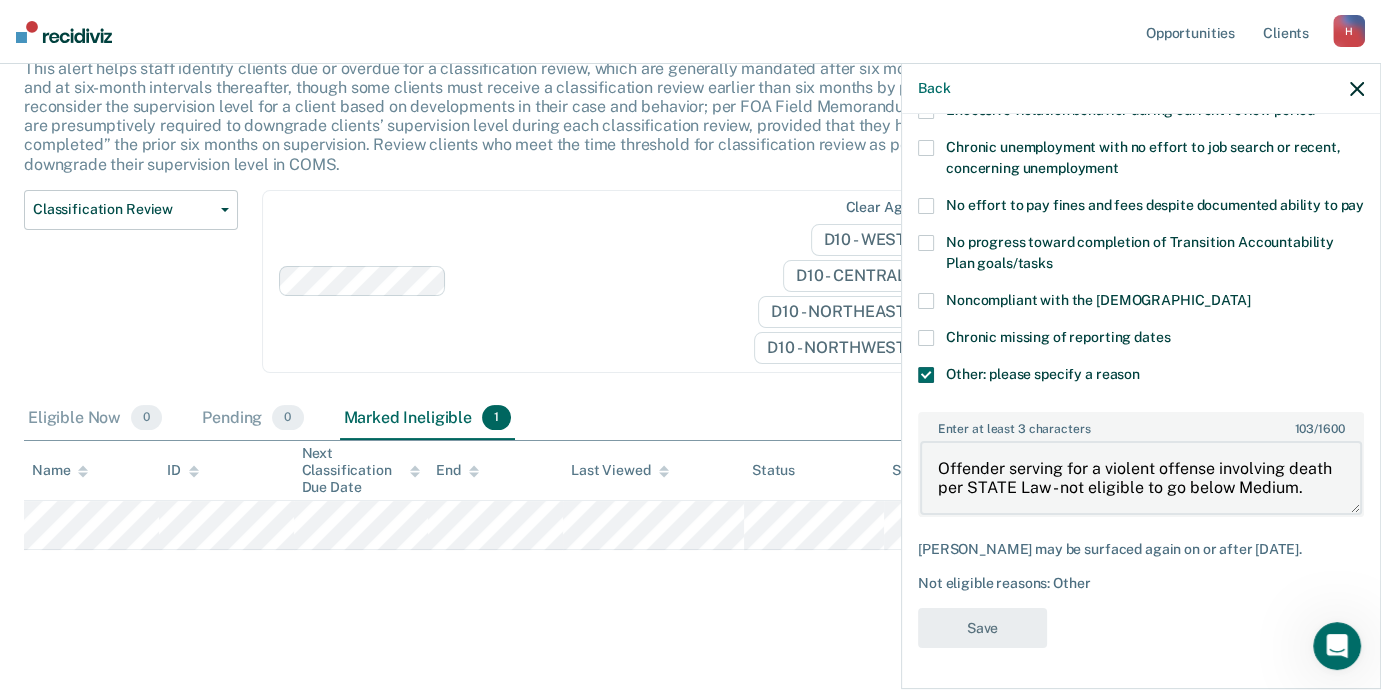 click on "Offender serving for a violent offense involving death per STATE Law - not eligible to go below Medium." at bounding box center (1141, 478) 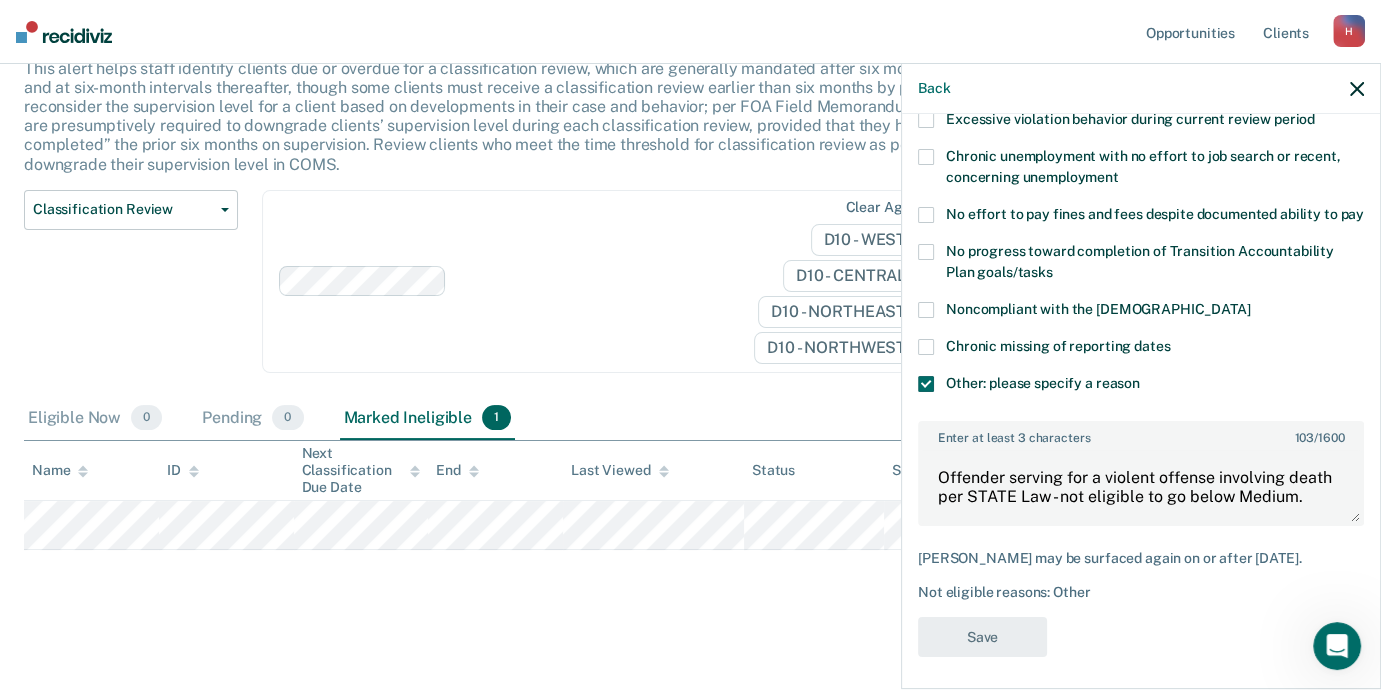 scroll, scrollTop: 196, scrollLeft: 0, axis: vertical 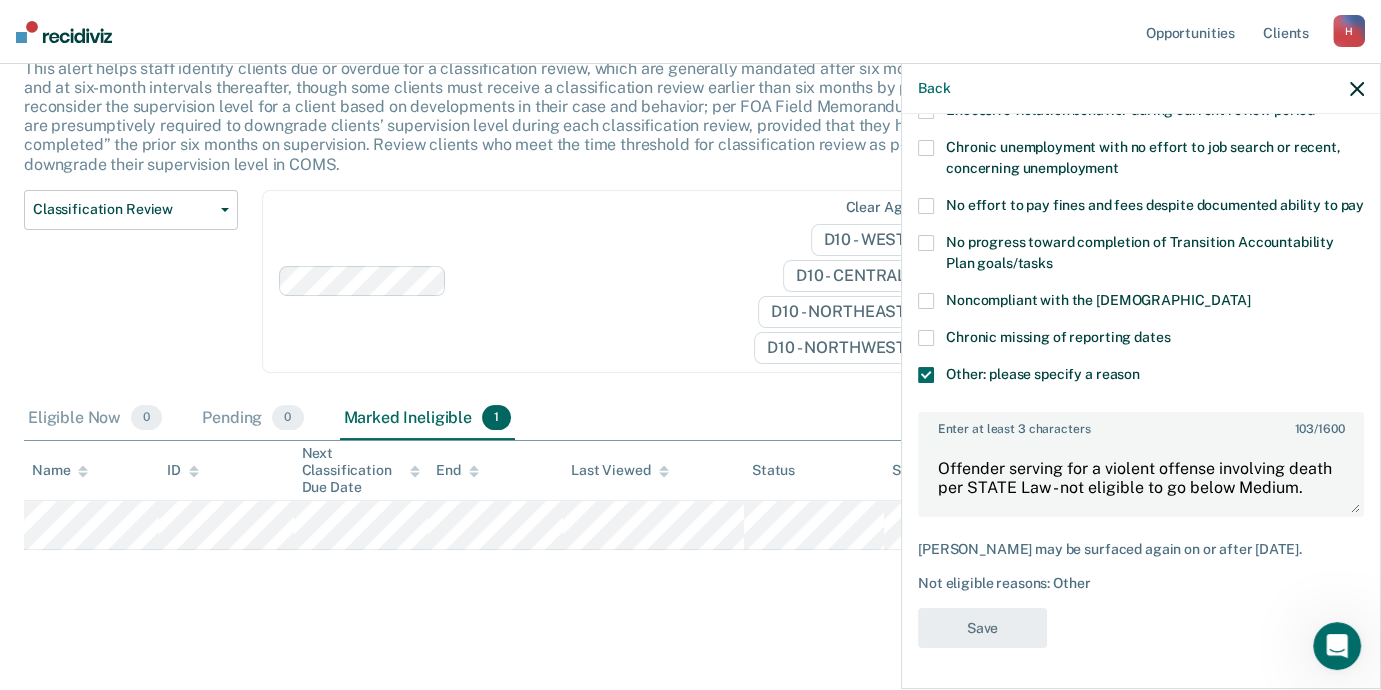 click on "Offender serving for a violent offense involving death per STATE Law - not eligible to go below Medium." at bounding box center (1141, 478) 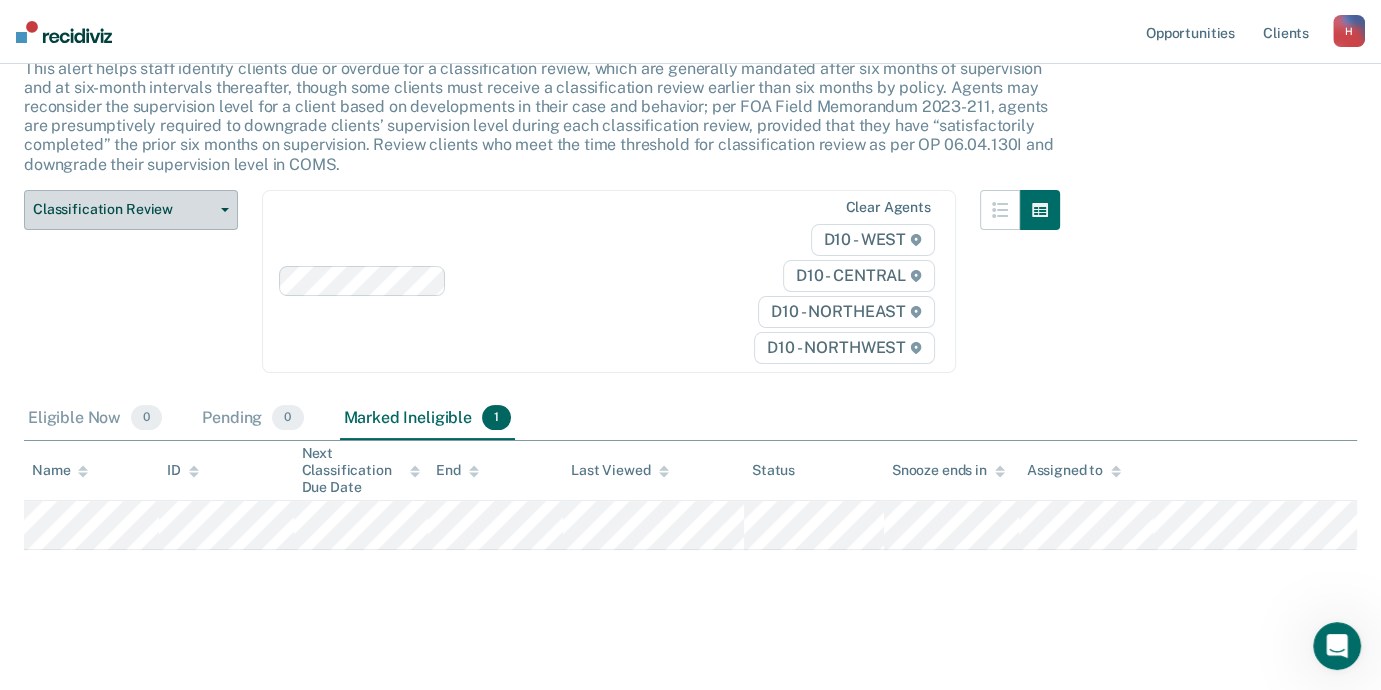 click on "Classification Review" at bounding box center (131, 210) 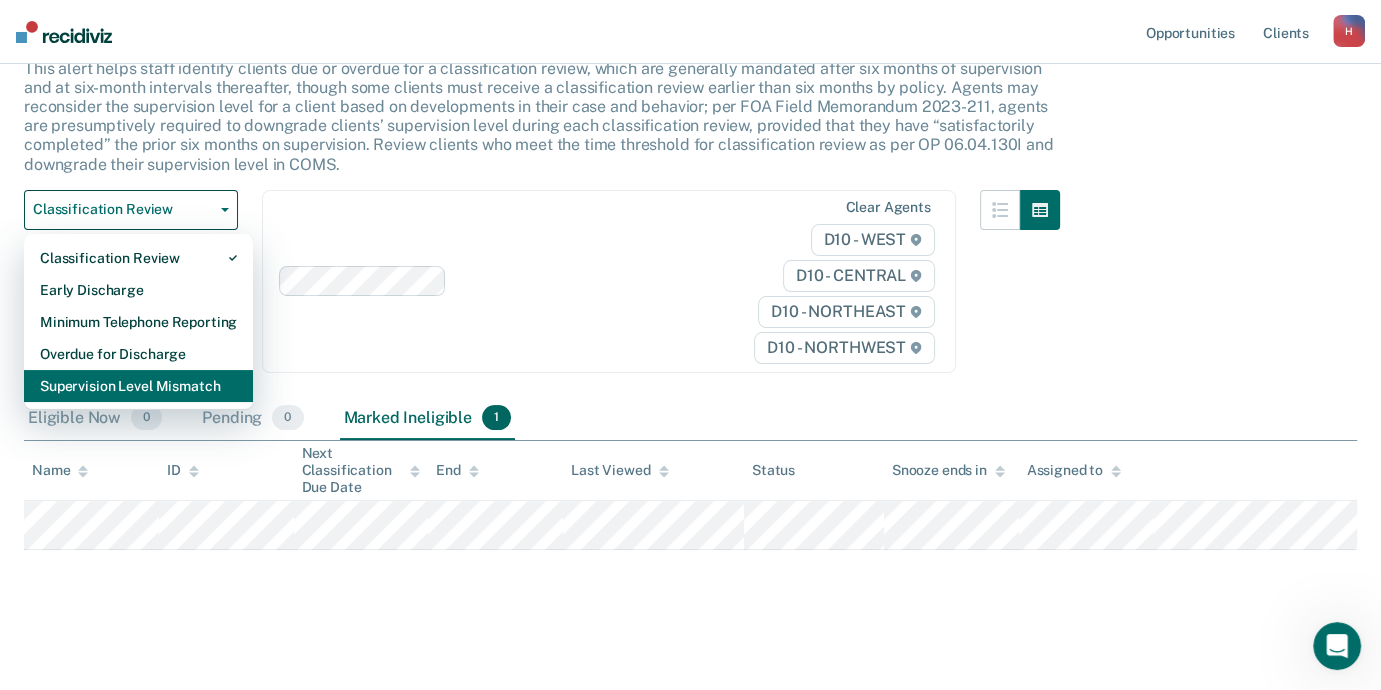 click on "Supervision Level Mismatch" at bounding box center [138, 386] 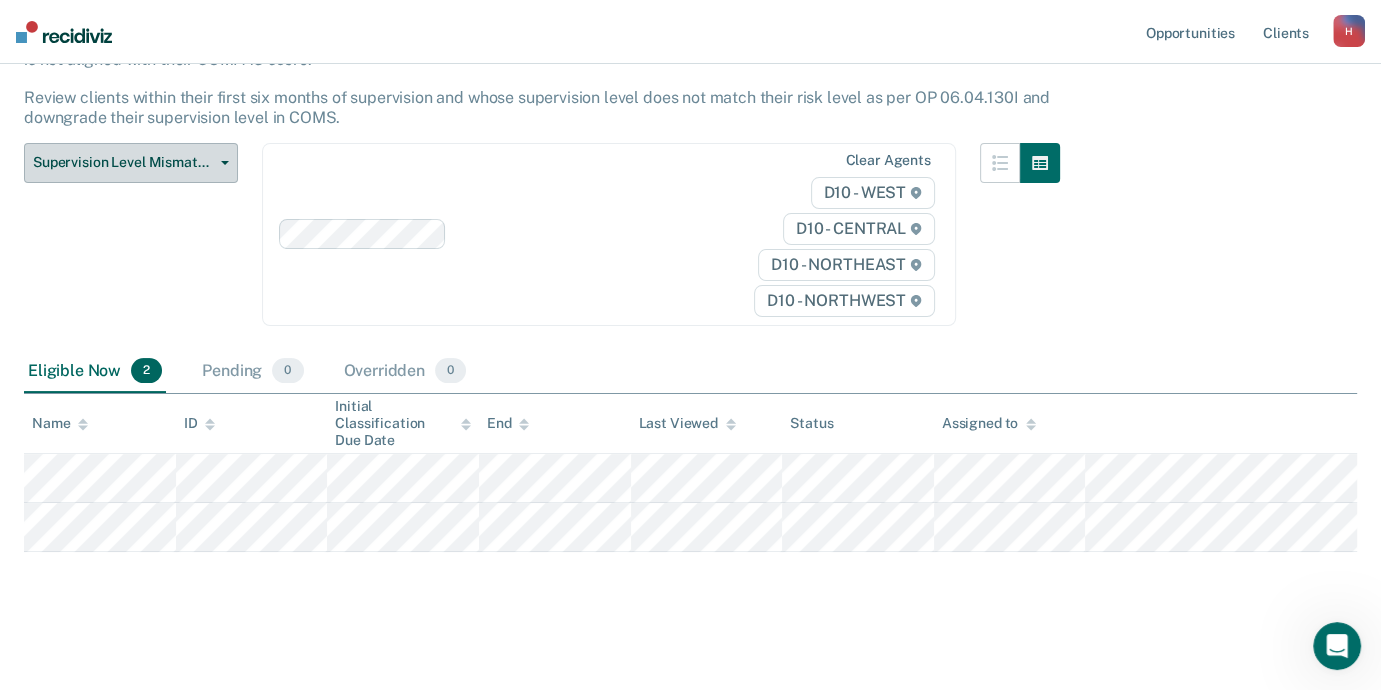 scroll, scrollTop: 186, scrollLeft: 0, axis: vertical 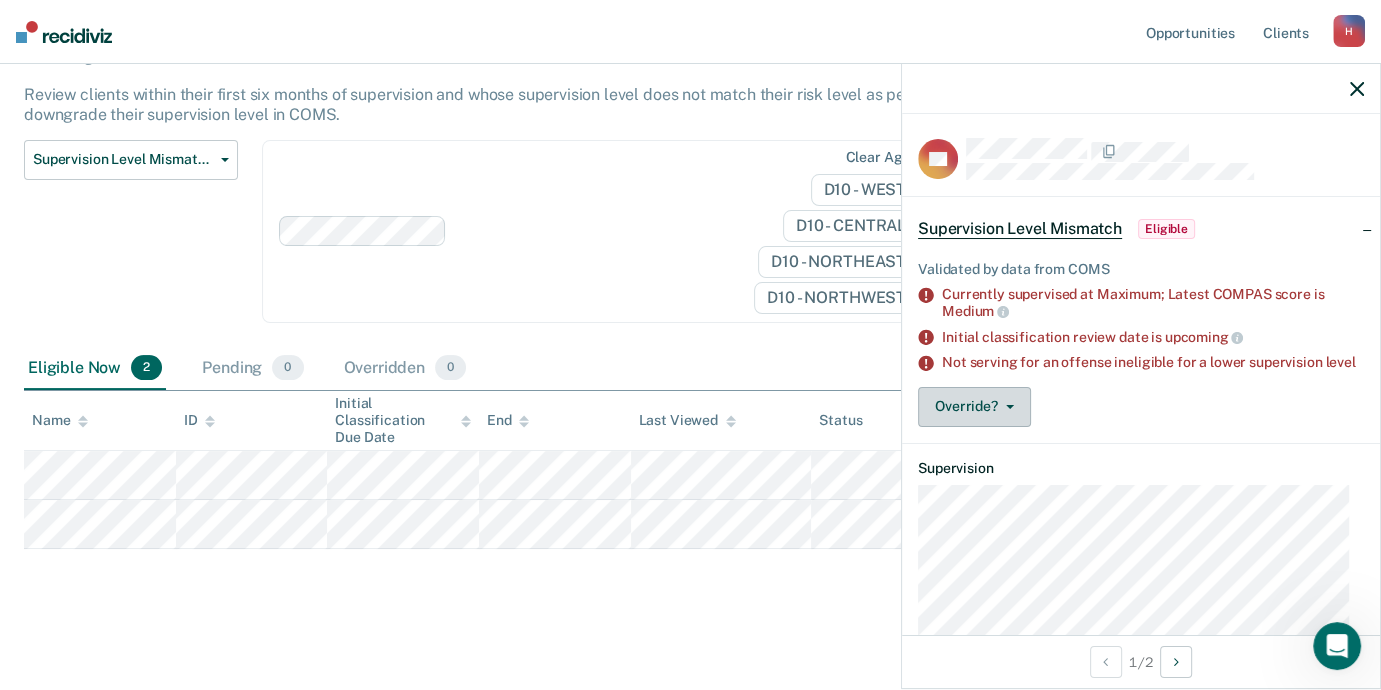 click on "Override?" at bounding box center [974, 407] 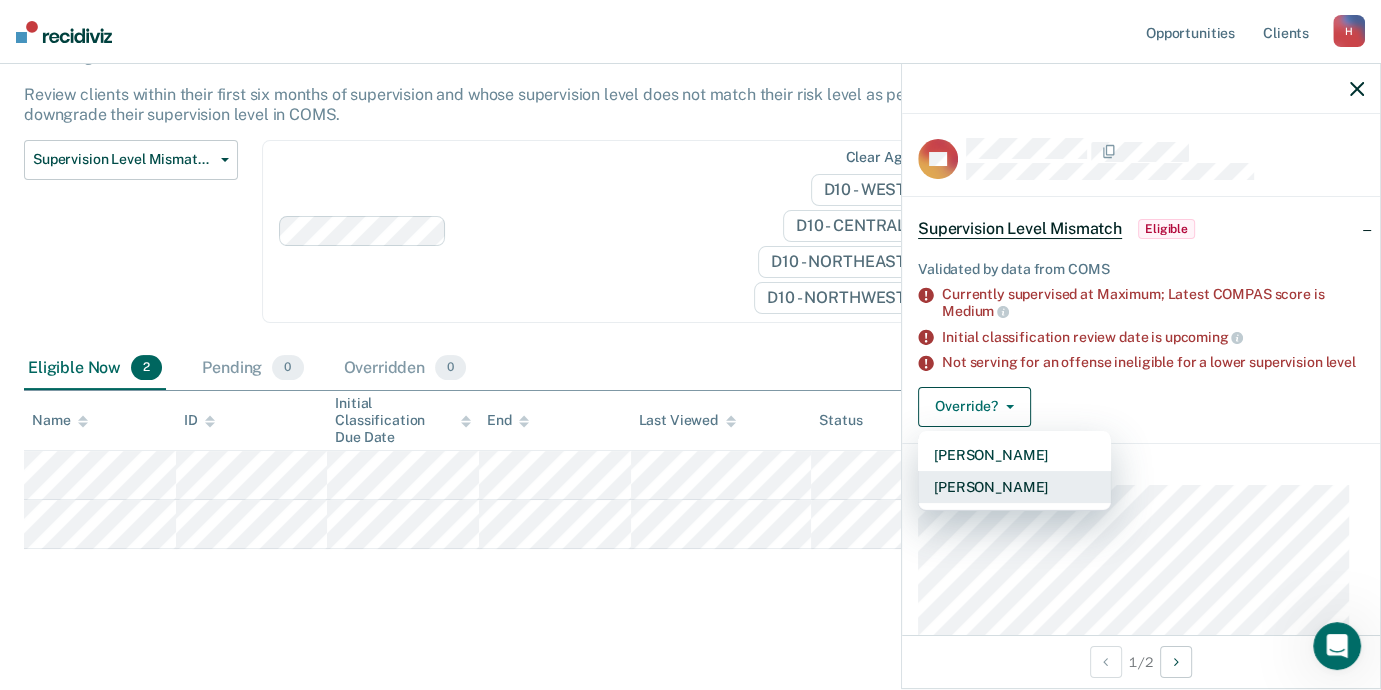click on "[PERSON_NAME]" at bounding box center [1014, 487] 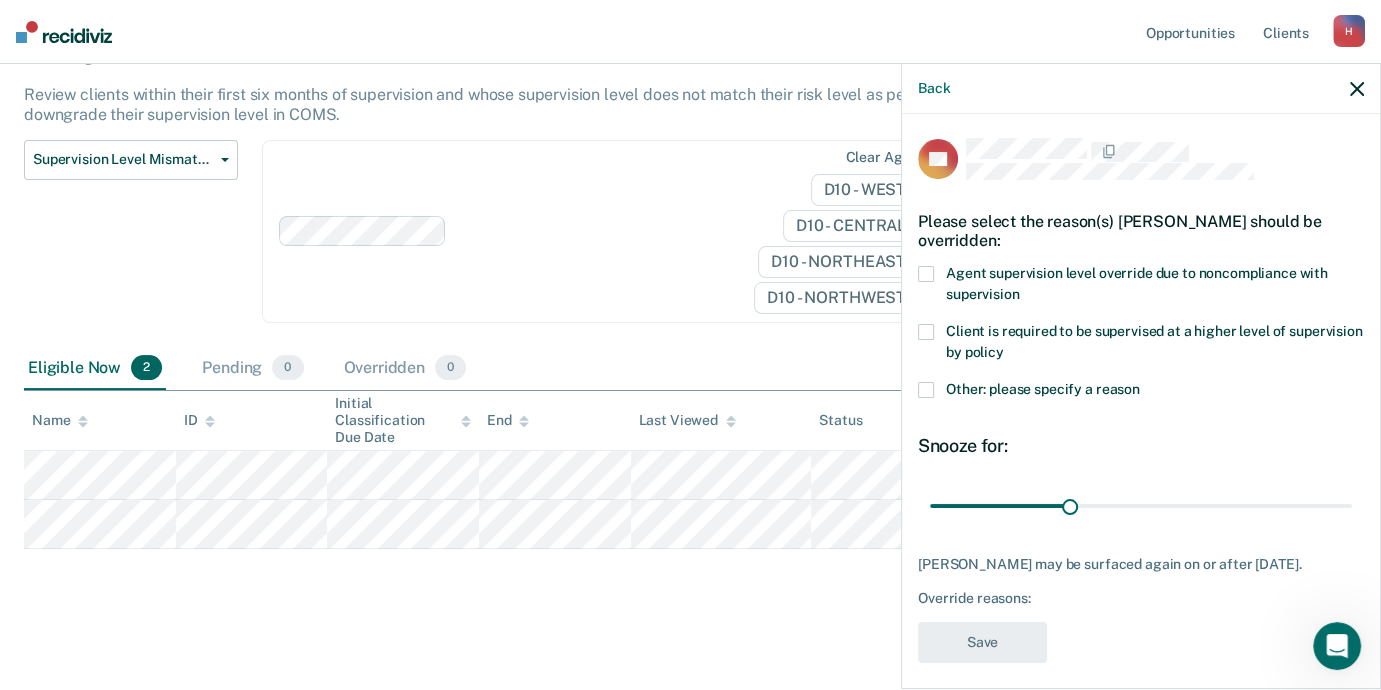 click on "Client is required to be supervised at a higher level of supervision by policy" at bounding box center [1141, 345] 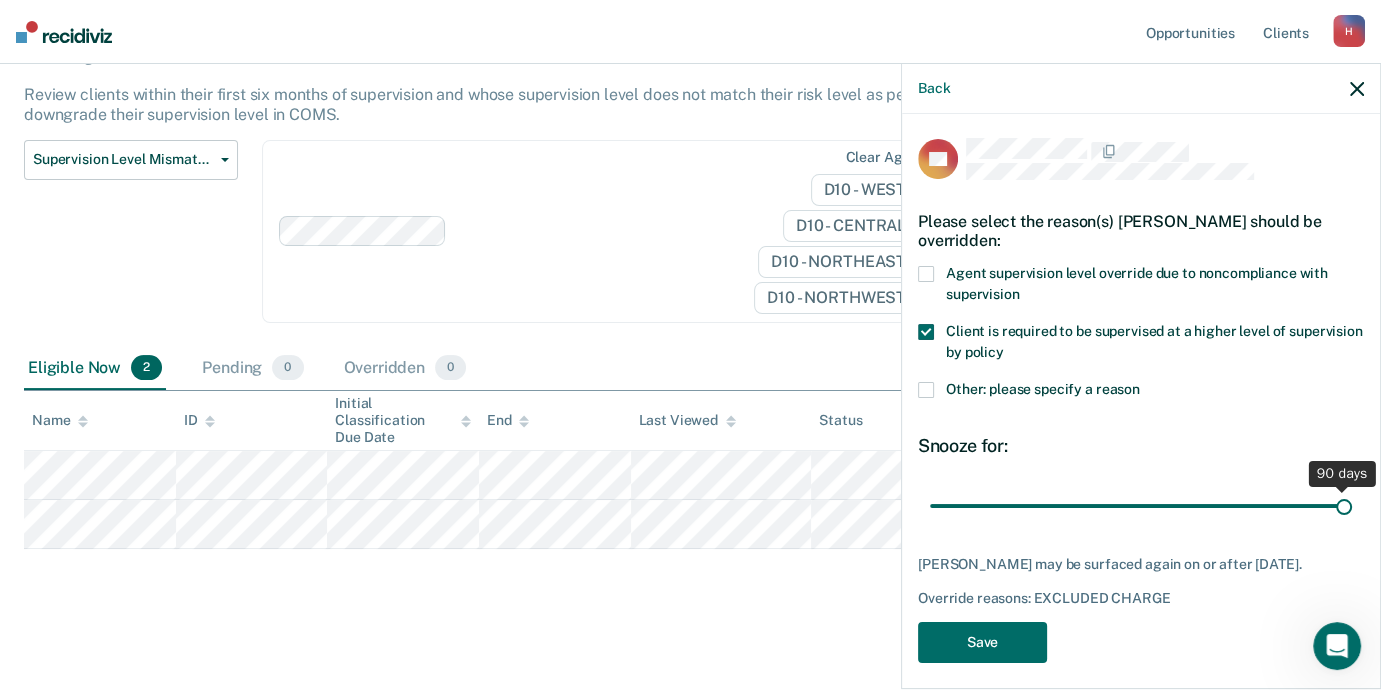 drag, startPoint x: 1064, startPoint y: 504, endPoint x: 1406, endPoint y: 461, distance: 344.69263 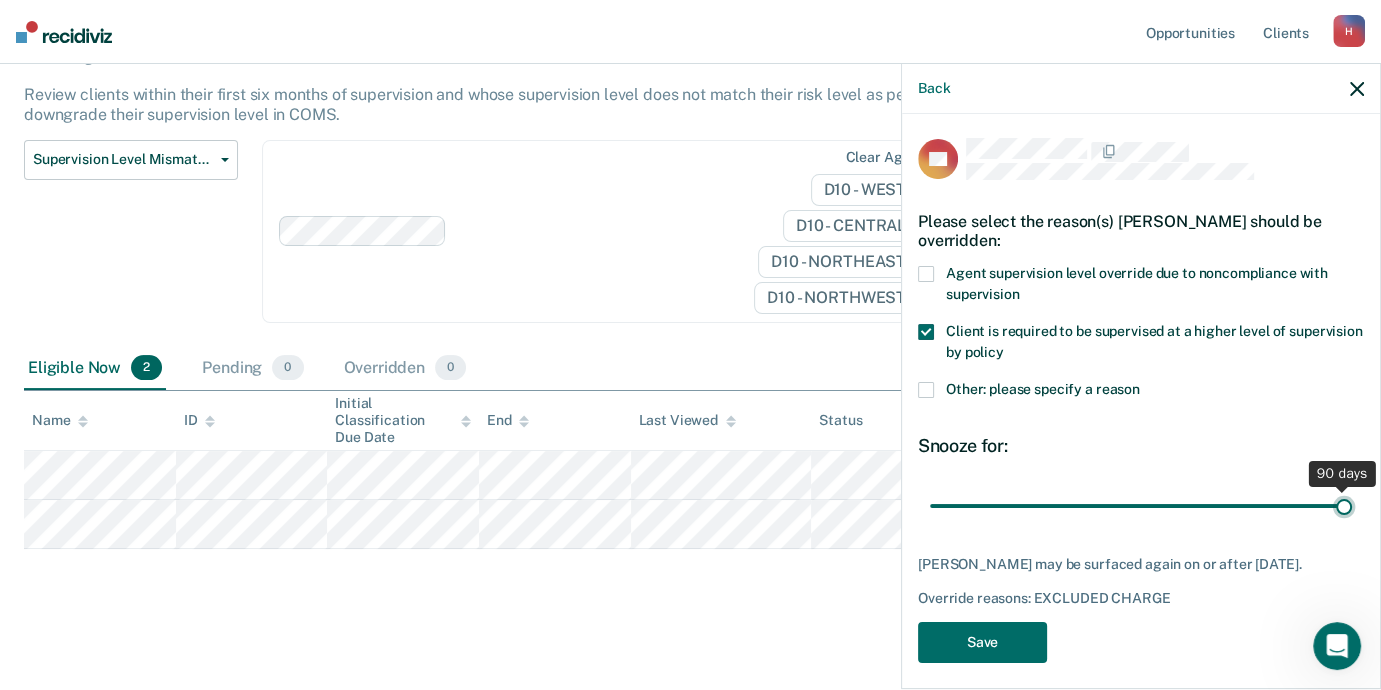type on "90" 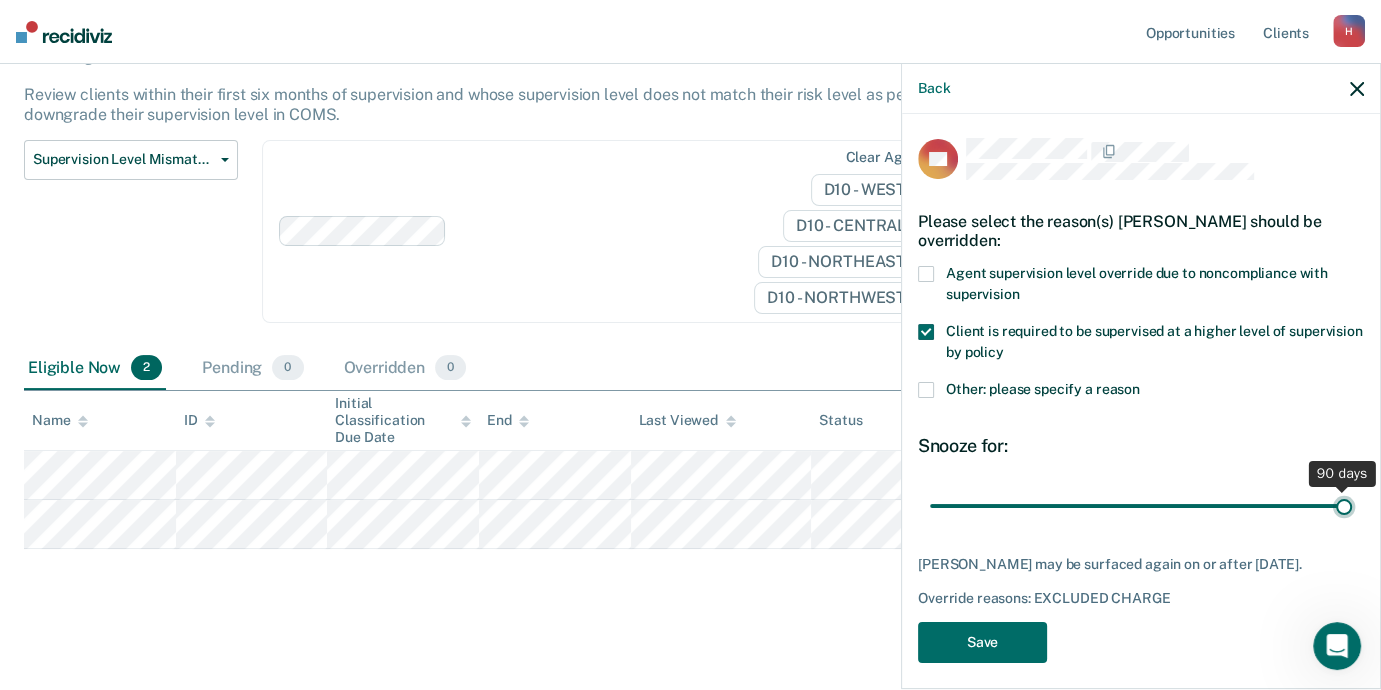 click at bounding box center [1141, 506] 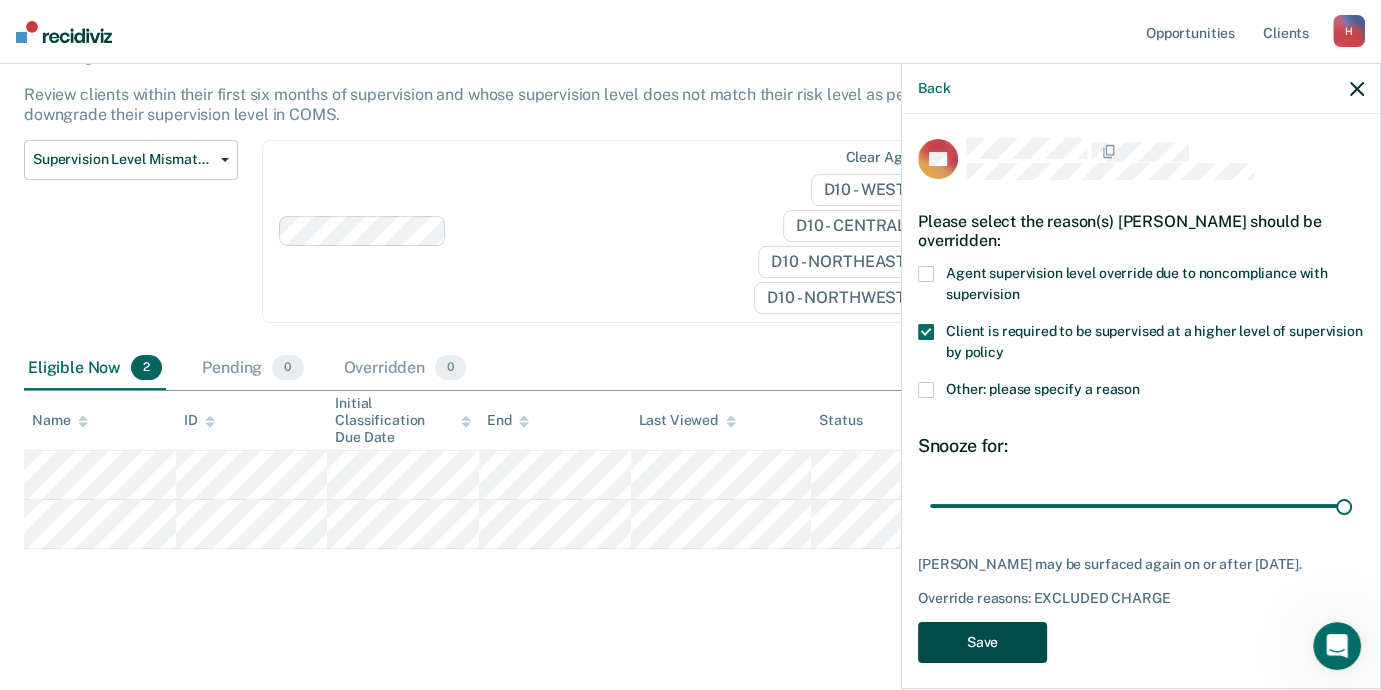 click on "Save" at bounding box center (982, 642) 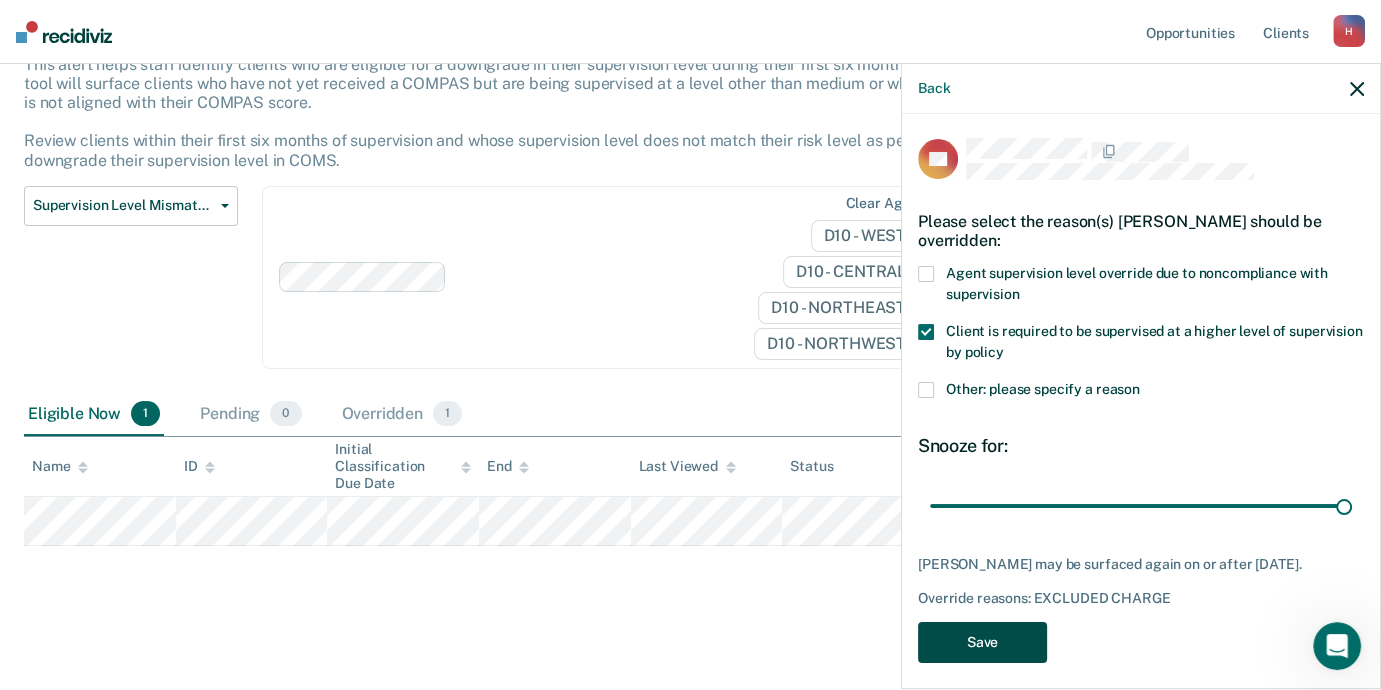 scroll, scrollTop: 136, scrollLeft: 0, axis: vertical 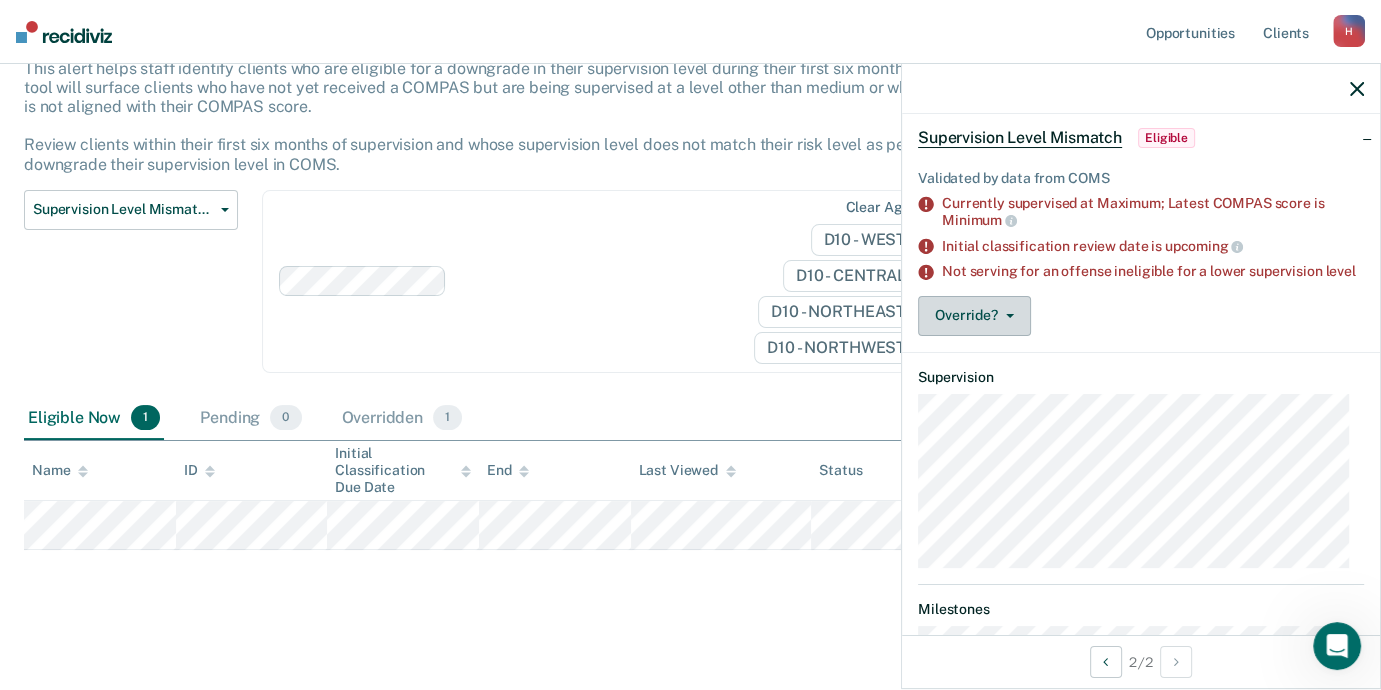 click on "Override?" at bounding box center [974, 316] 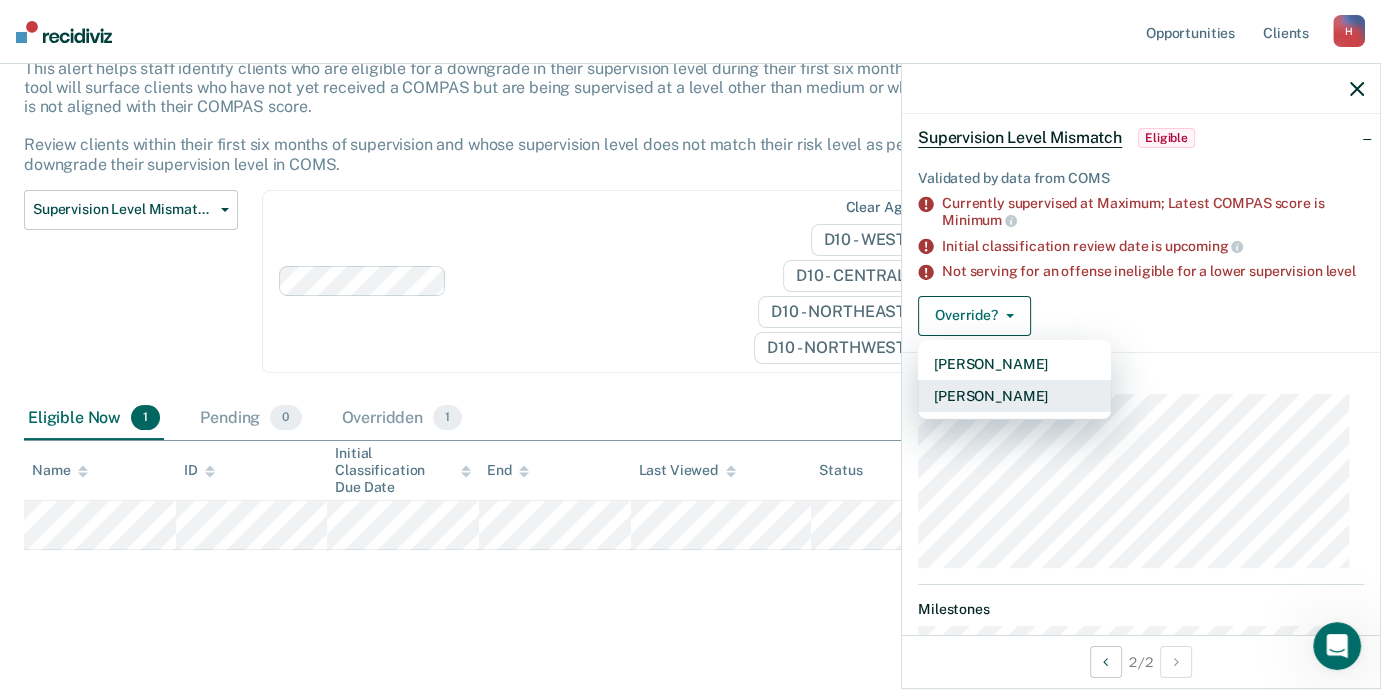 click on "[PERSON_NAME]" at bounding box center [1014, 396] 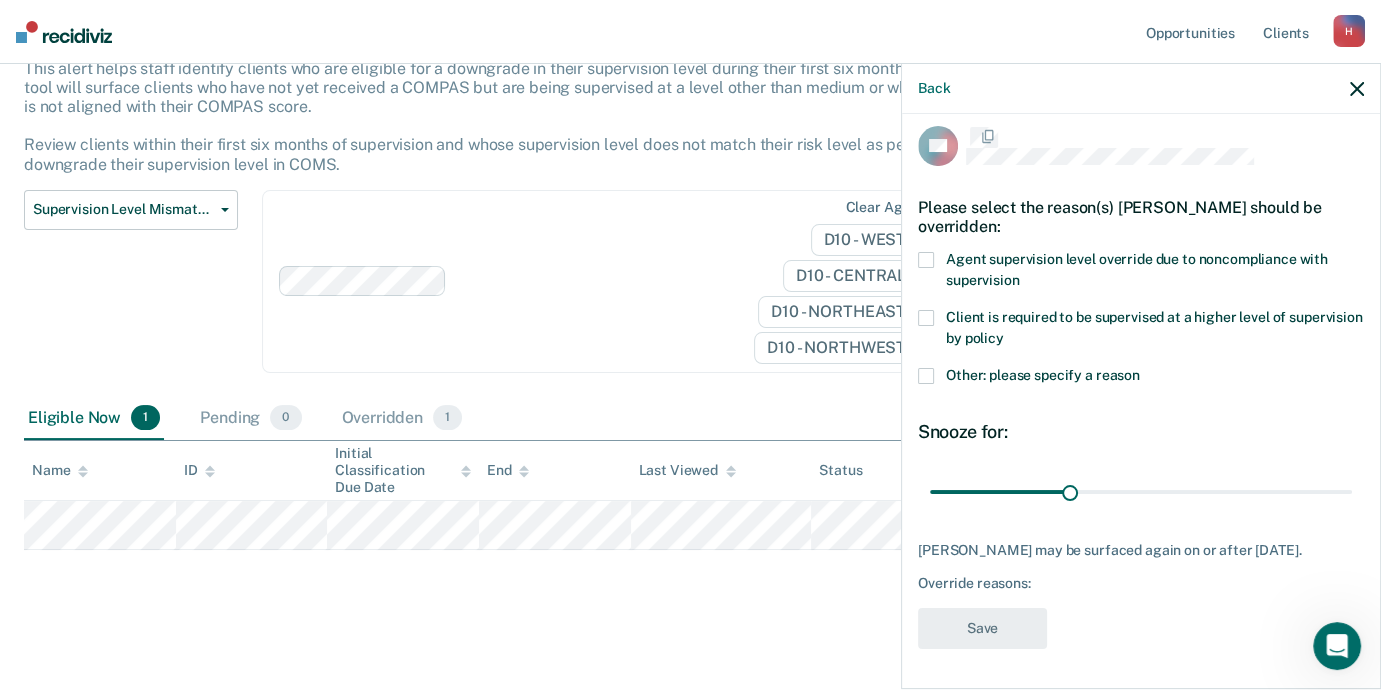 scroll, scrollTop: 11, scrollLeft: 0, axis: vertical 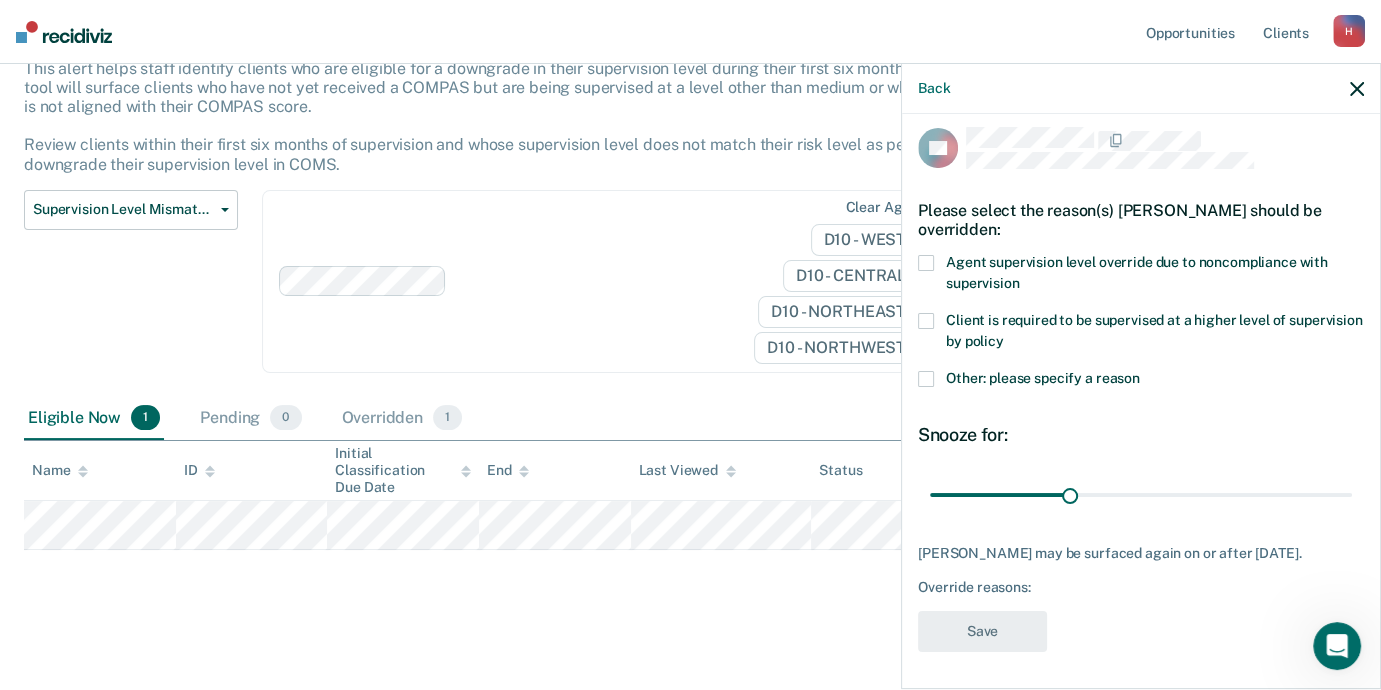 click at bounding box center [926, 321] 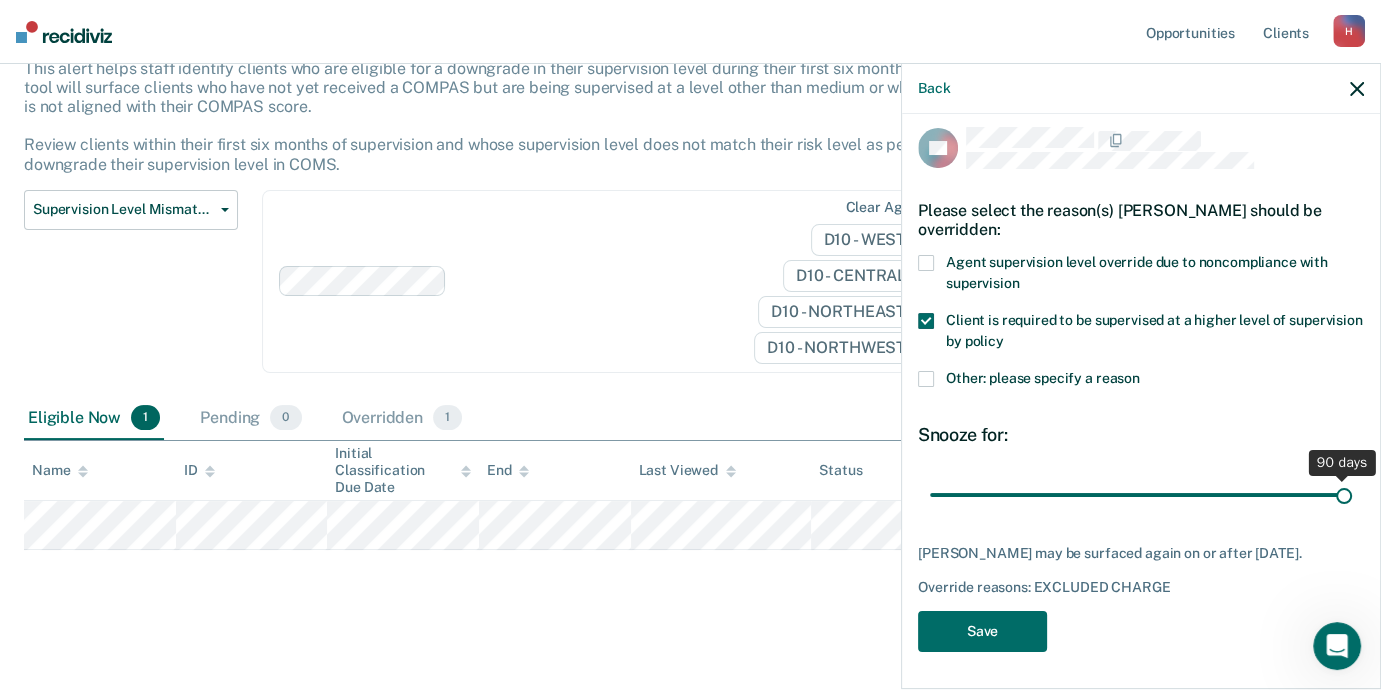drag, startPoint x: 1056, startPoint y: 497, endPoint x: 1406, endPoint y: 477, distance: 350.57095 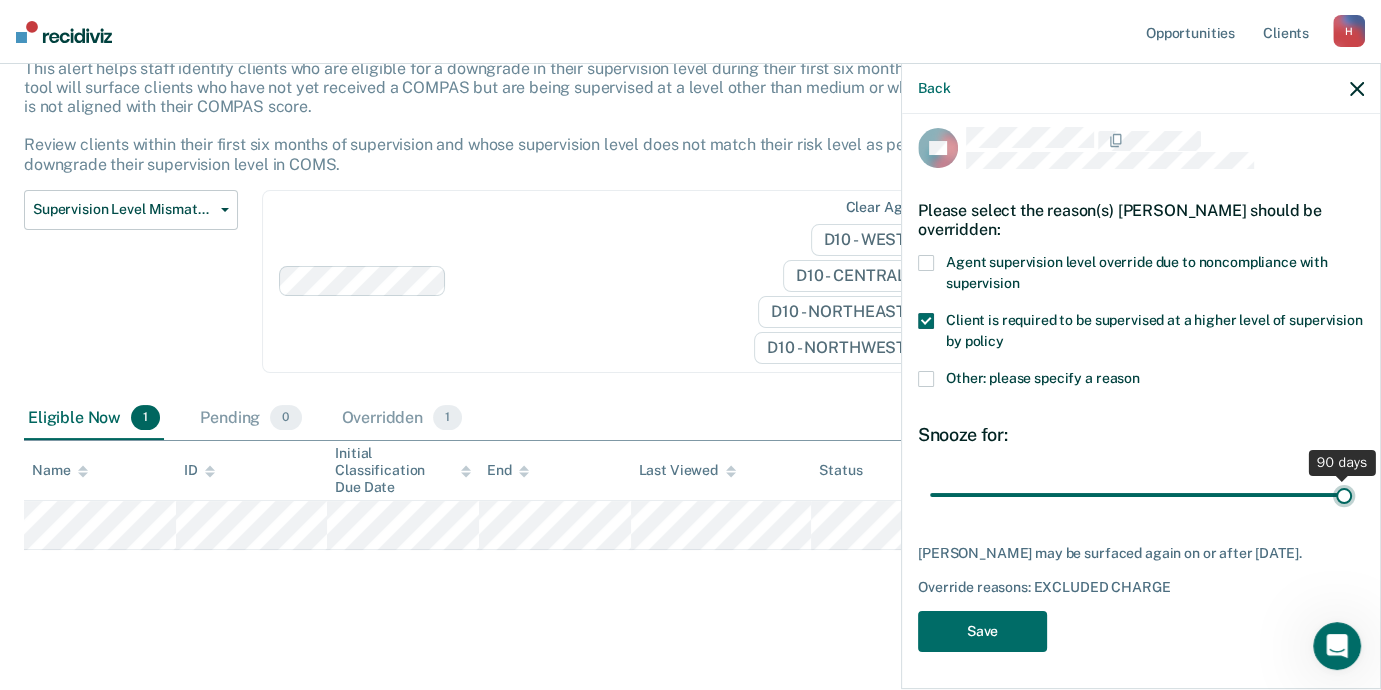 type on "90" 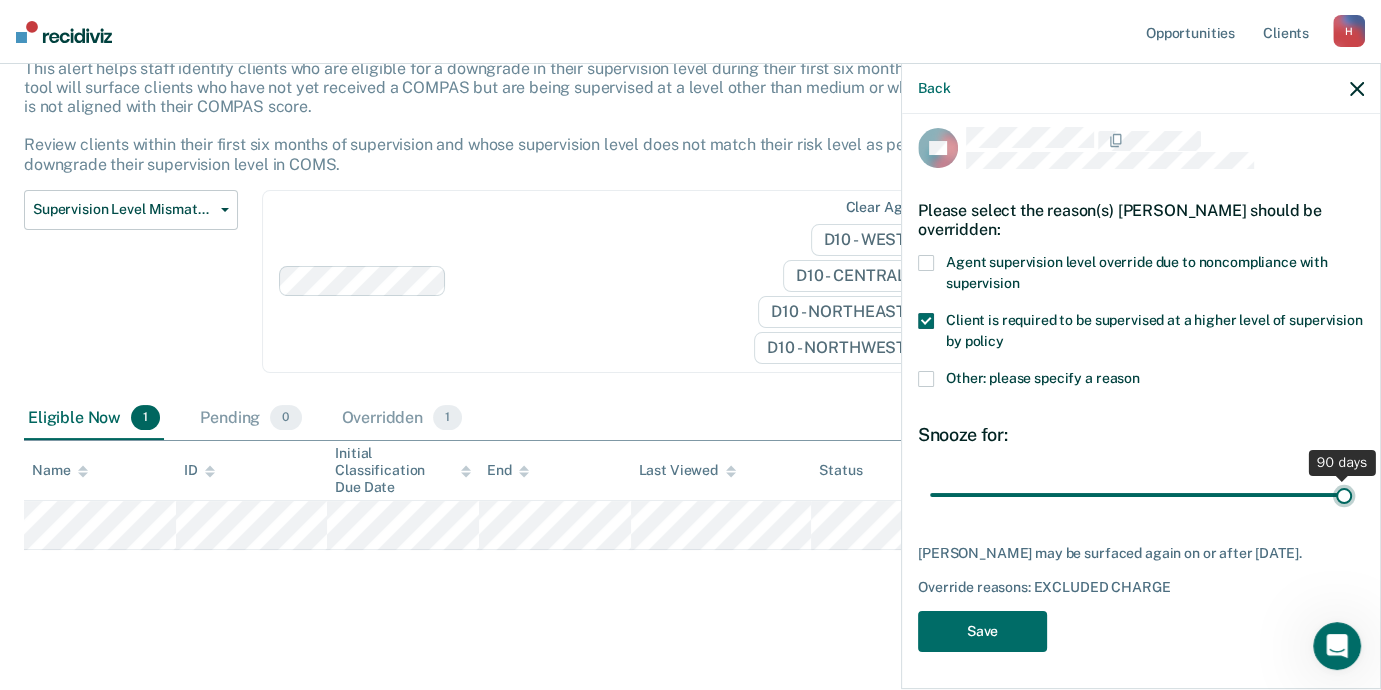 click at bounding box center (1141, 495) 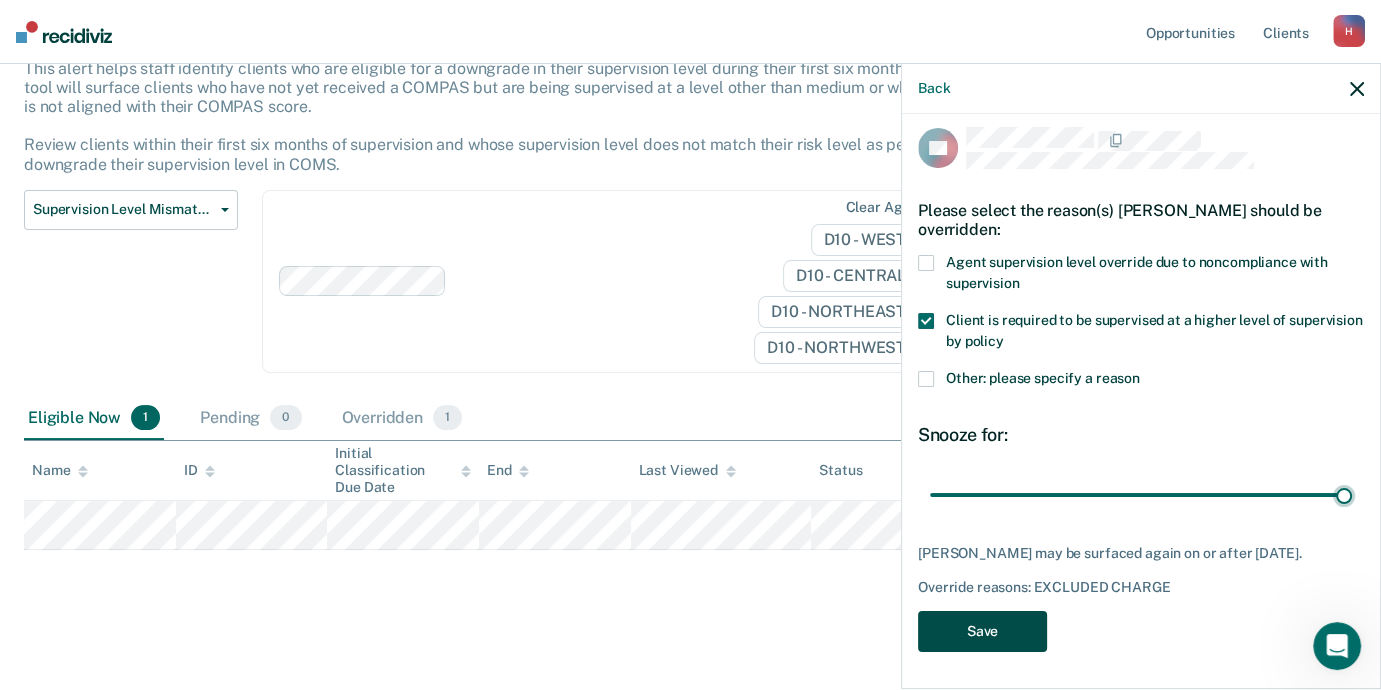 click on "Save" at bounding box center (982, 631) 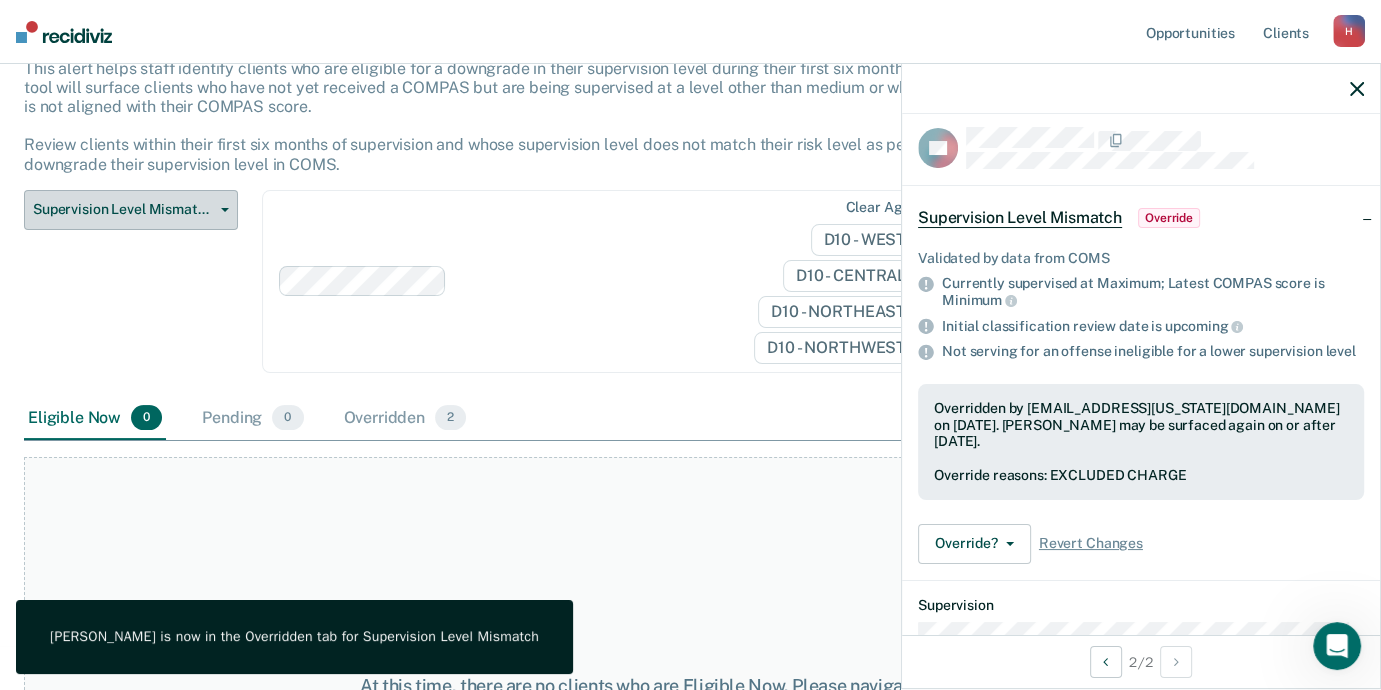 click on "Supervision Level Mismatch" at bounding box center [131, 210] 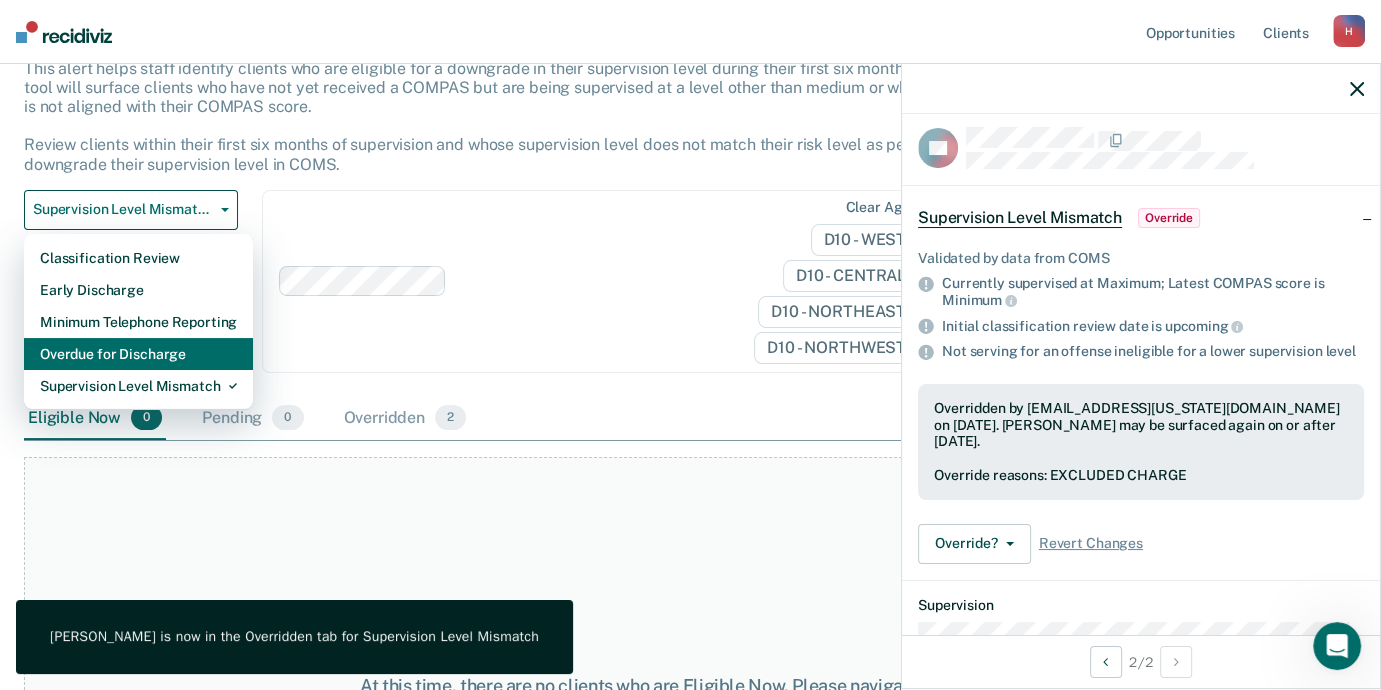 click on "Overdue for Discharge" at bounding box center [138, 354] 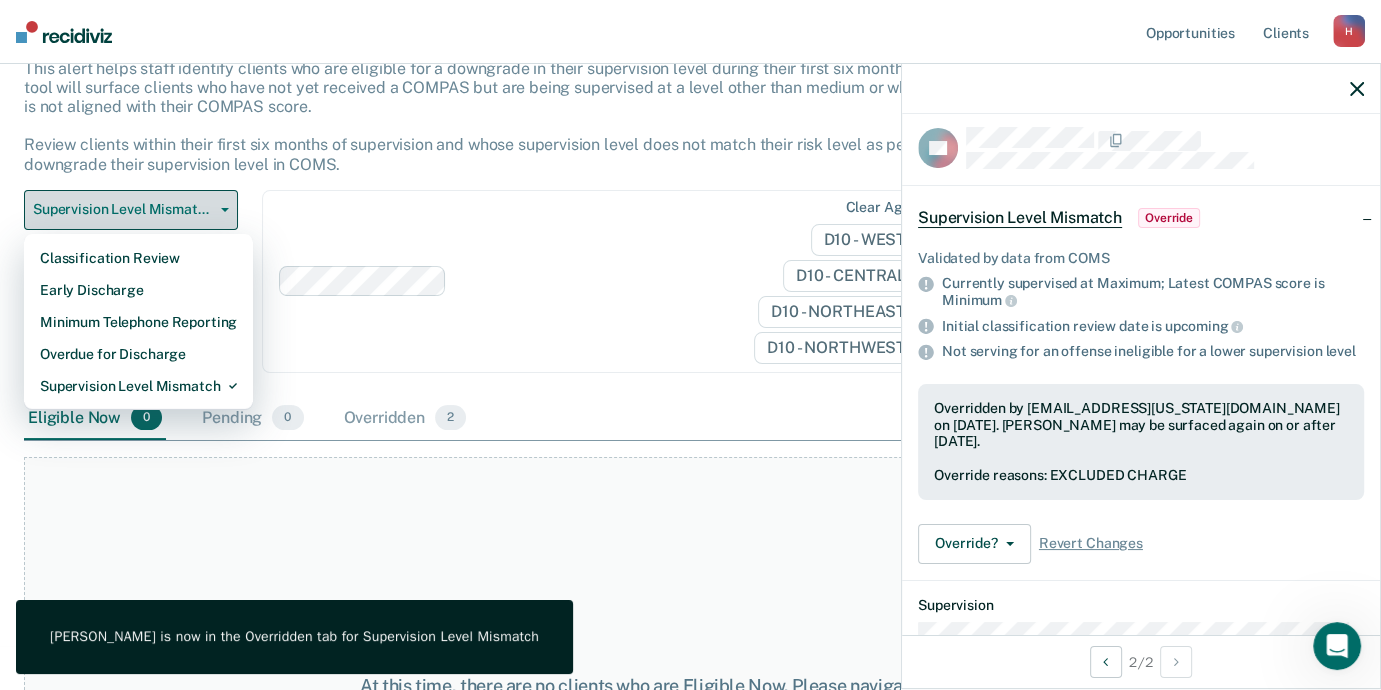 scroll, scrollTop: 0, scrollLeft: 0, axis: both 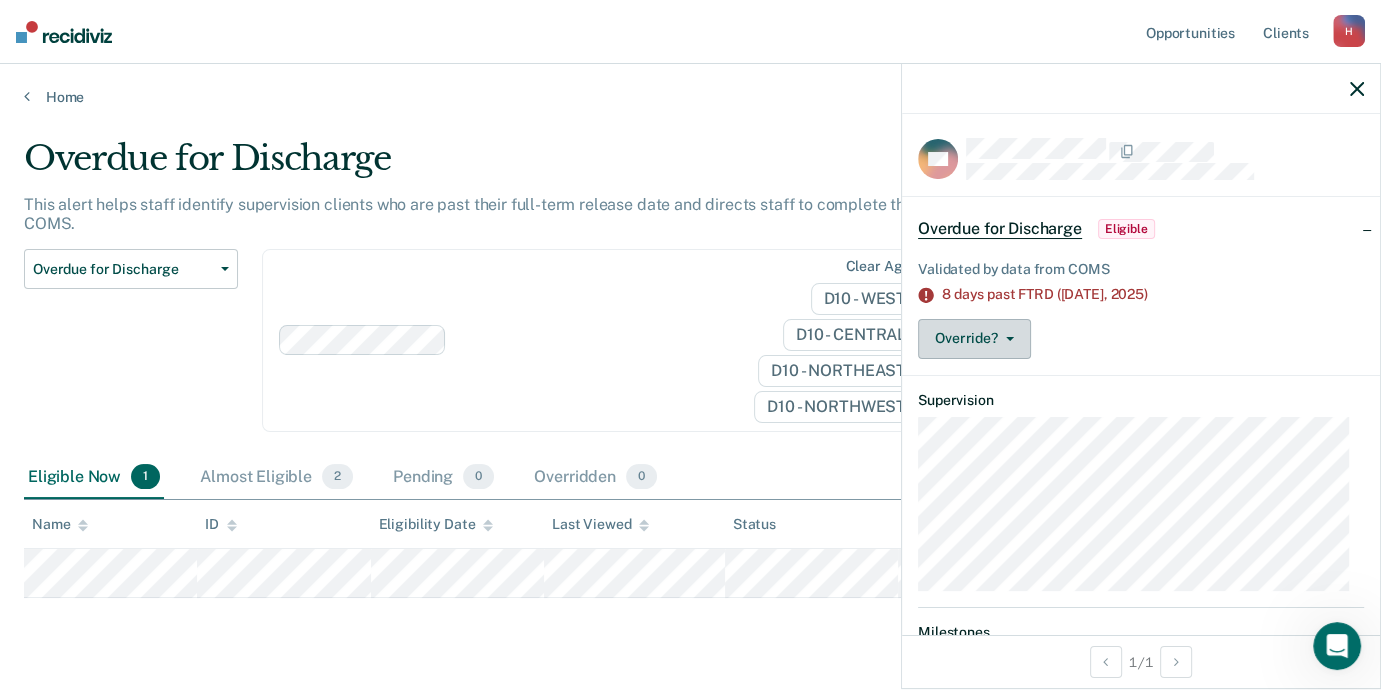 click on "Override?" at bounding box center (974, 339) 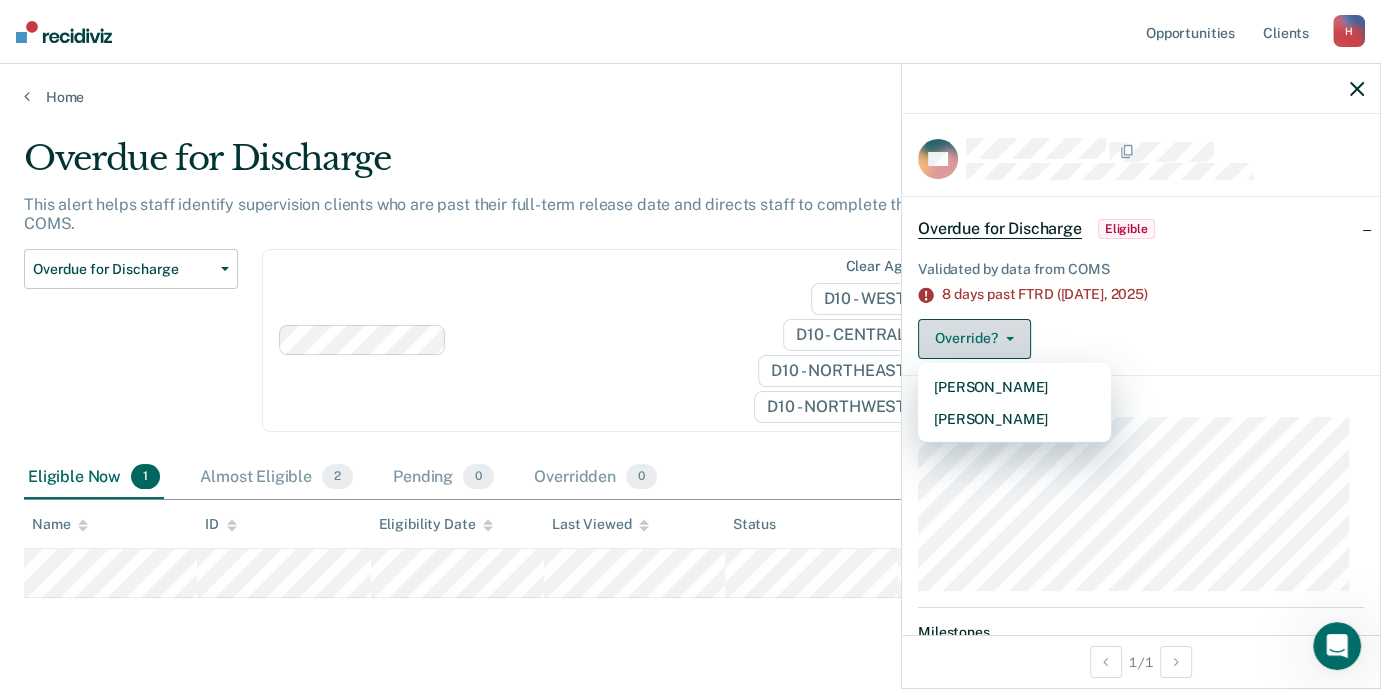 click on "Override?" at bounding box center (974, 339) 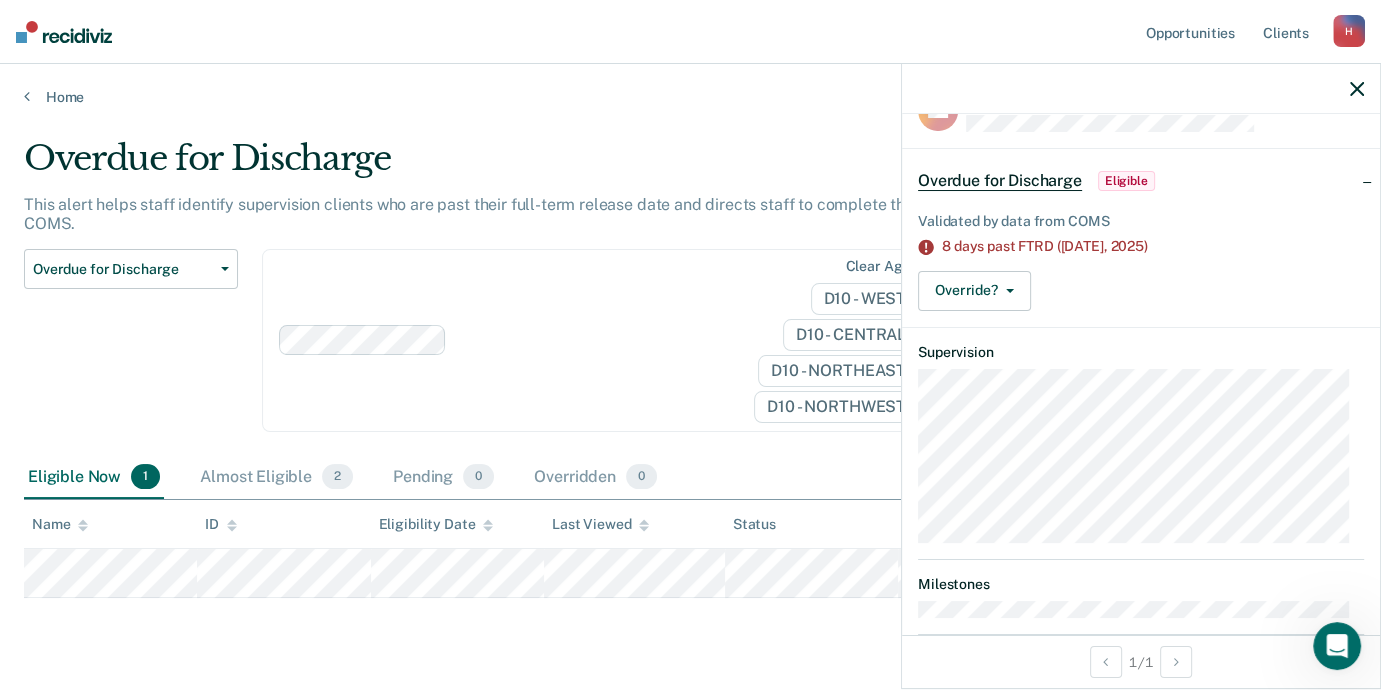 scroll, scrollTop: 83, scrollLeft: 0, axis: vertical 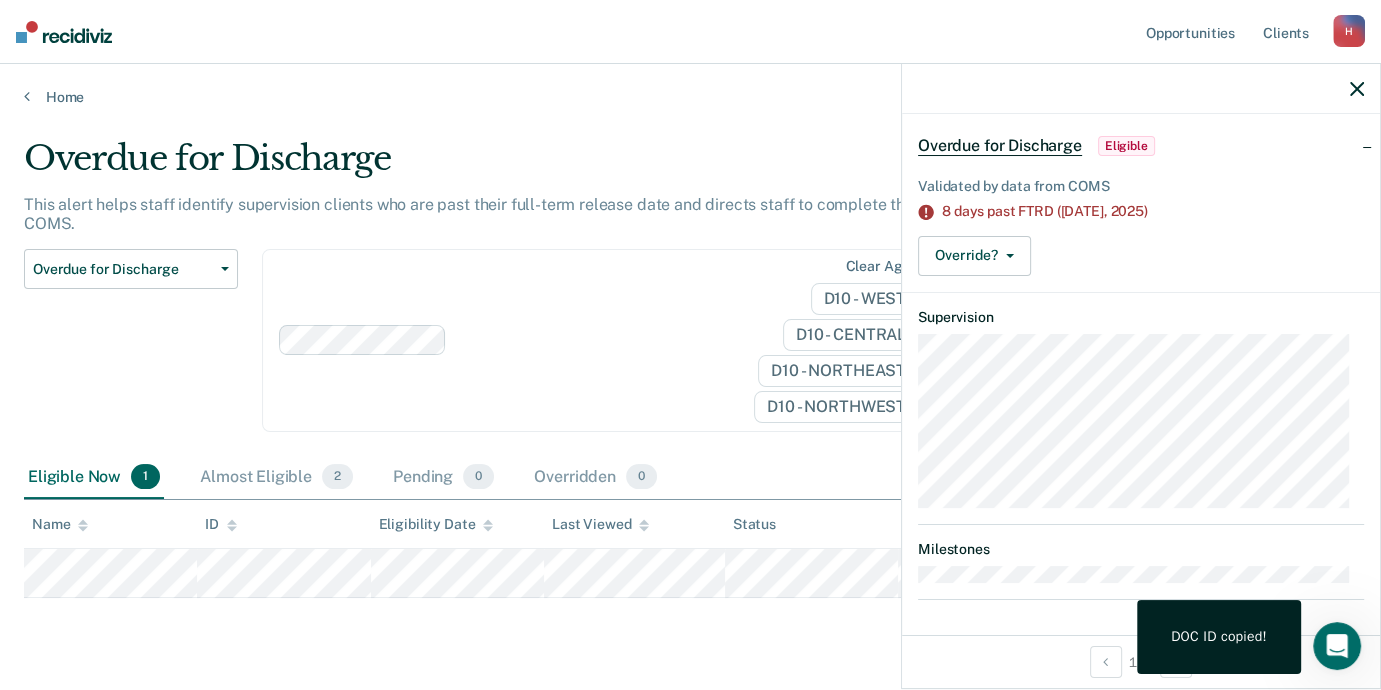 click on "H" at bounding box center [1349, 31] 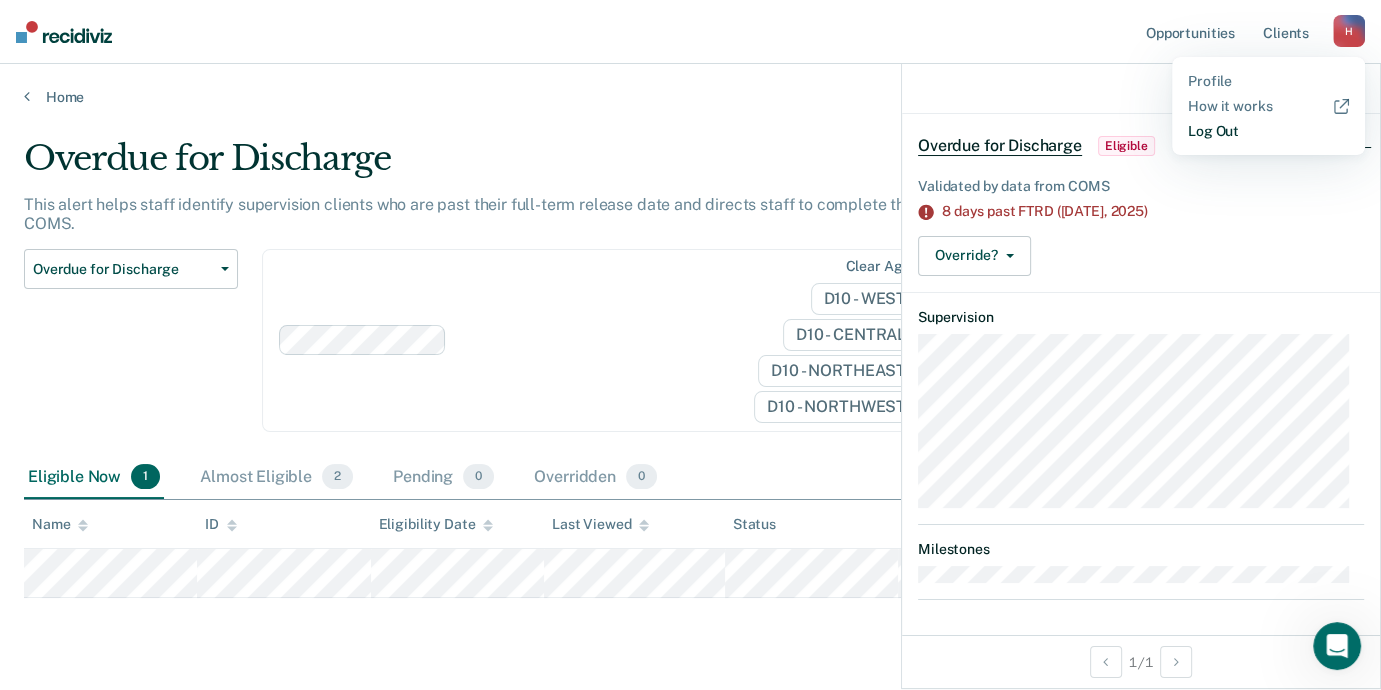 click on "Log Out" at bounding box center [1268, 131] 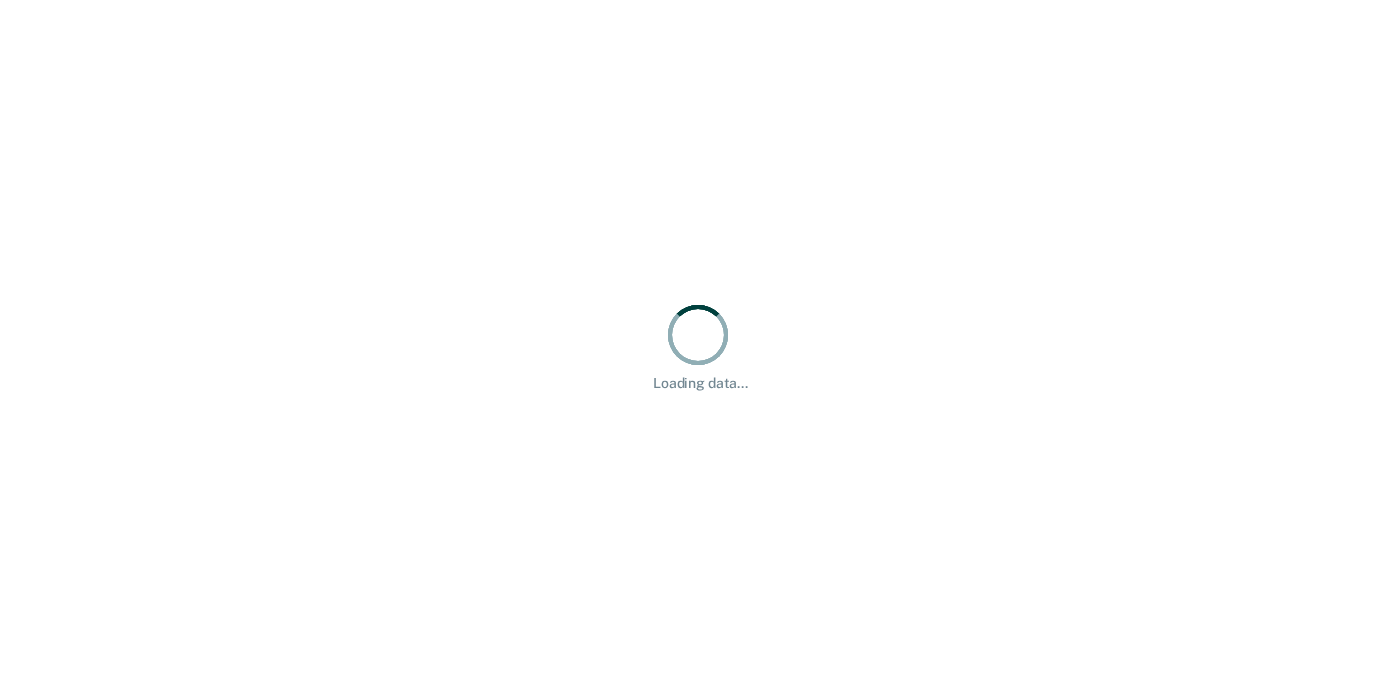 scroll, scrollTop: 0, scrollLeft: 0, axis: both 